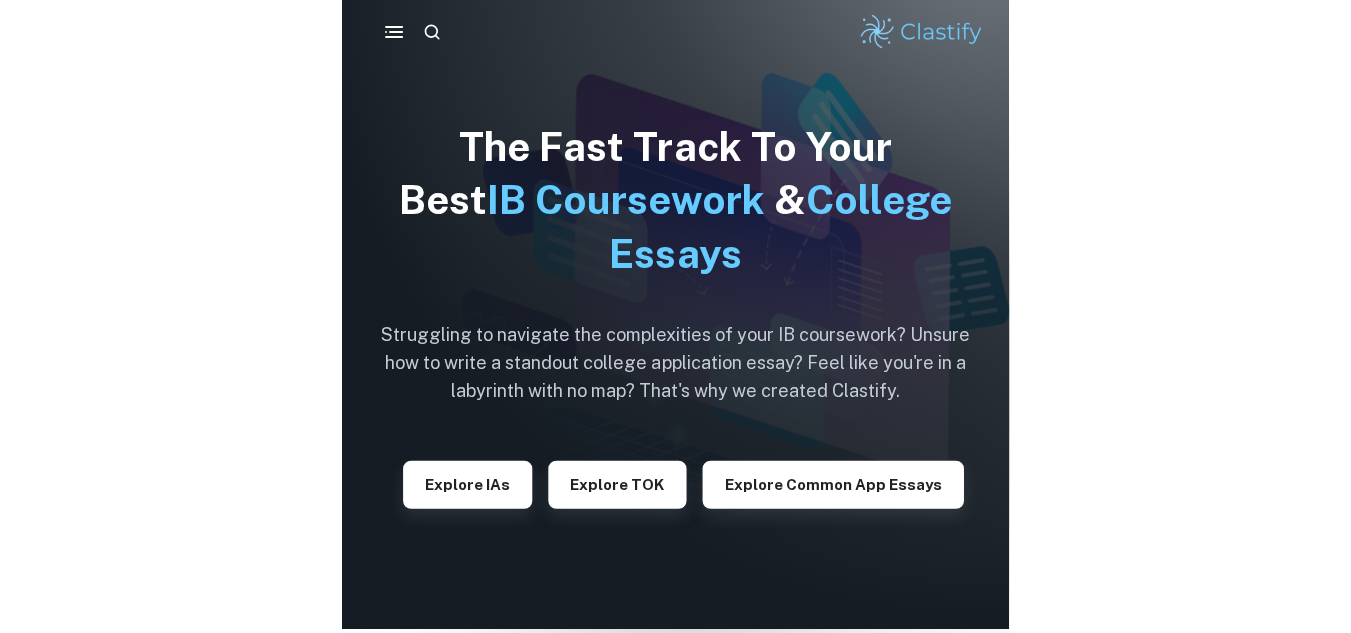 scroll, scrollTop: 0, scrollLeft: 0, axis: both 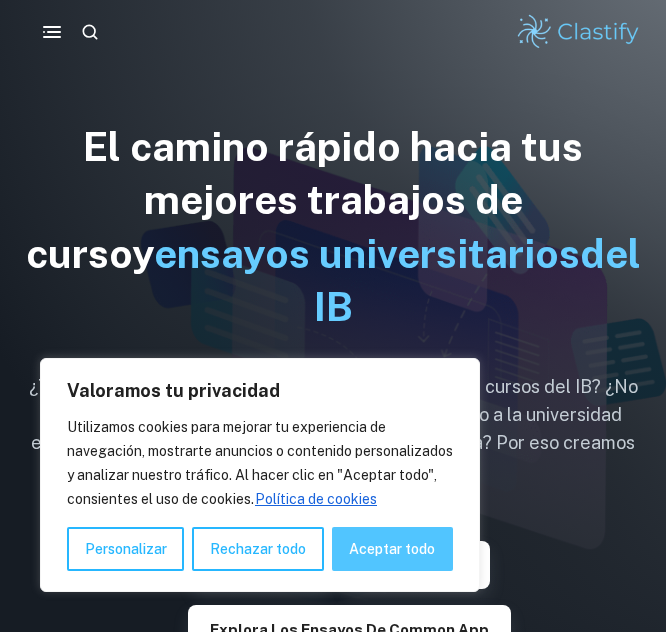 click on "Aceptar todo" at bounding box center [392, 549] 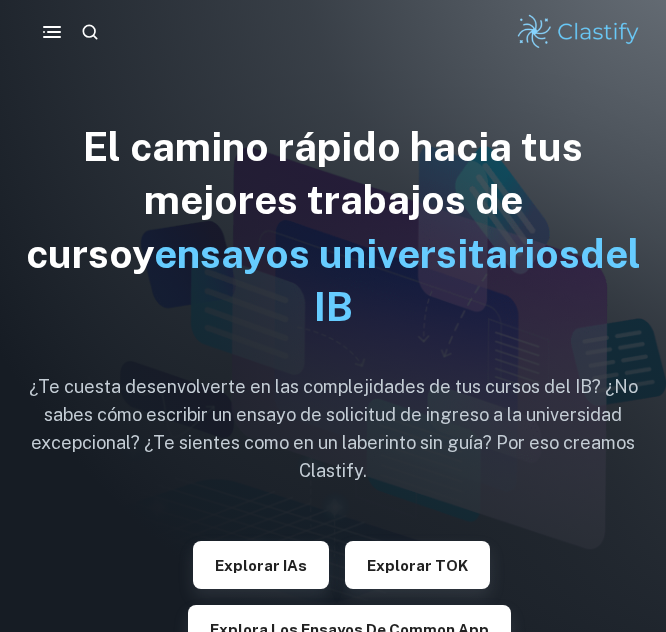checkbox on "true" 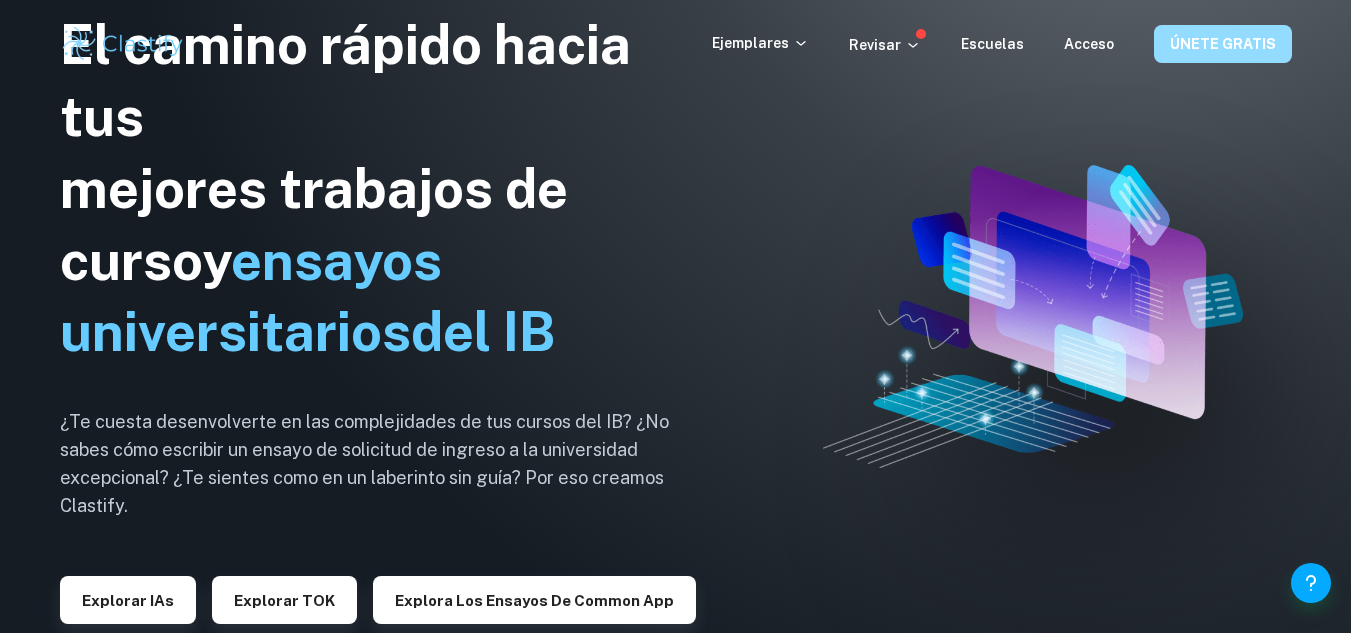 click on "ÚNETE GRATIS" at bounding box center (1223, 45) 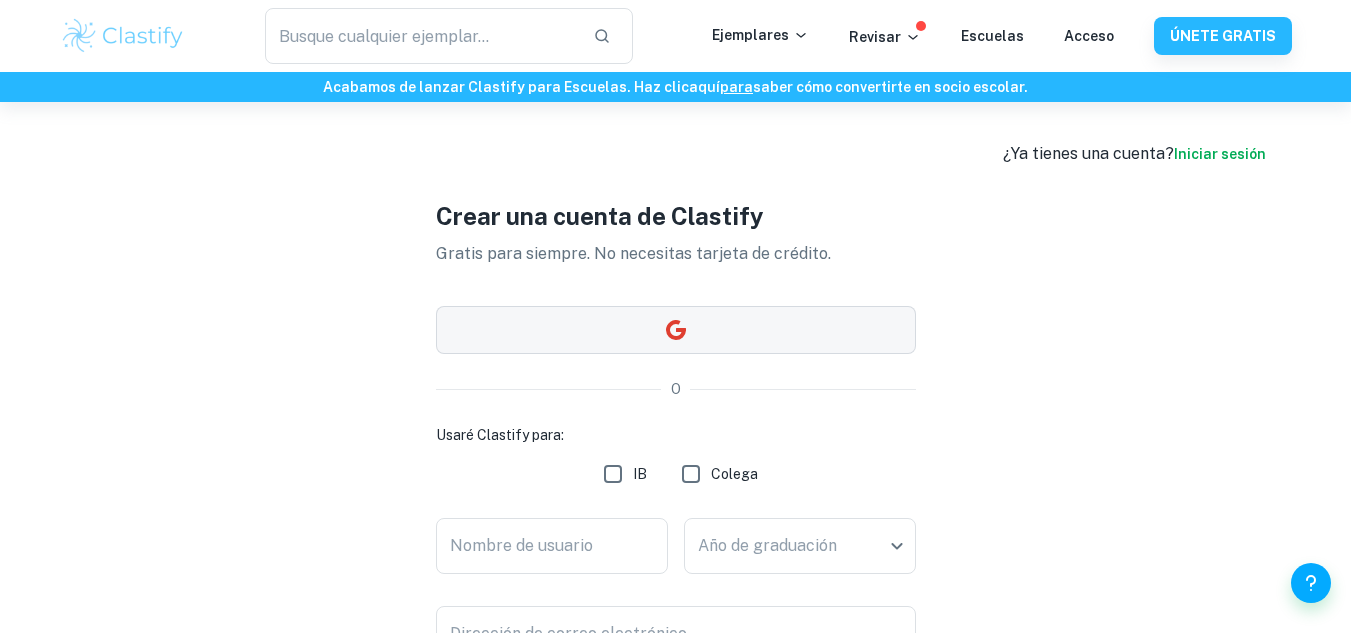 click at bounding box center (676, 330) 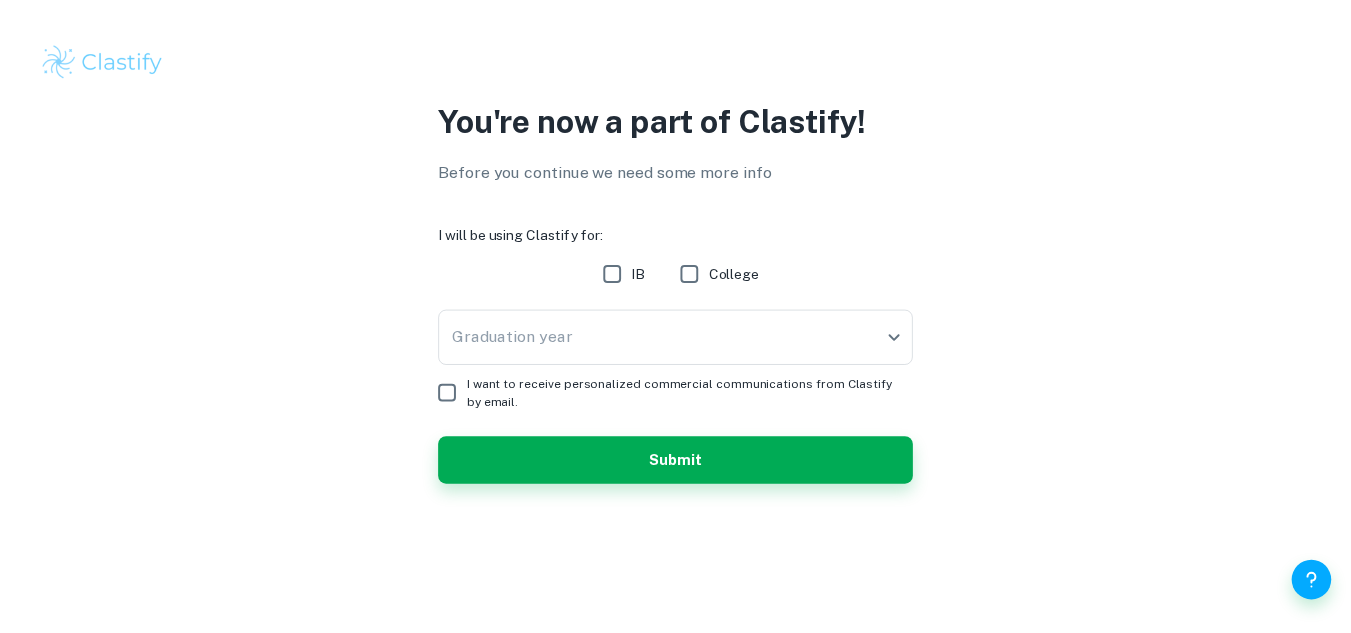 scroll, scrollTop: 0, scrollLeft: 0, axis: both 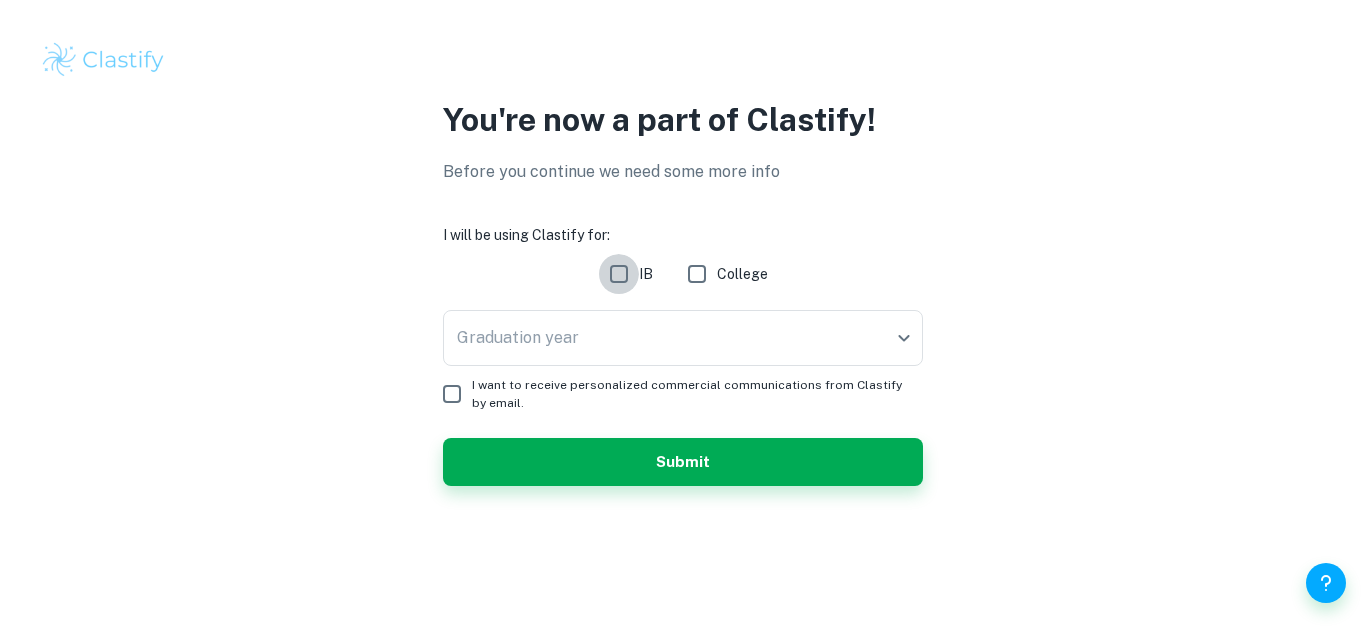 click on "IB" at bounding box center [619, 274] 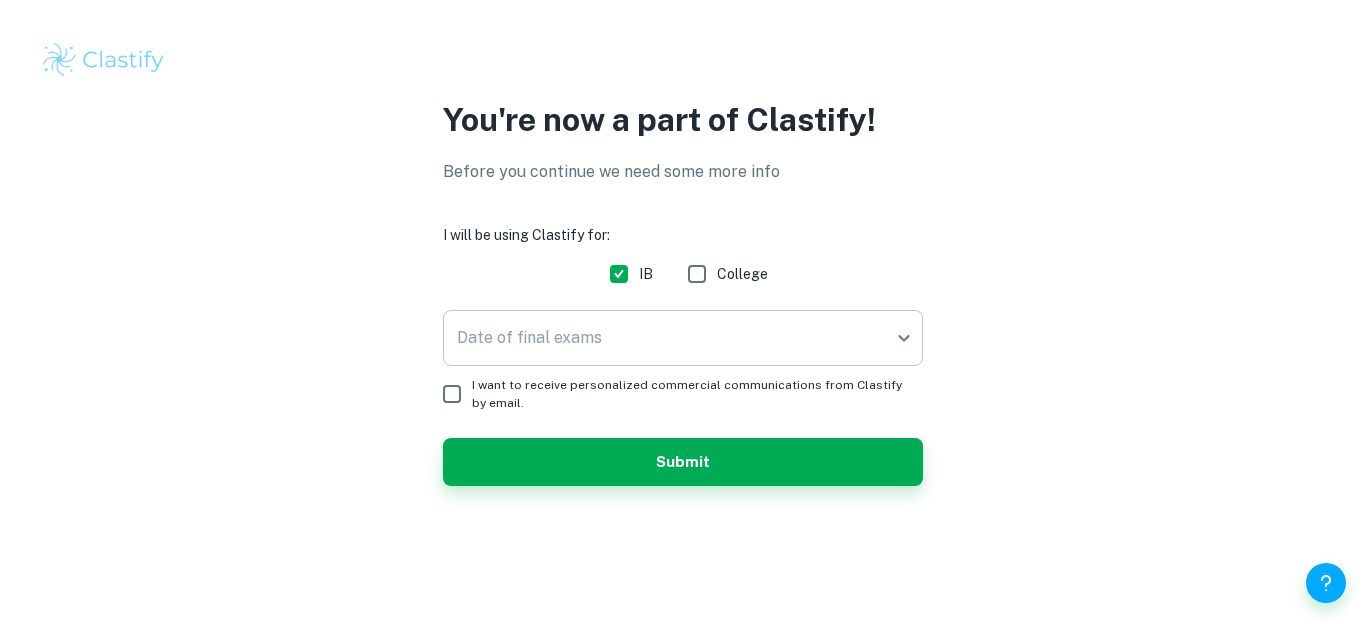 click on "We value your privacy We use cookies to enhance your browsing experience, serve personalised ads or content, and analyse our traffic. By clicking "Accept All", you consent to our use of cookies.   Cookie Policy Customise   Reject All   Accept All   Customise Consent Preferences   We use cookies to help you navigate efficiently and perform certain functions. You will find detailed information about all cookies under each consent category below. The cookies that are categorised as "Necessary" are stored on your browser as they are essential for enabling the basic functionalities of the site. ...  Show more For more information on how Google's third-party cookies operate and handle your data, see:   Google Privacy Policy Necessary Always Active Necessary cookies are required to enable the basic features of this site, such as providing secure log-in or adjusting your consent preferences. These cookies do not store any personally identifiable data. Functional Analytics Performance Advertisement Uncategorised" at bounding box center (683, 316) 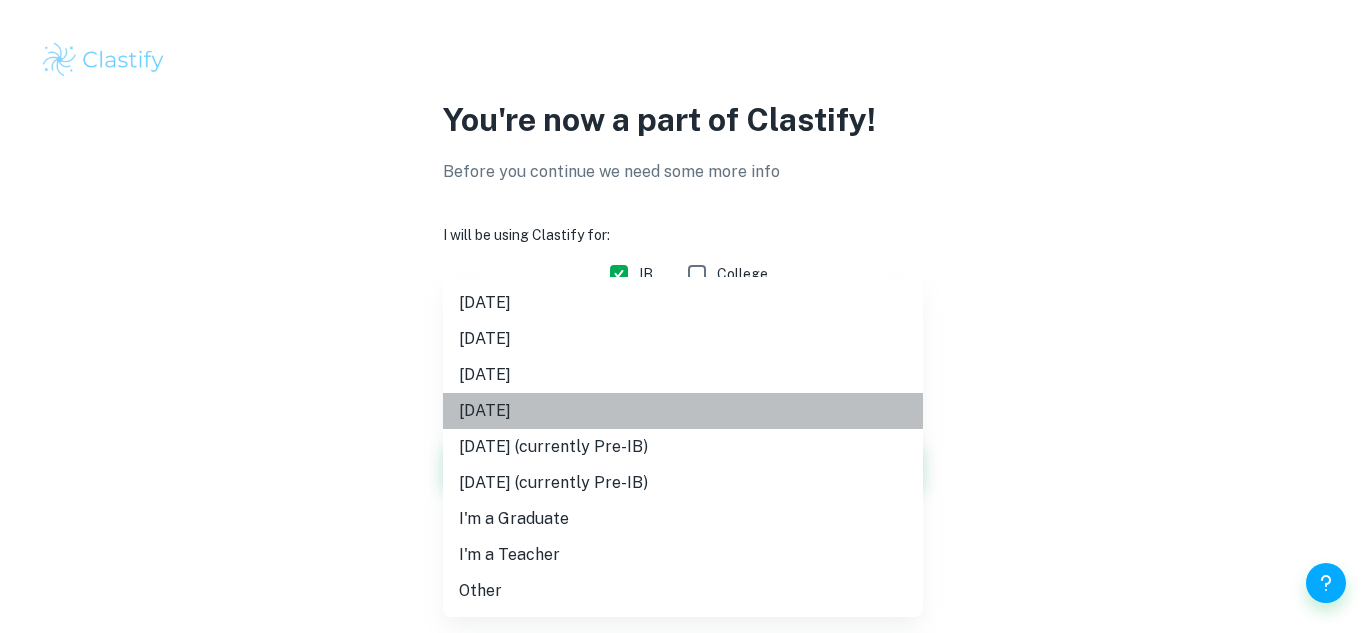 click on "[DATE]" at bounding box center [683, 411] 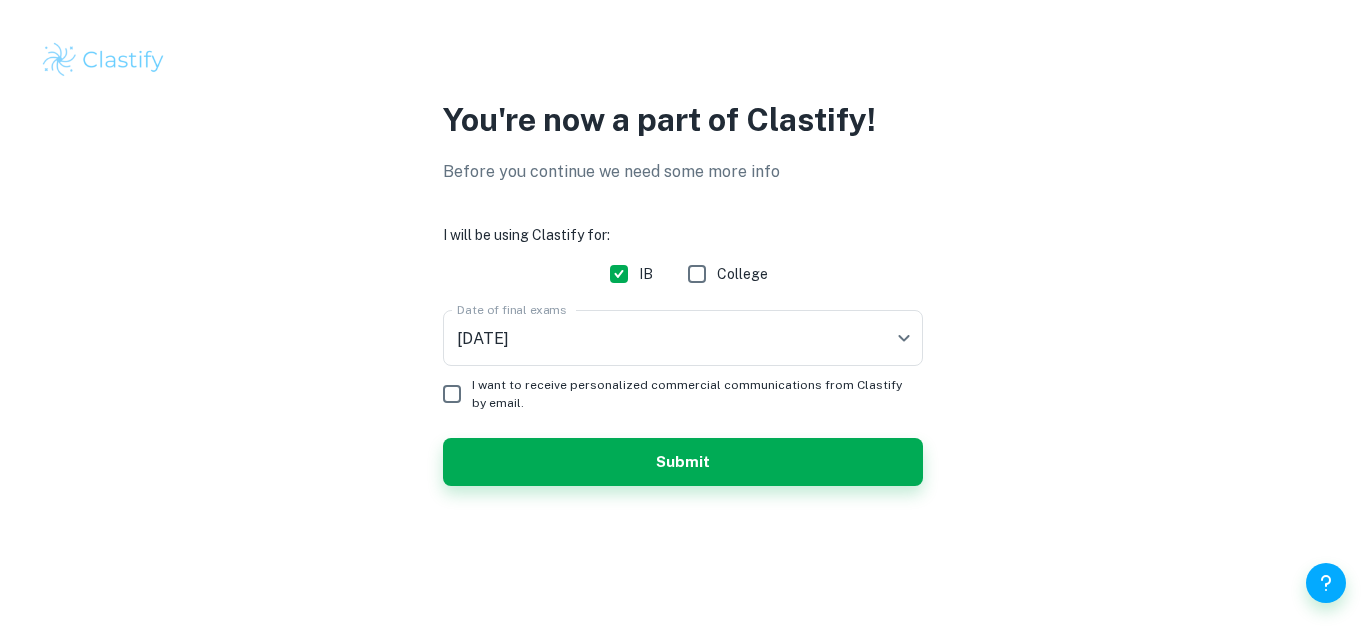 click on "I want to receive personalized commercial communications from Clastify by email." at bounding box center [689, 394] 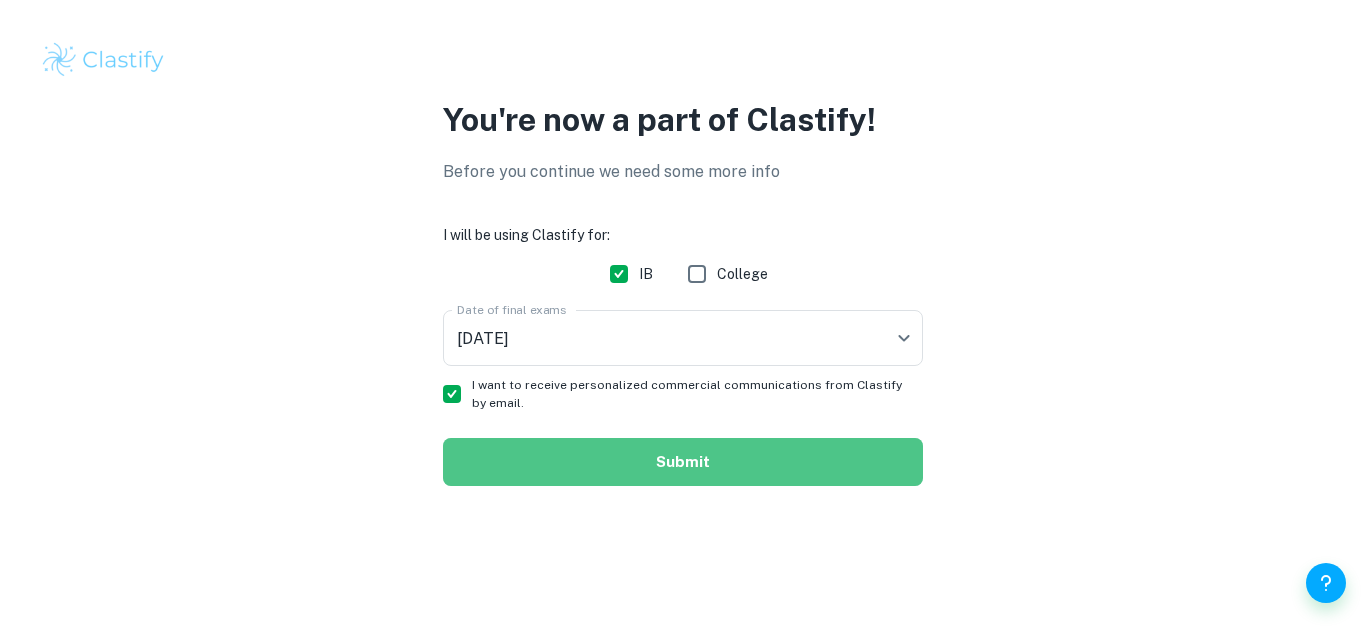 click on "Submit" at bounding box center [683, 462] 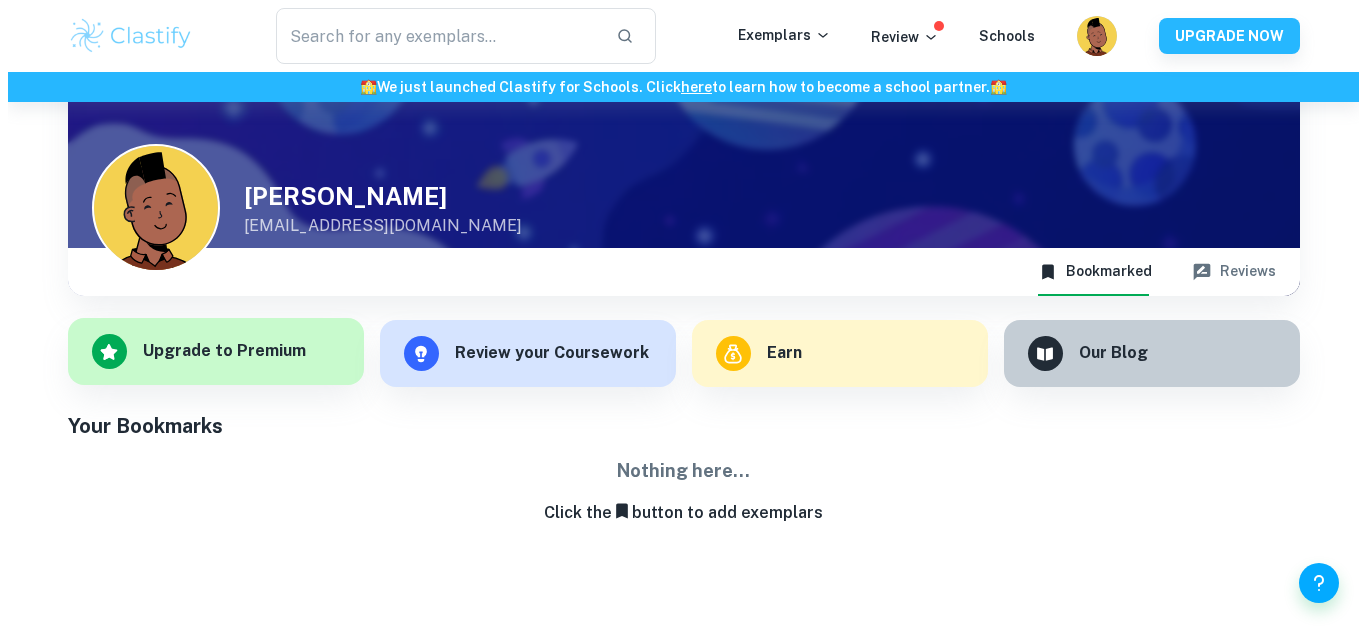 scroll, scrollTop: 0, scrollLeft: 0, axis: both 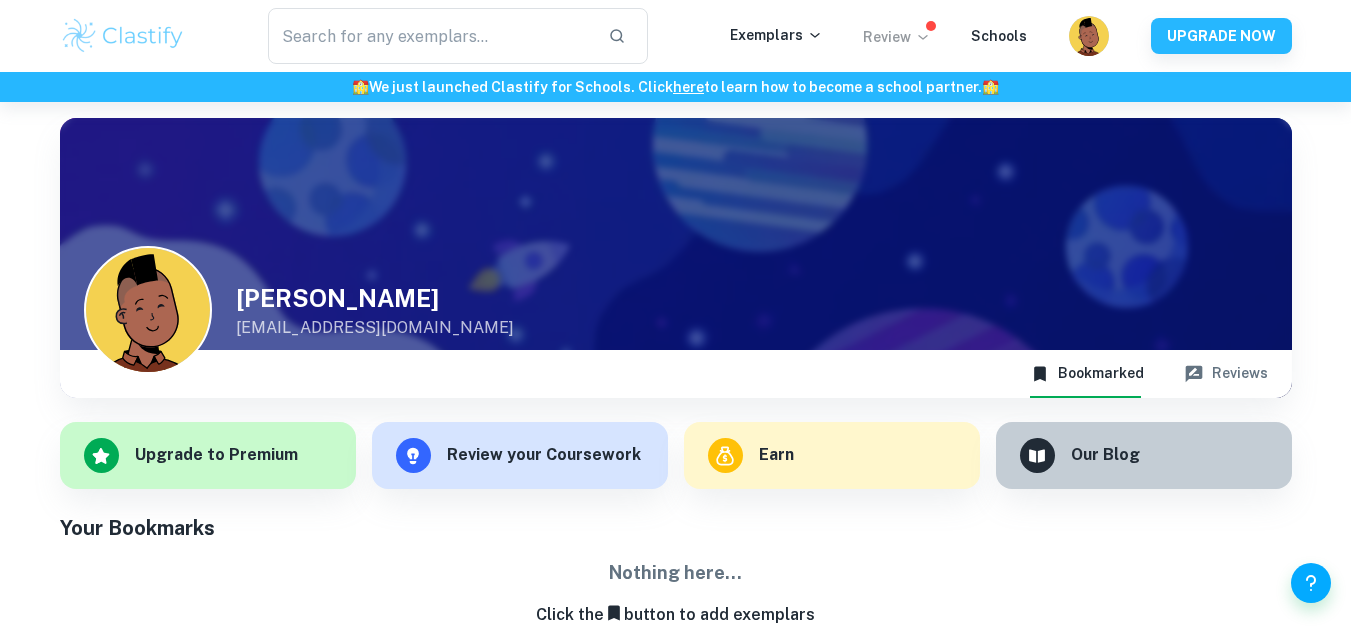 click on "Review" at bounding box center (897, 37) 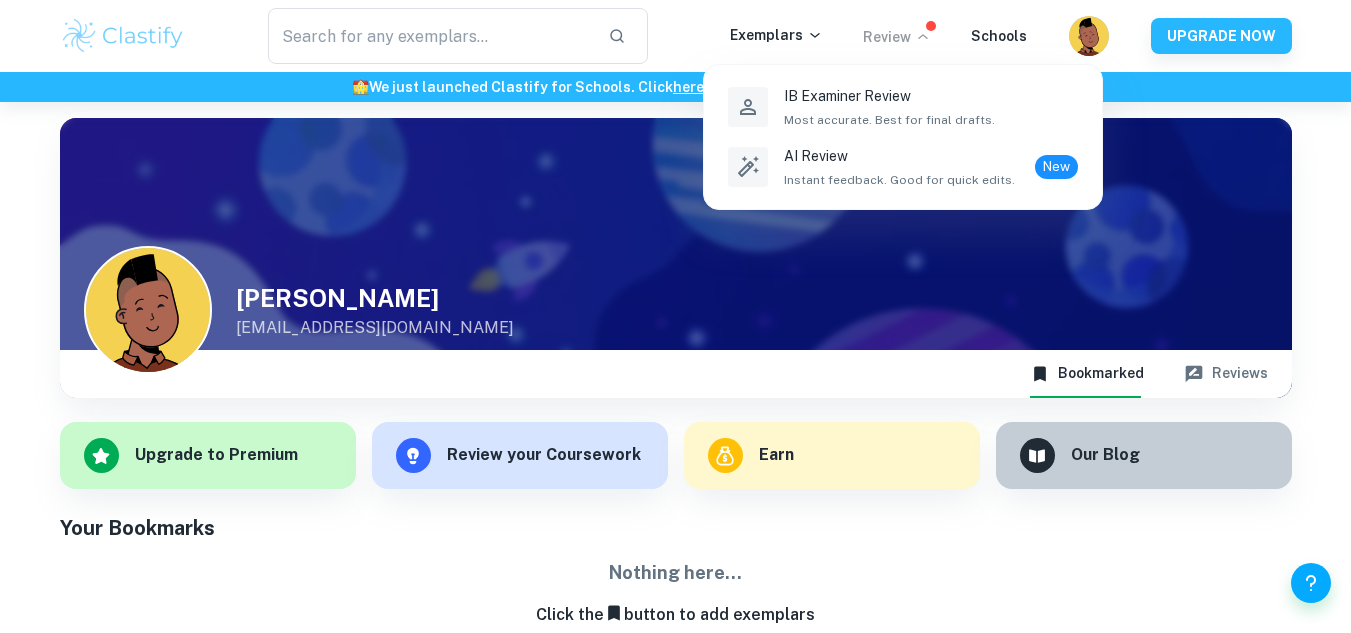 click at bounding box center [675, 316] 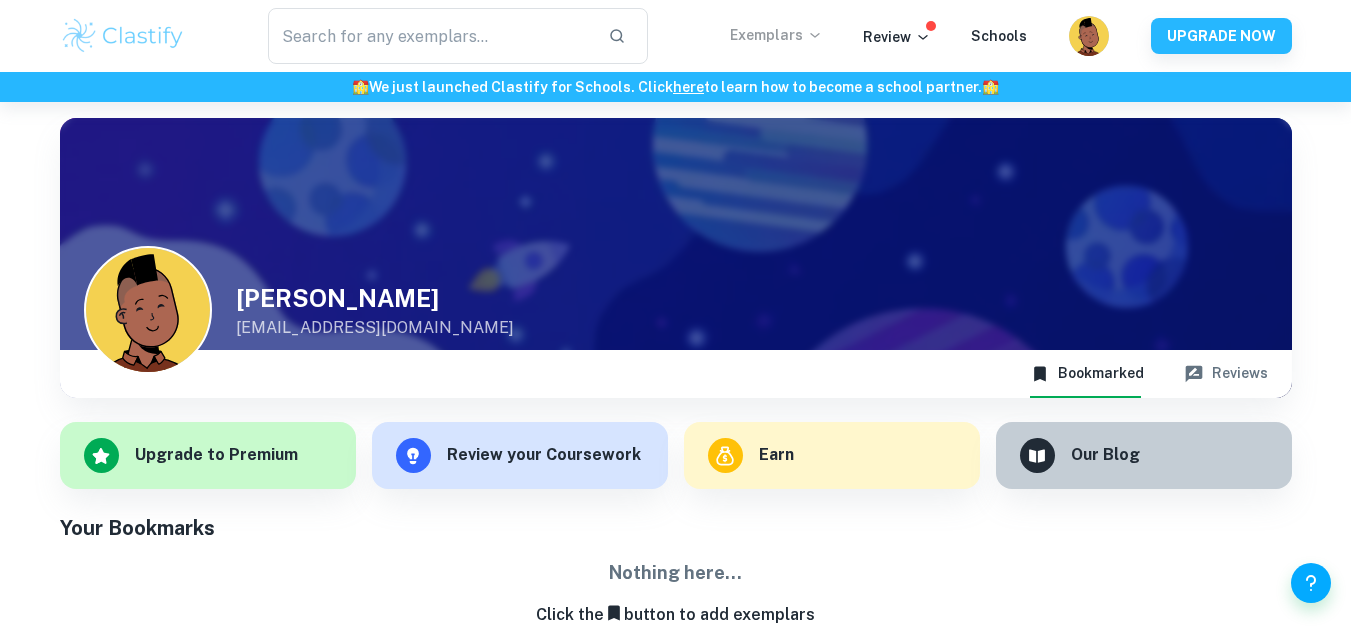 click 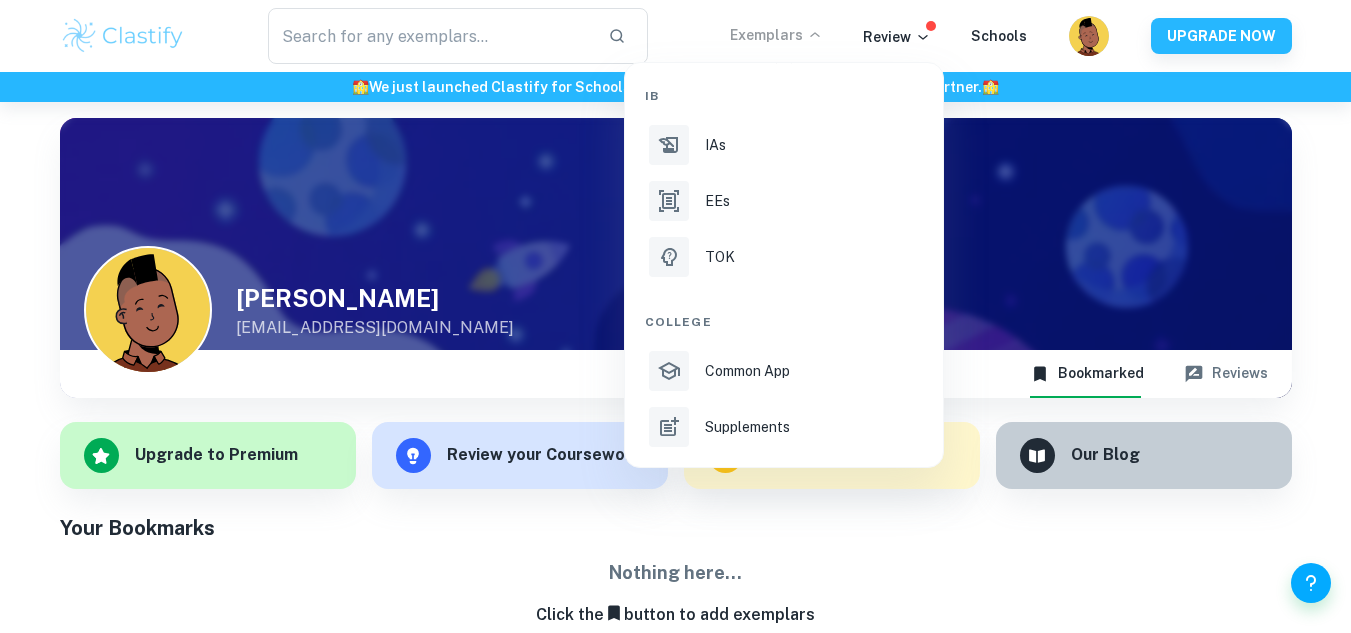 click at bounding box center (675, 316) 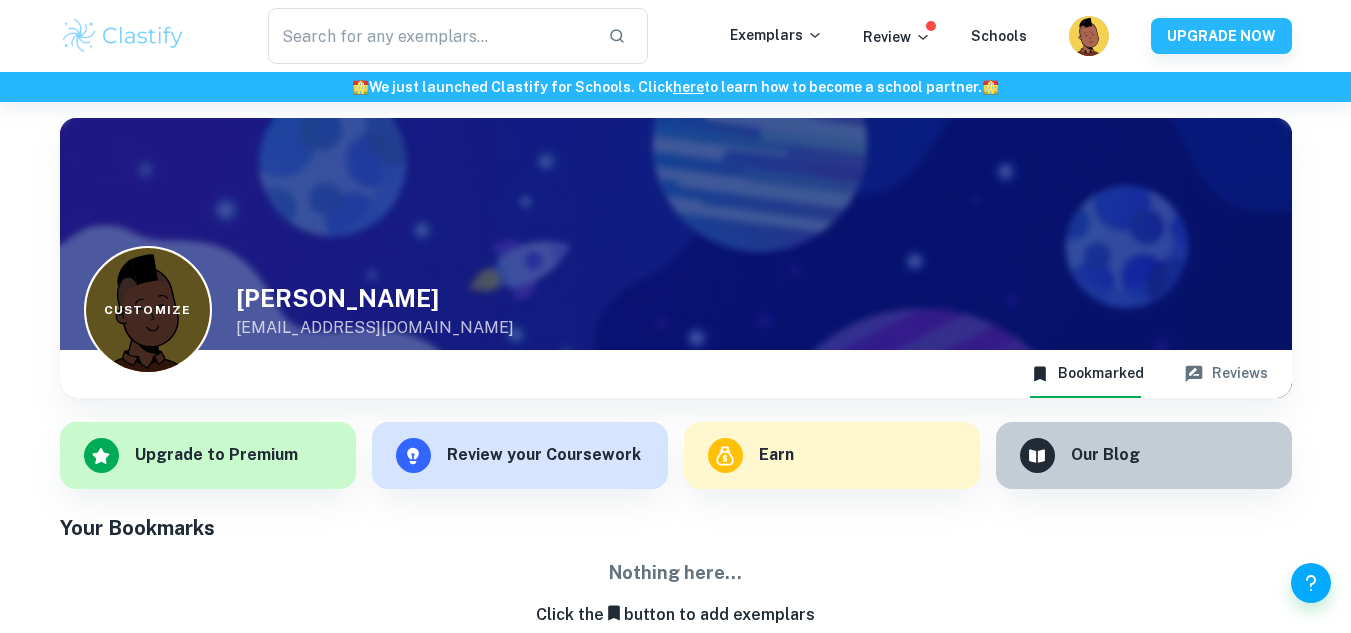 click on "Customize" at bounding box center (148, 310) 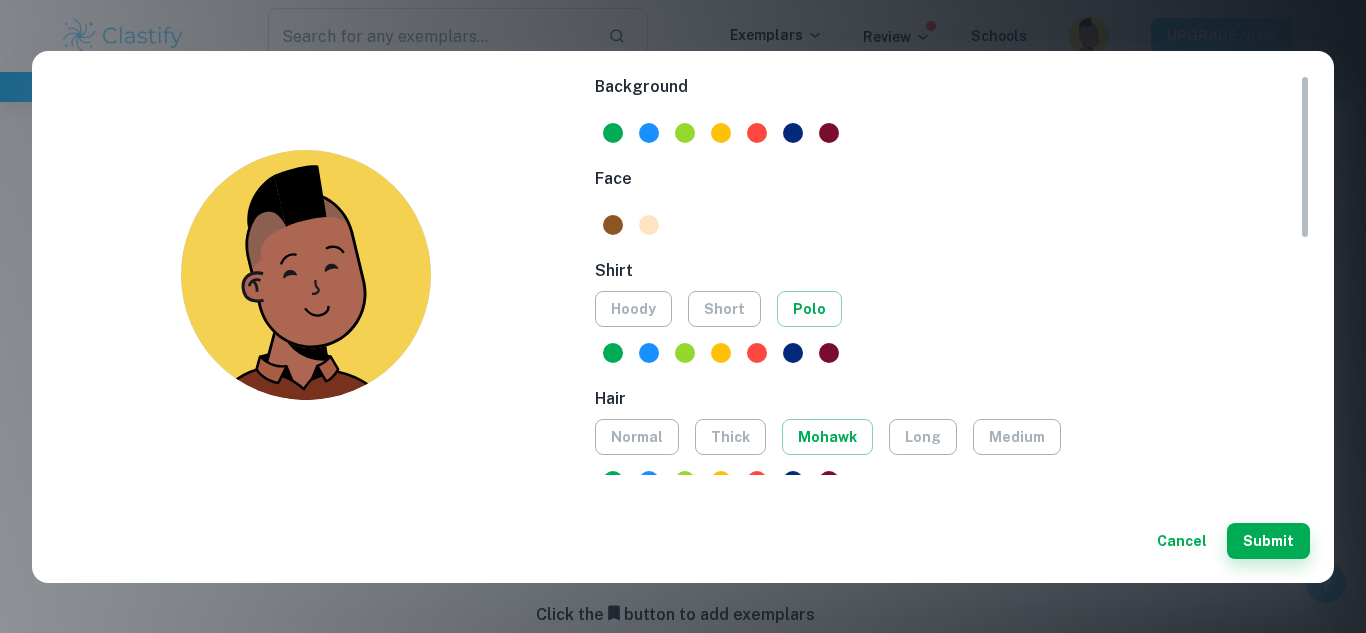 click at bounding box center (649, 225) 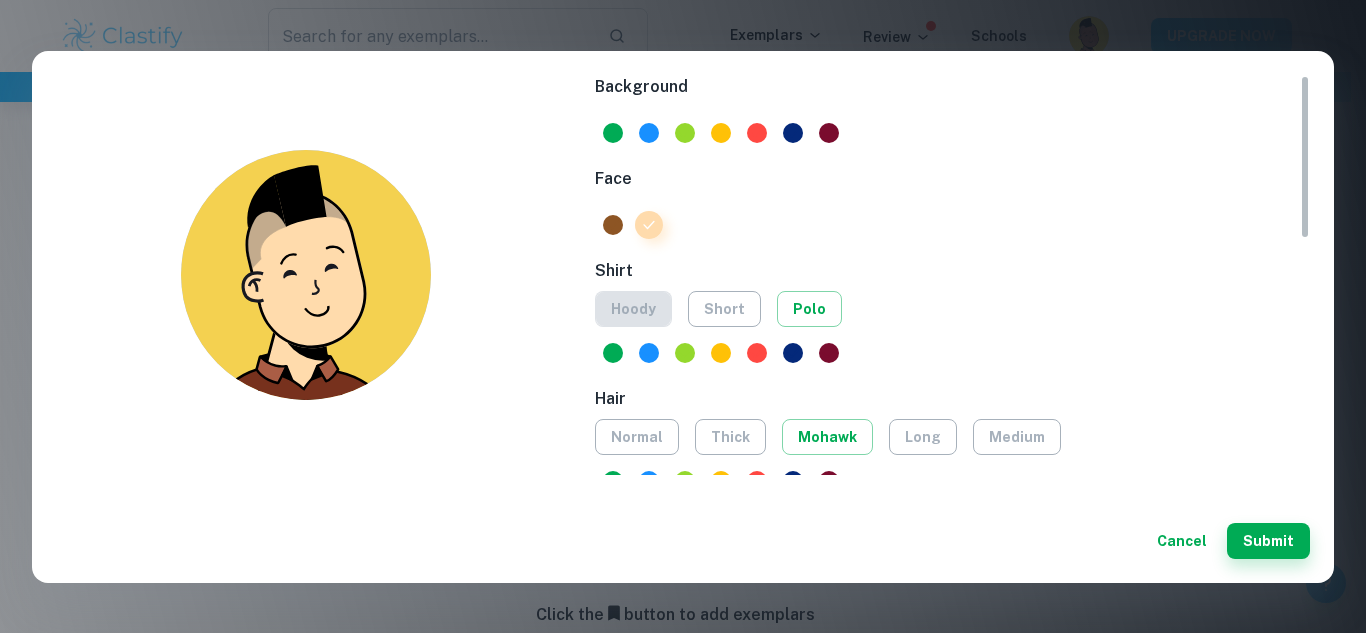 click on "hoody" at bounding box center (633, 309) 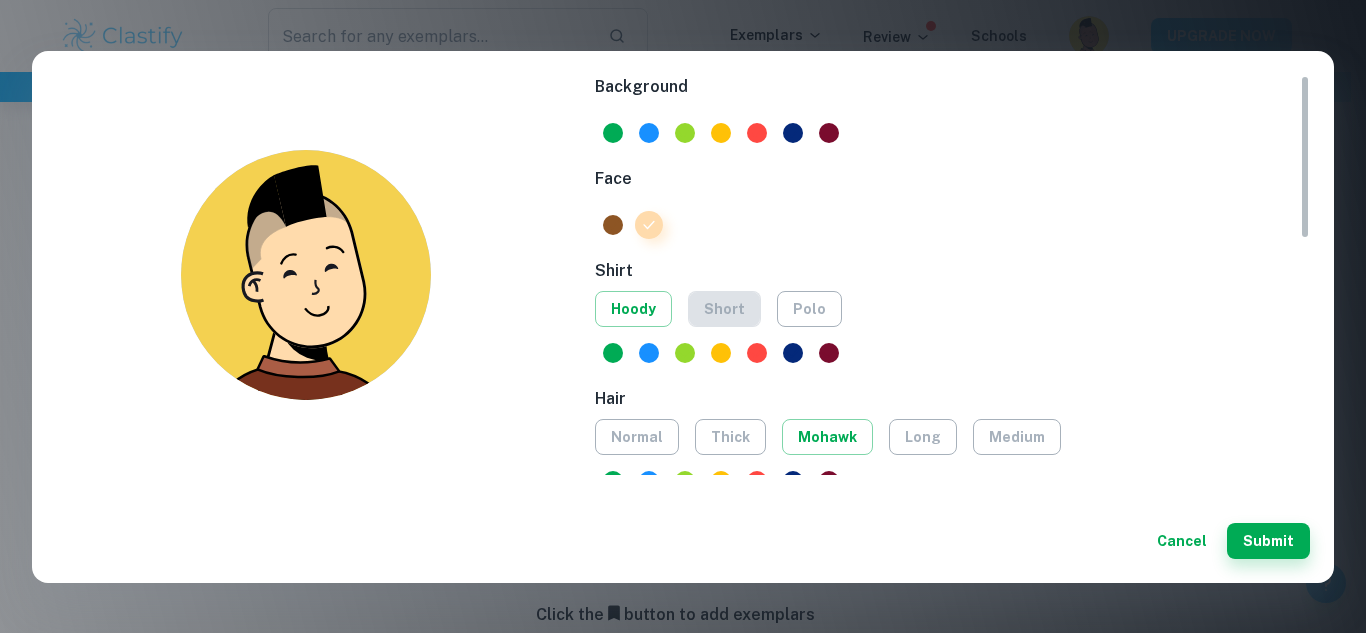 click on "short" at bounding box center (724, 309) 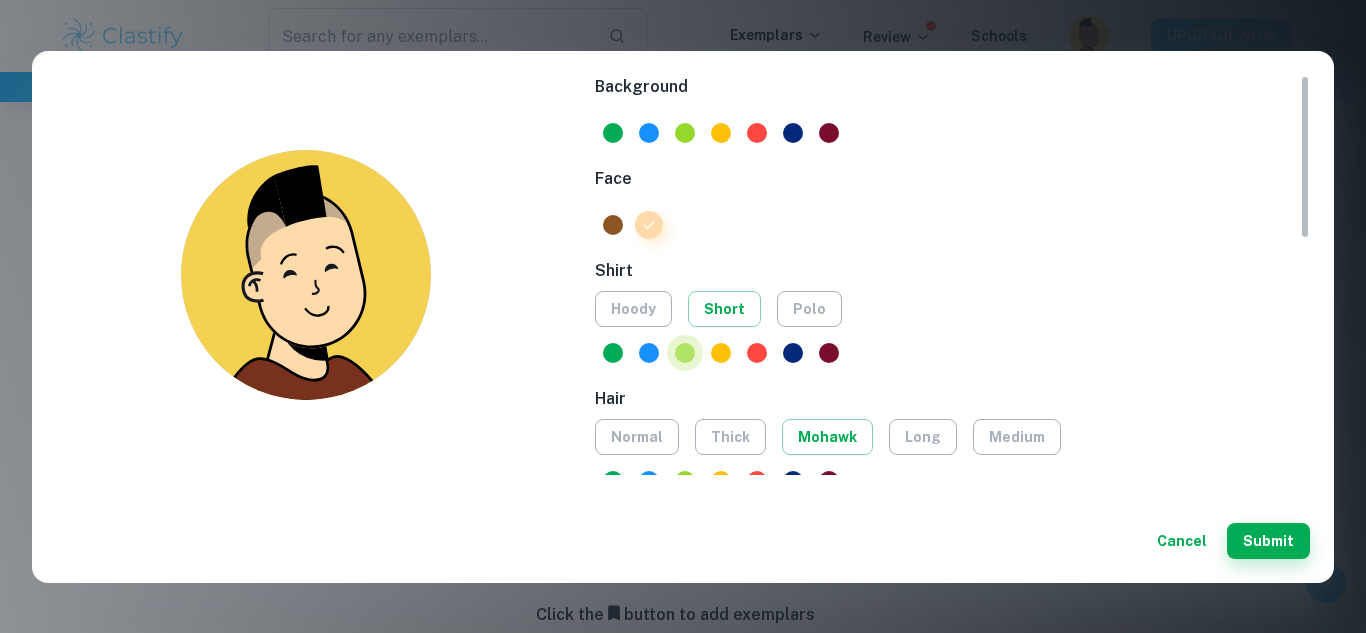 click at bounding box center (685, 353) 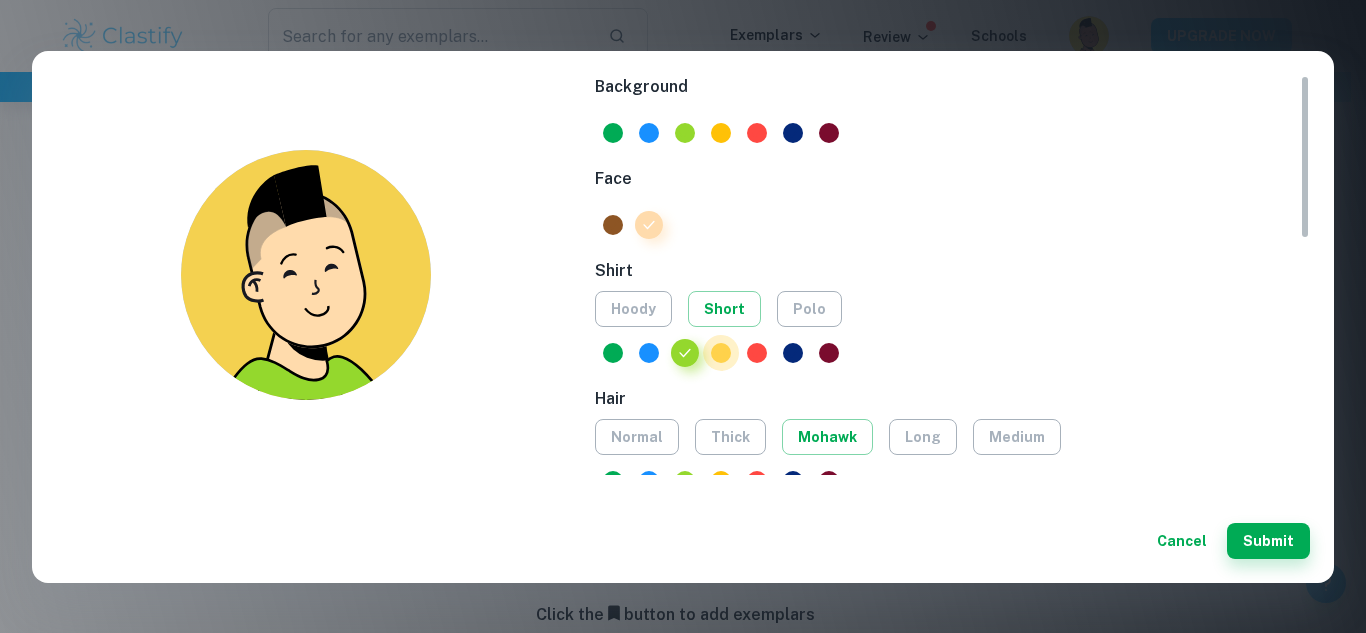 click at bounding box center (721, 353) 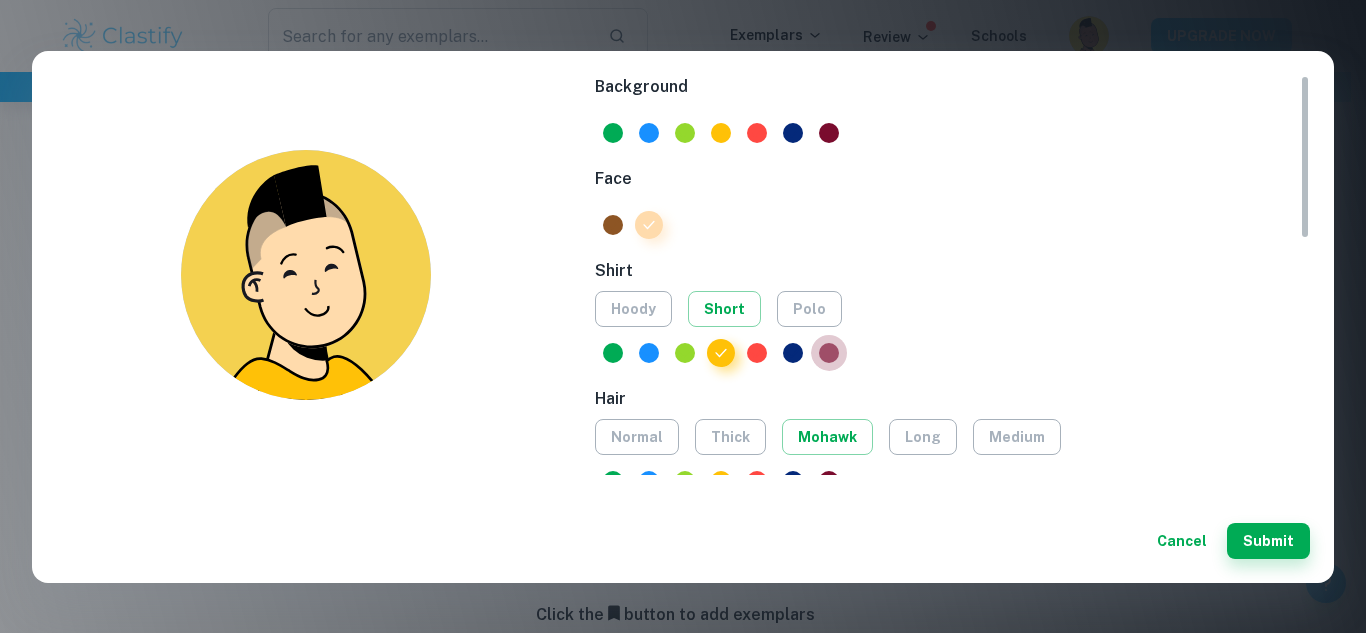 click at bounding box center [829, 353] 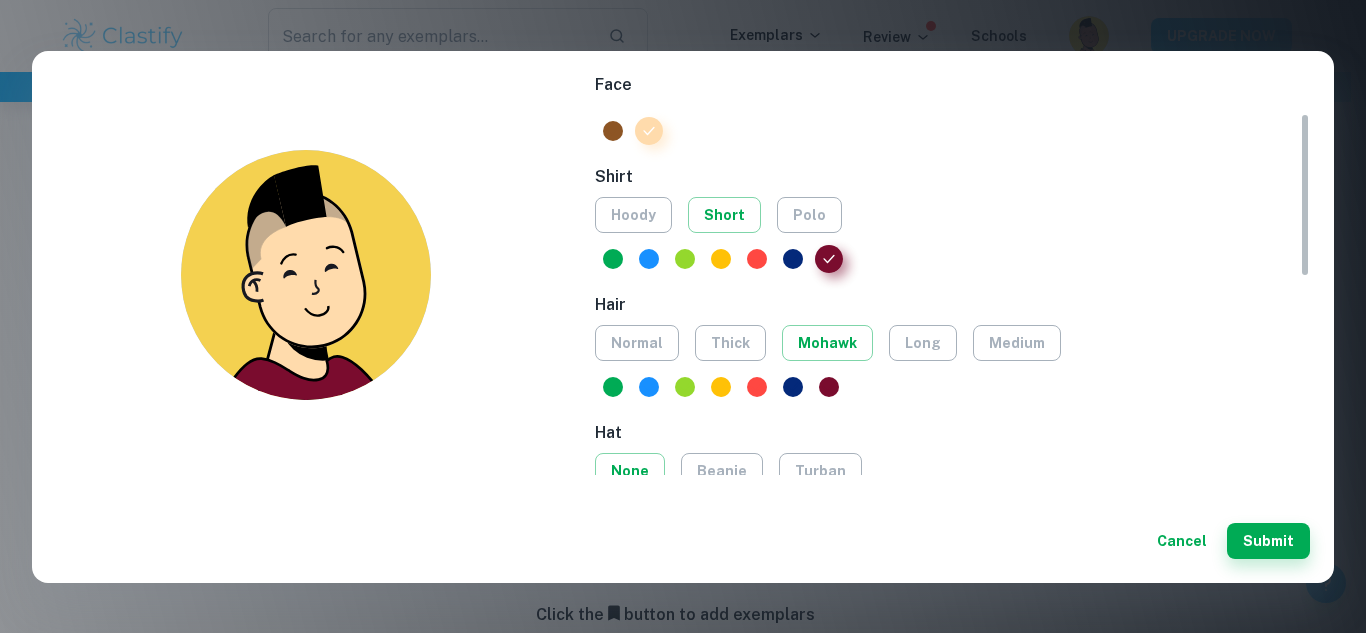 scroll, scrollTop: 98, scrollLeft: 0, axis: vertical 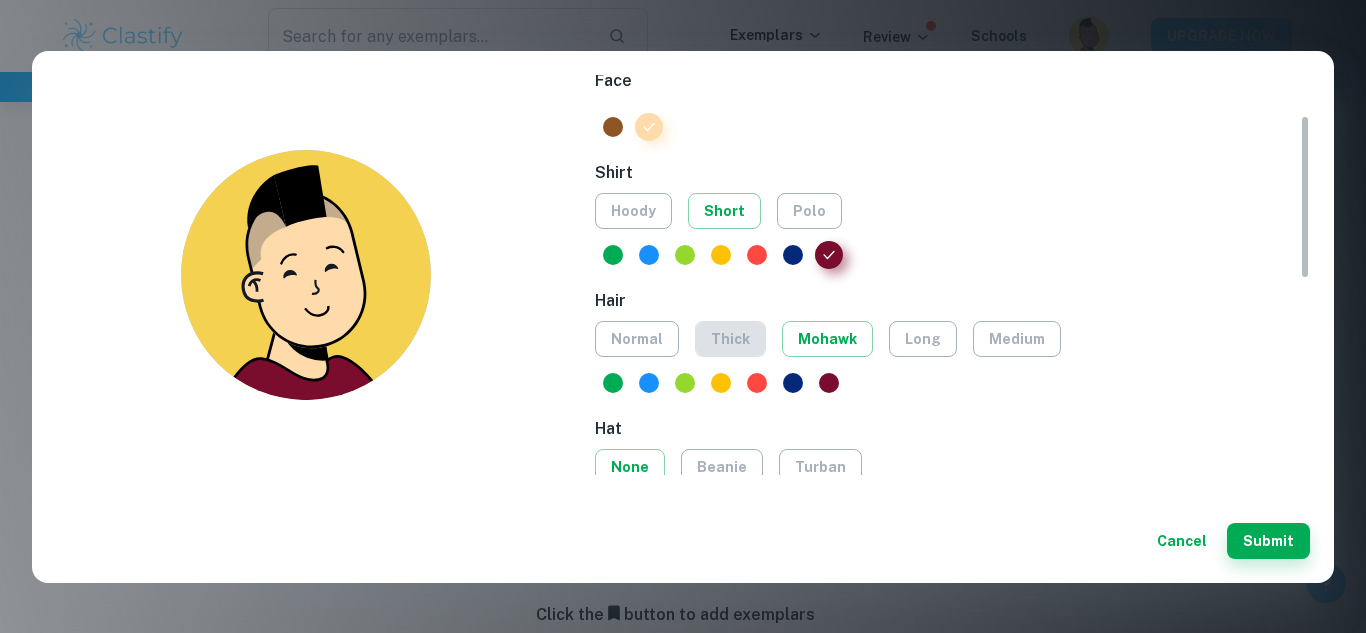 click on "thick" at bounding box center [730, 339] 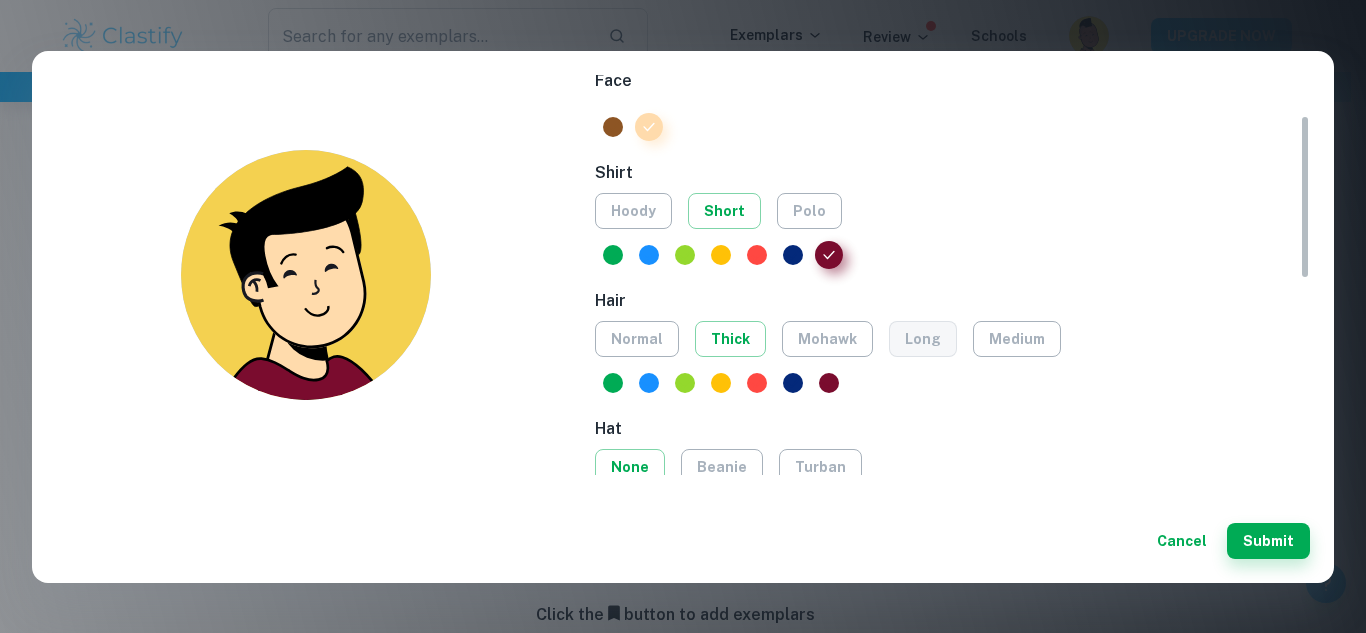 click on "long" at bounding box center [923, 339] 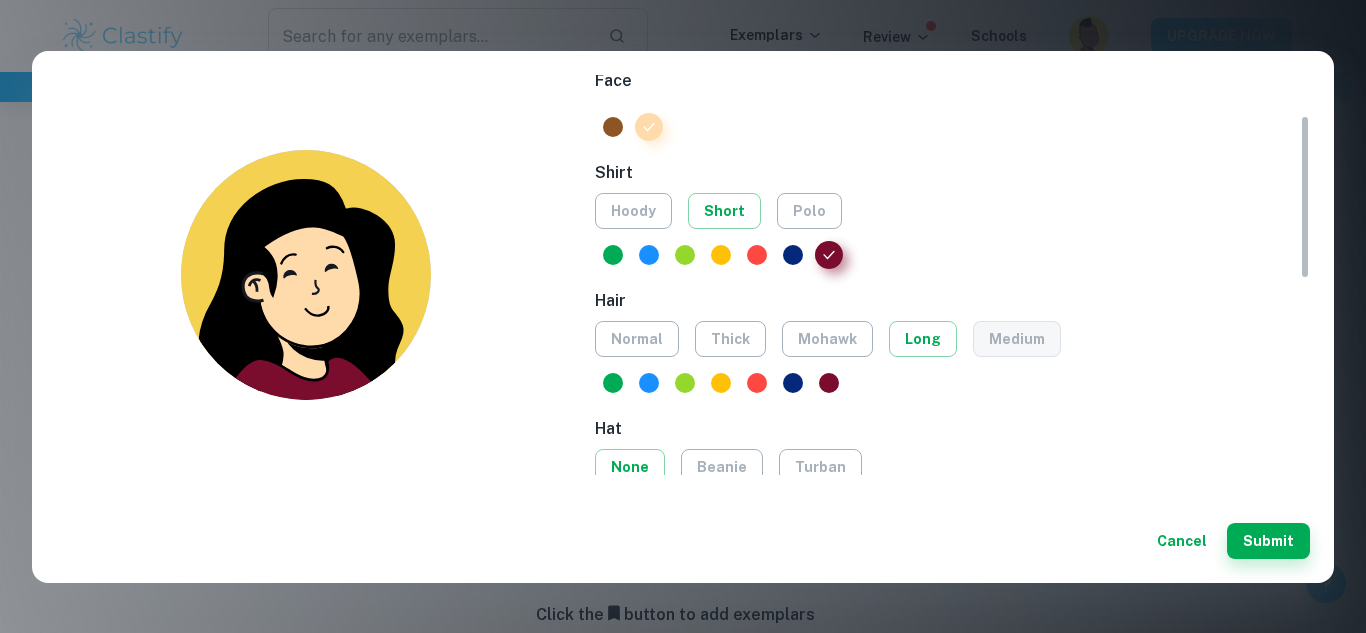 click on "medium" at bounding box center [1017, 339] 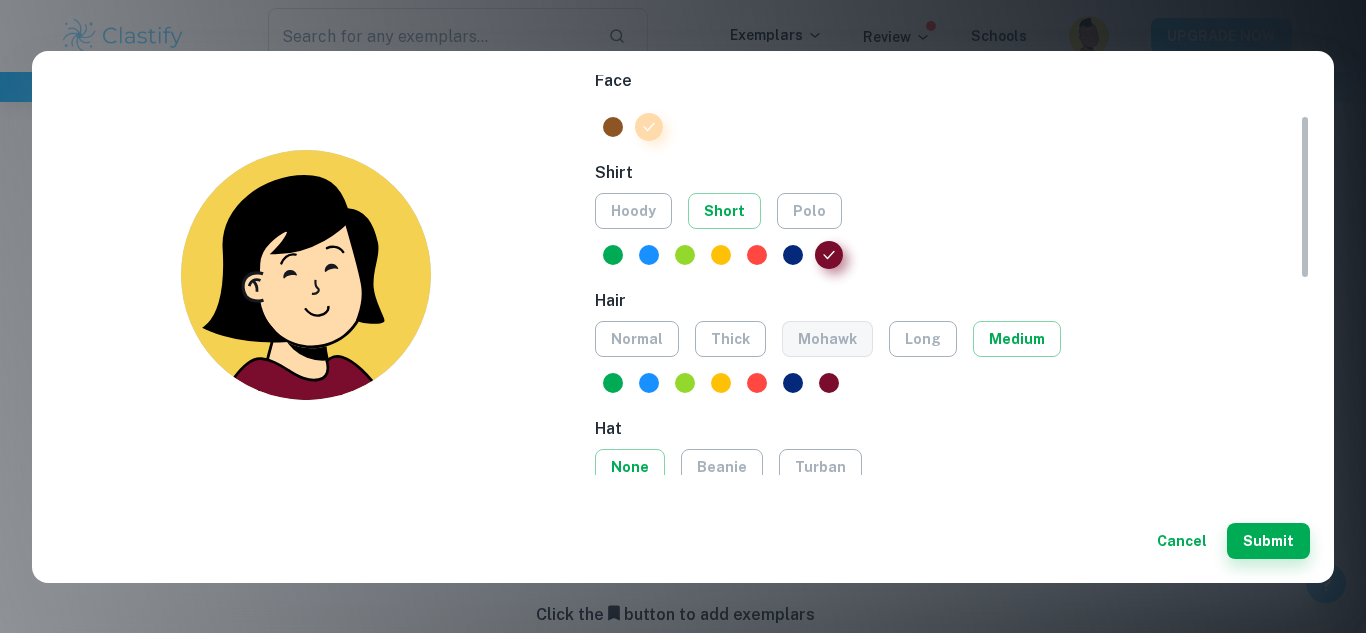 click on "mohawk" at bounding box center [827, 339] 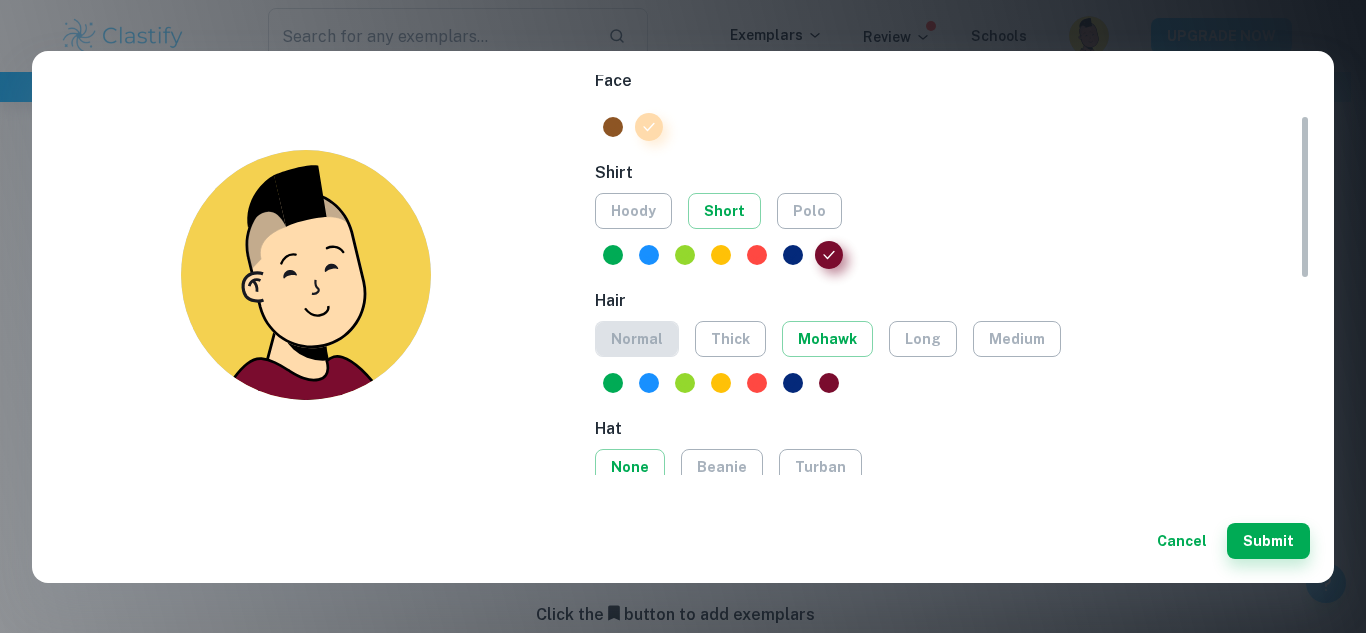 click on "normal" at bounding box center [637, 339] 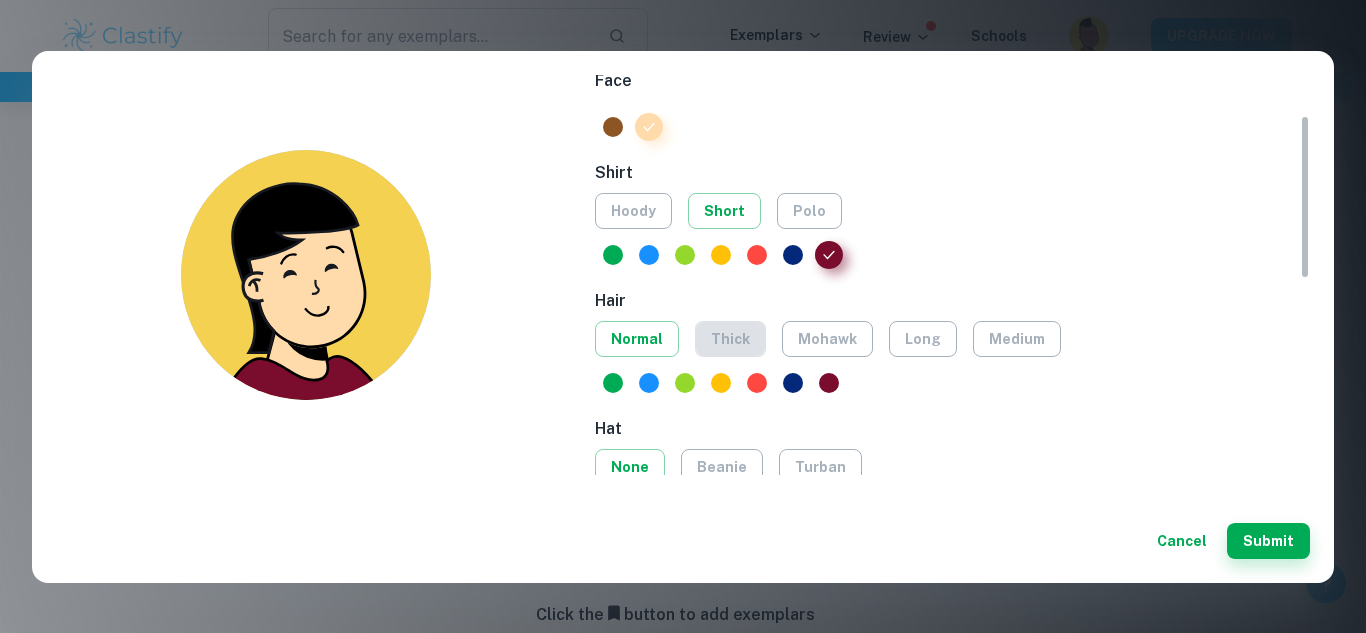 click on "thick" at bounding box center [730, 339] 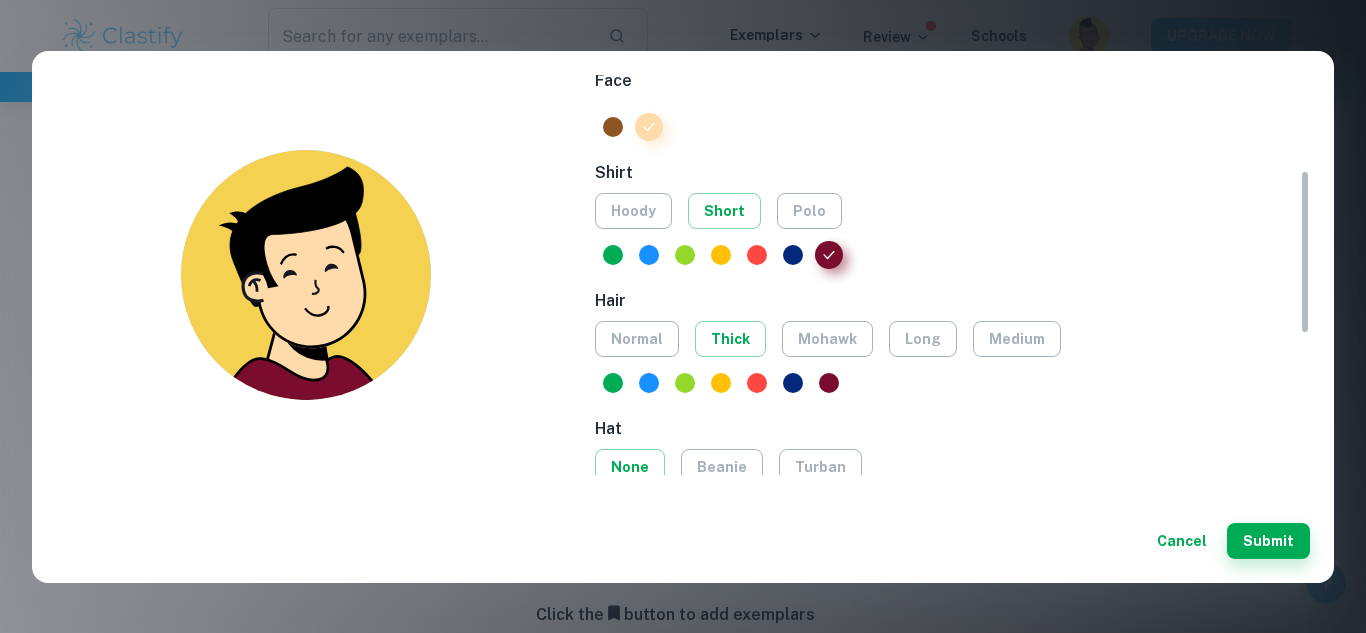 scroll, scrollTop: 356, scrollLeft: 0, axis: vertical 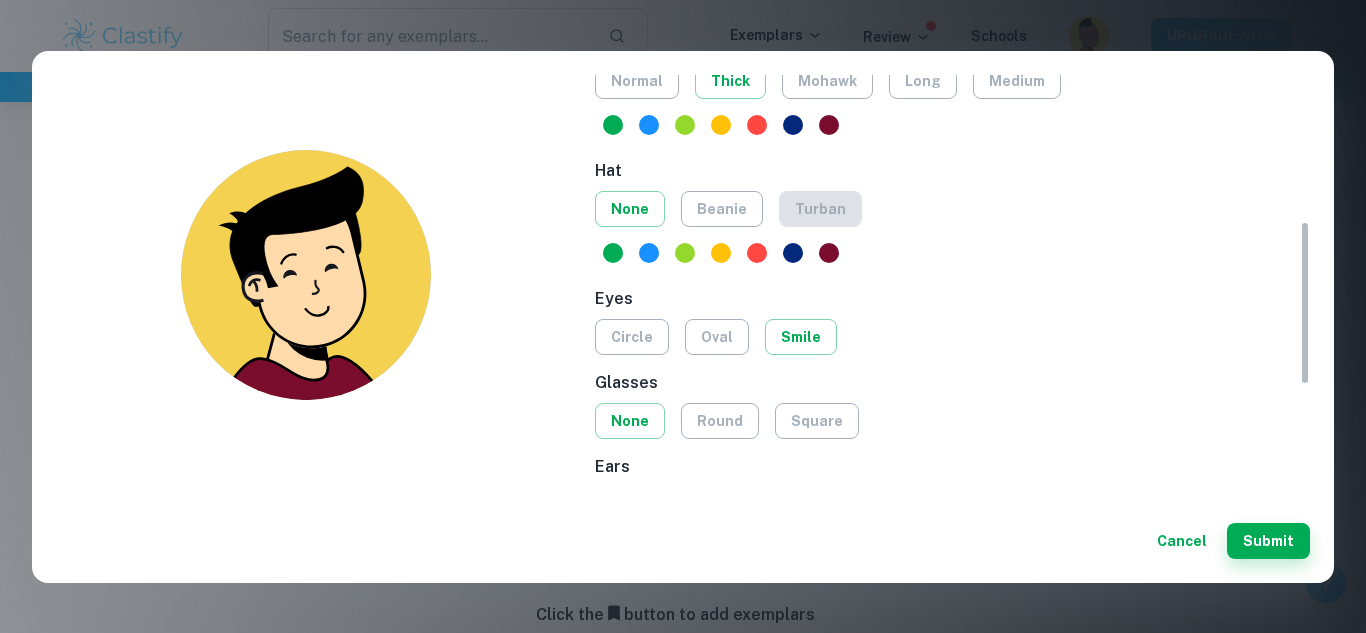 click on "turban" at bounding box center [820, 209] 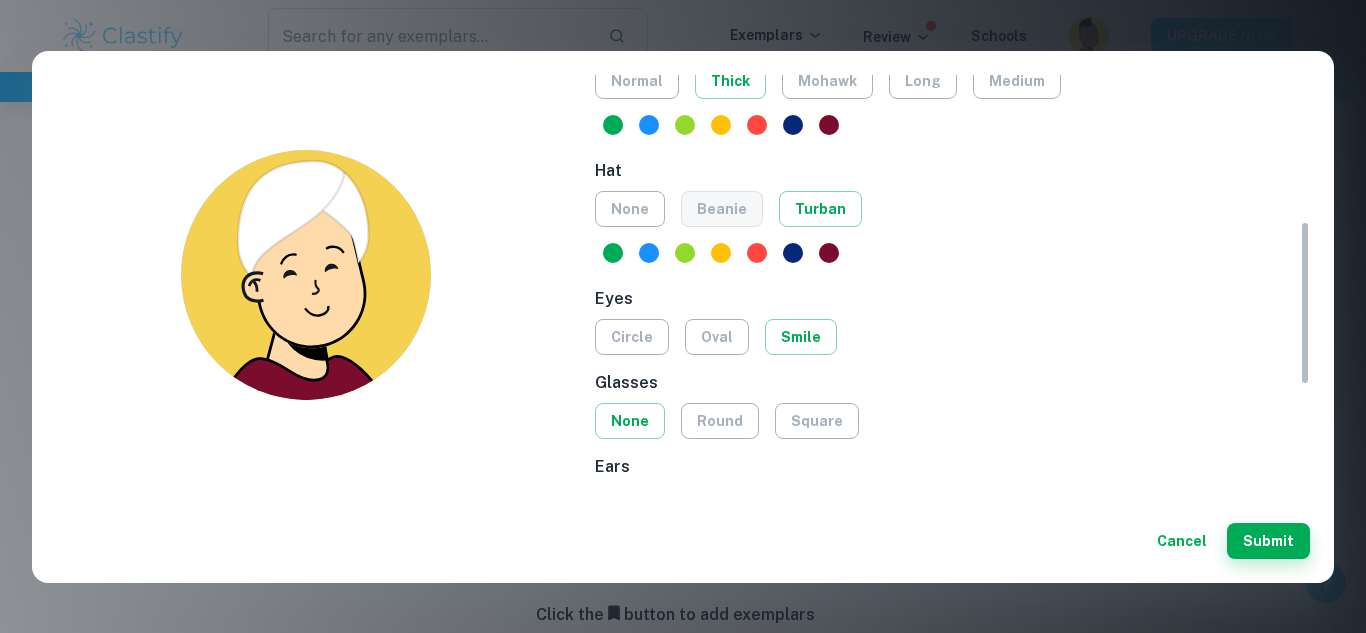 click on "beanie" at bounding box center [722, 209] 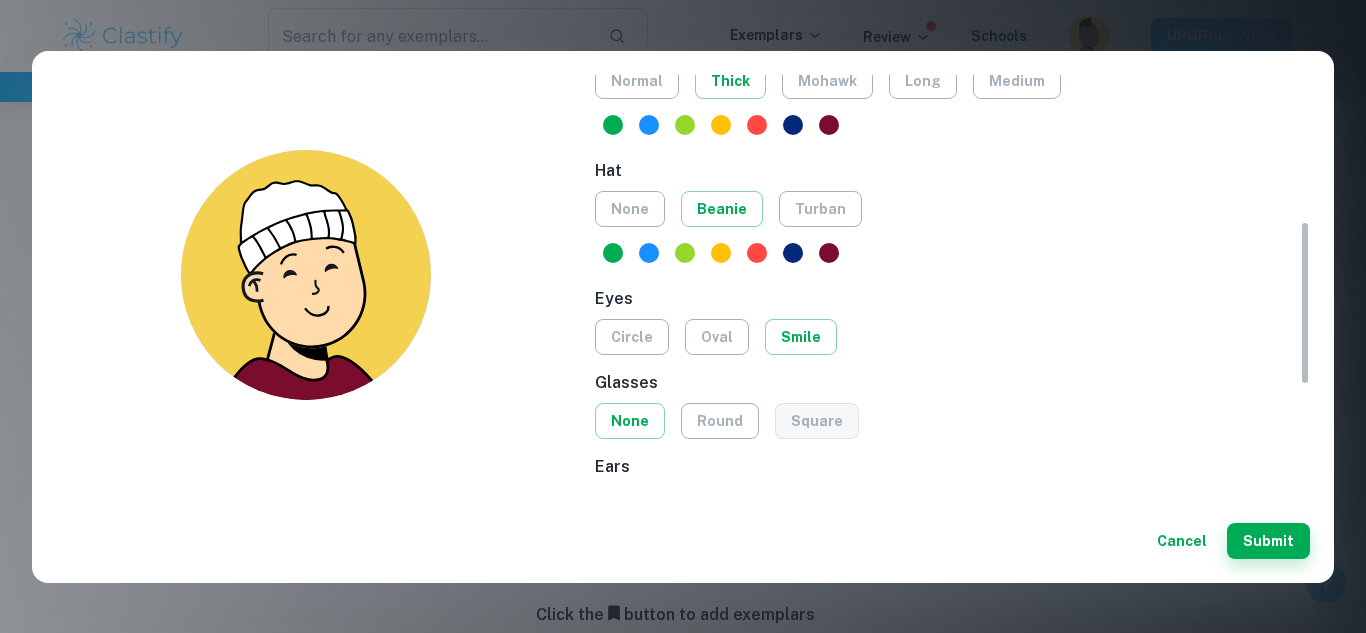 click on "square" at bounding box center [817, 421] 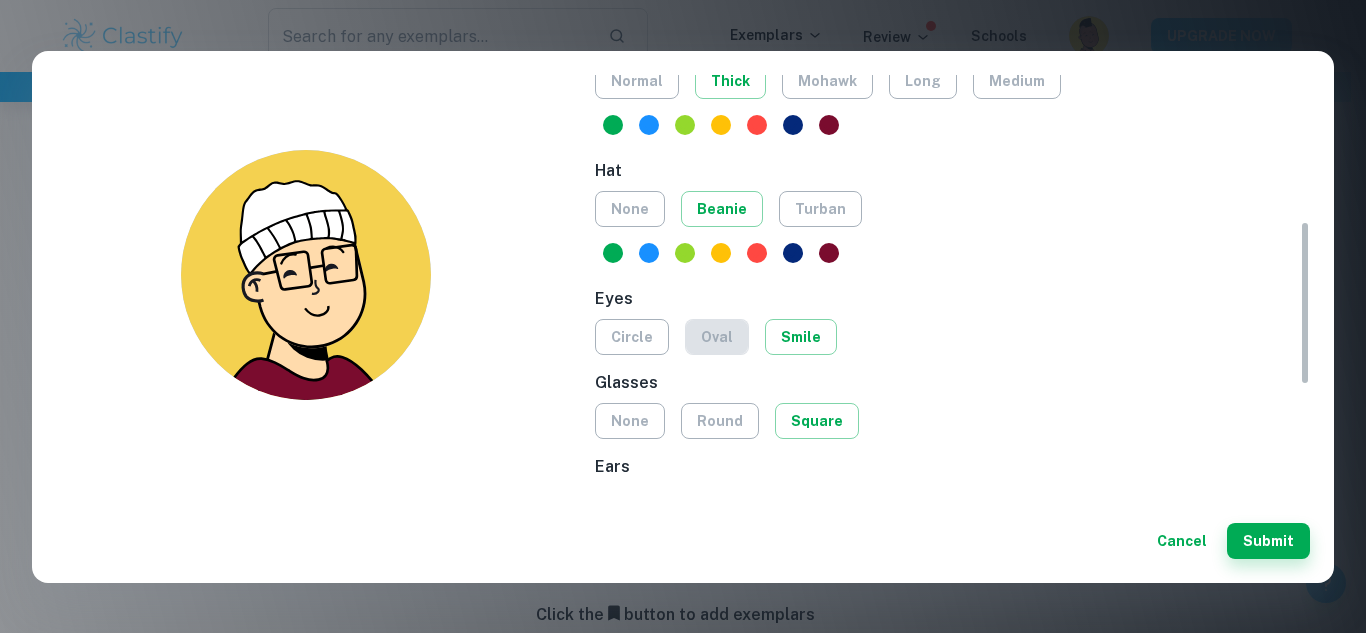 click on "oval" at bounding box center (717, 337) 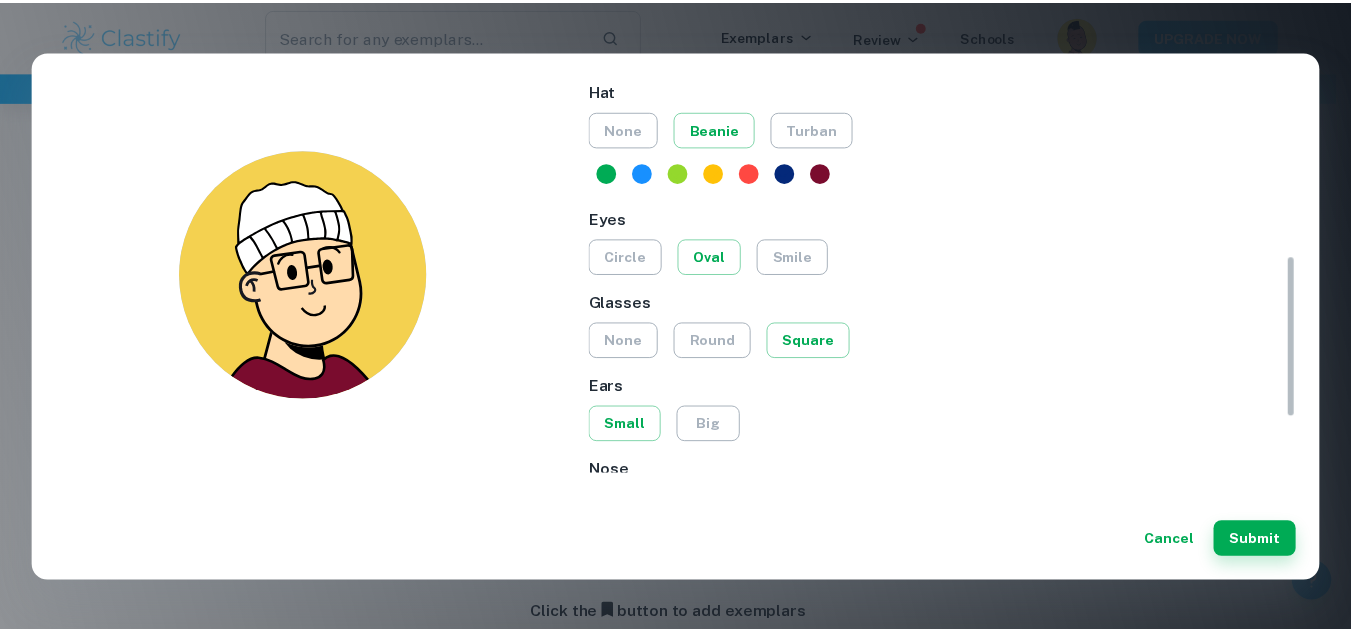 scroll, scrollTop: 437, scrollLeft: 0, axis: vertical 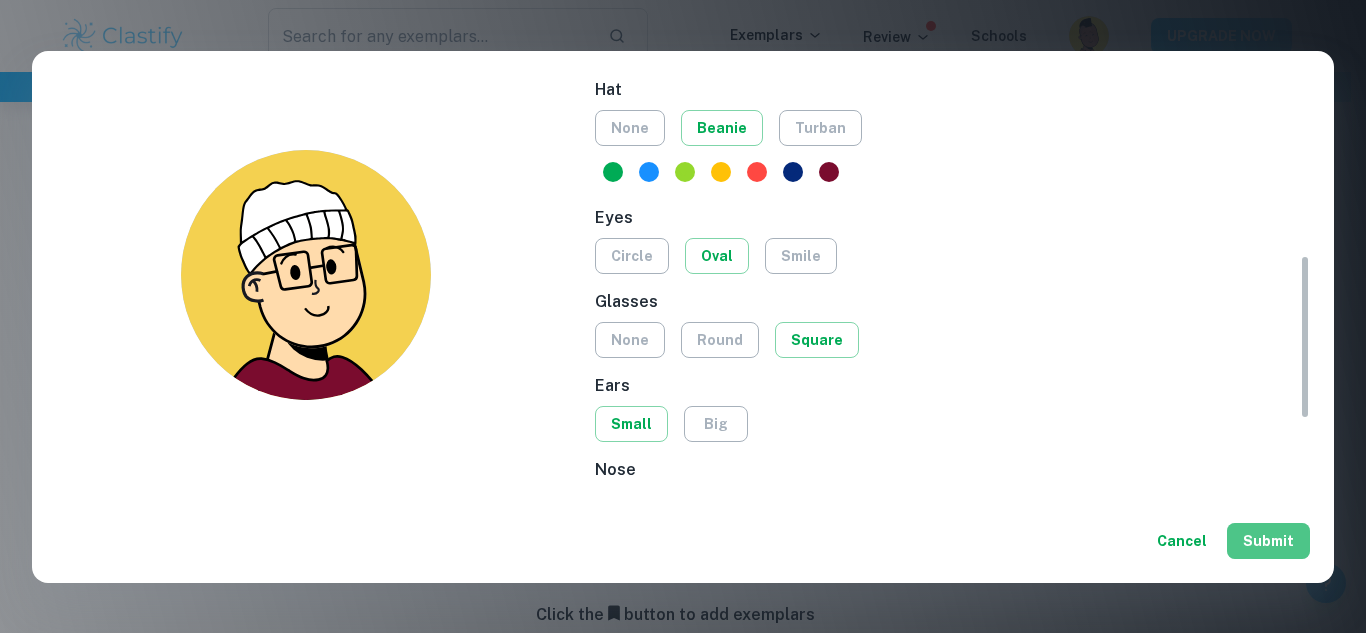 click on "Submit" at bounding box center (1268, 541) 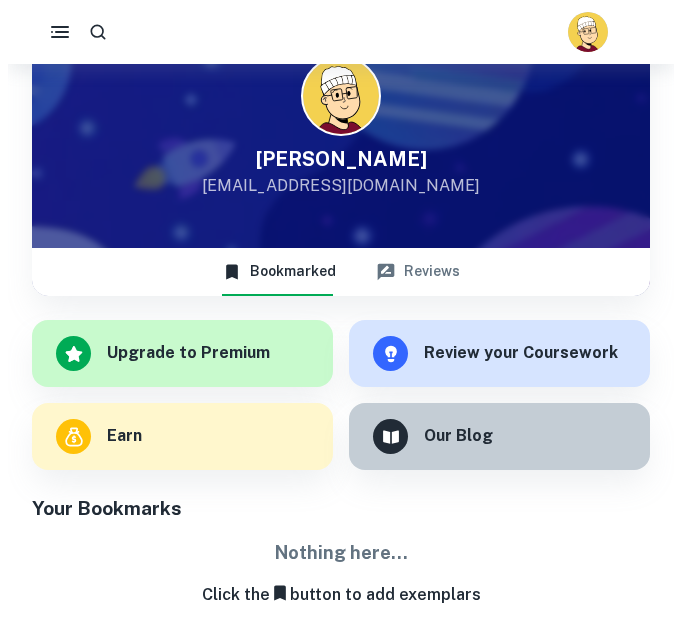 scroll, scrollTop: 0, scrollLeft: 0, axis: both 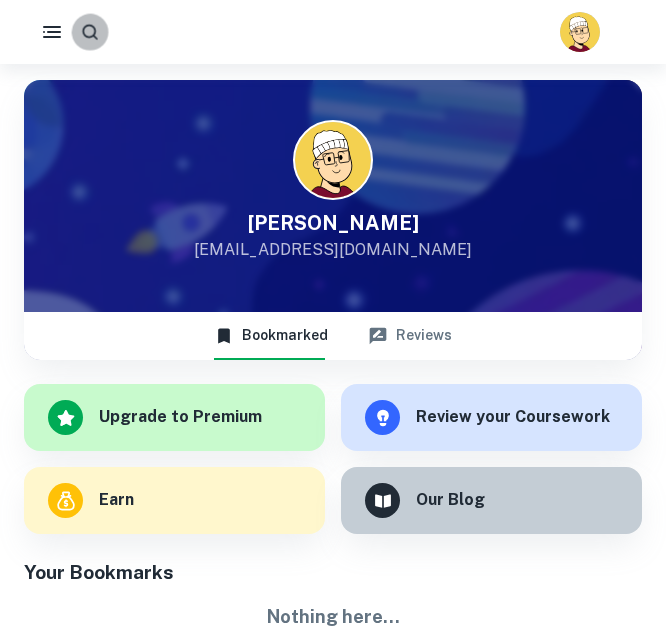 click at bounding box center (90, 32) 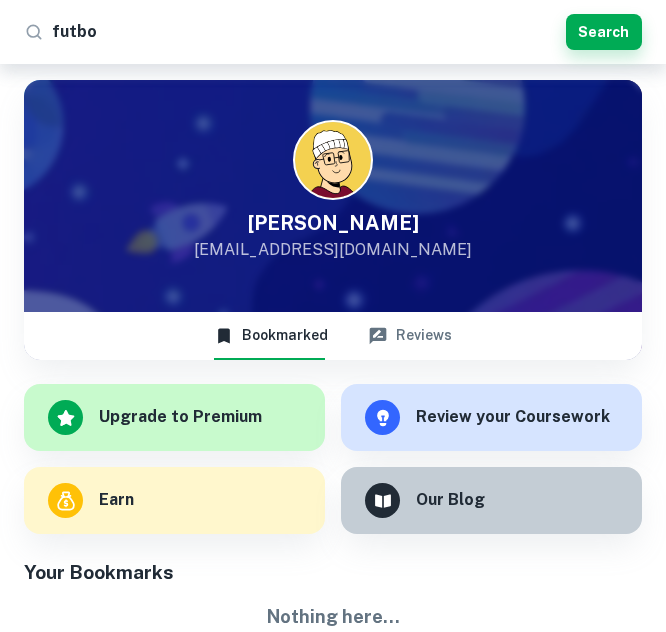 type on "futbol" 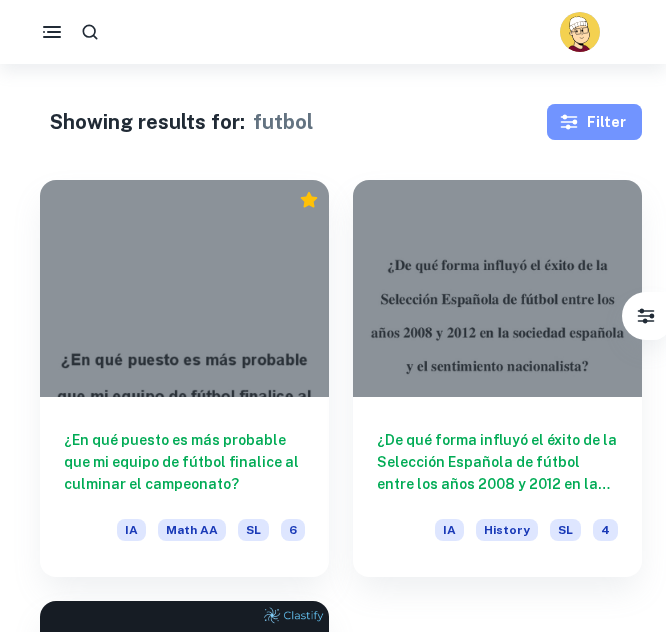 click on "Filter" at bounding box center [594, 122] 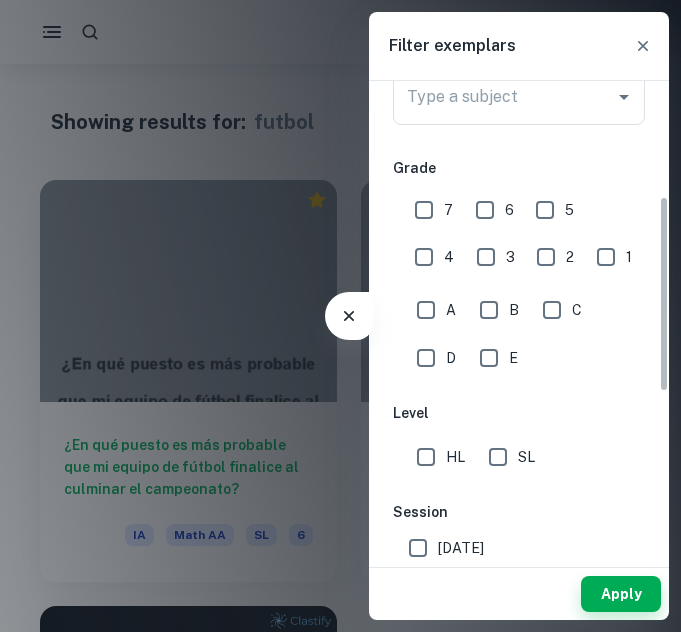 scroll, scrollTop: 282, scrollLeft: 0, axis: vertical 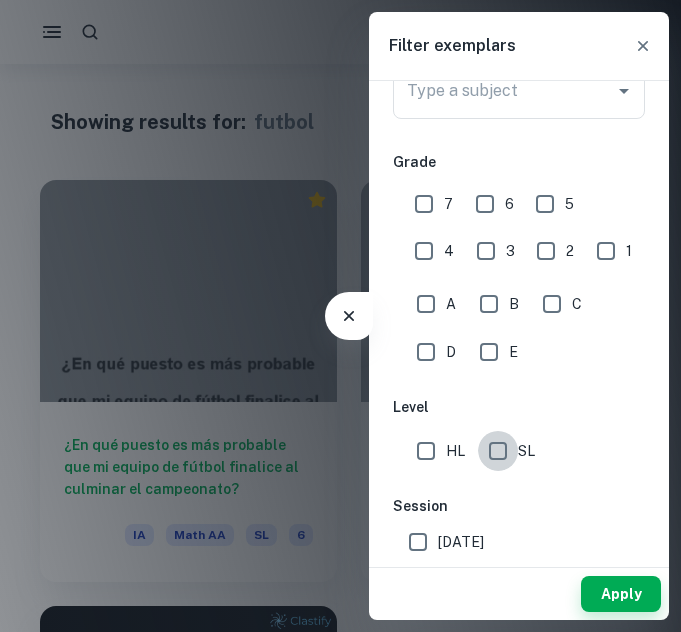 click on "SL" at bounding box center [498, 451] 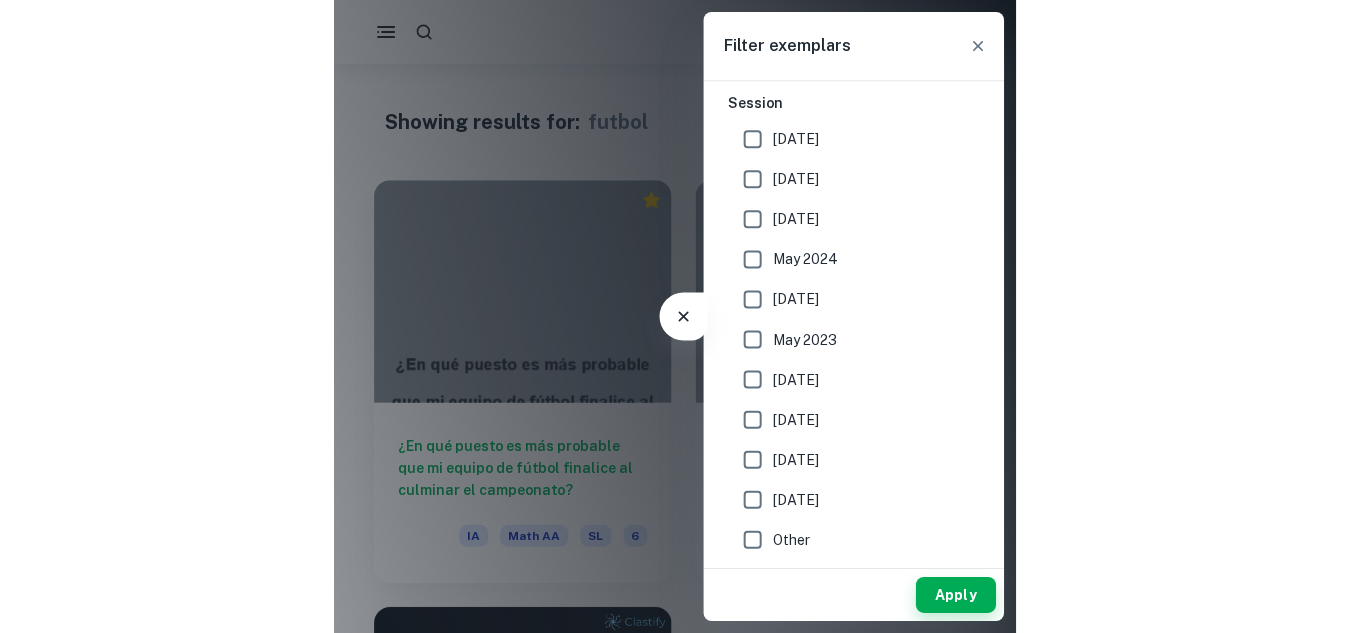 scroll, scrollTop: 0, scrollLeft: 0, axis: both 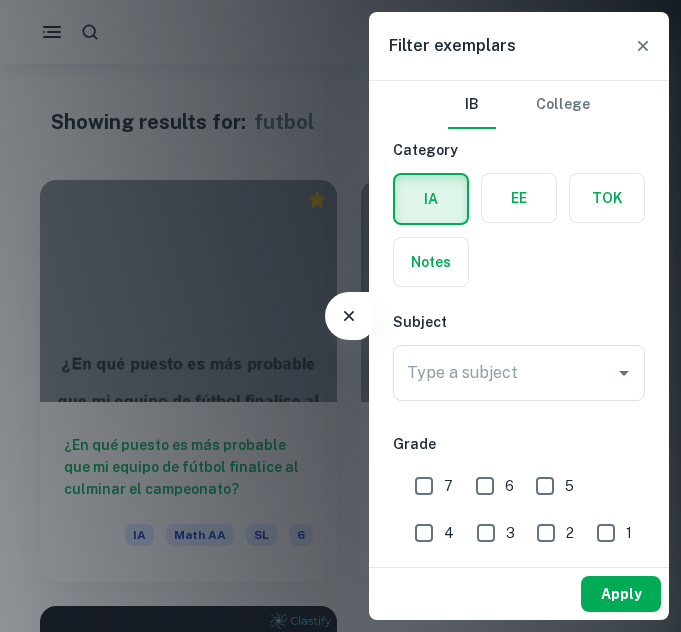 click on "Apply" at bounding box center (621, 594) 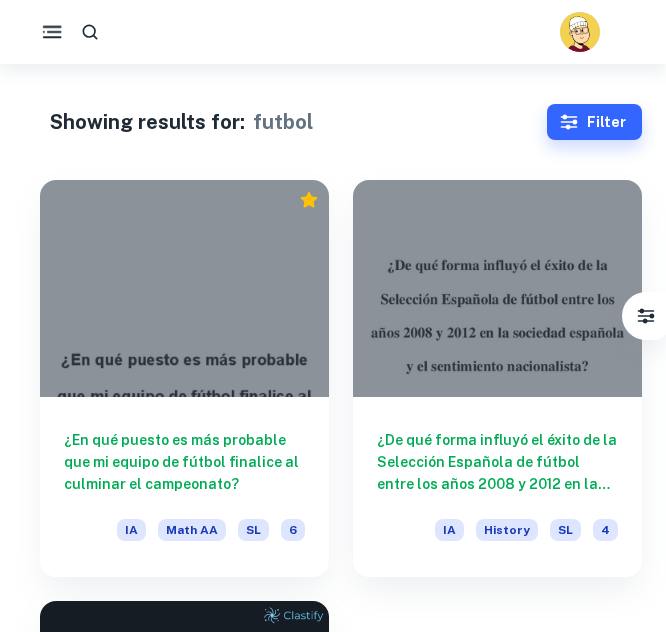 click 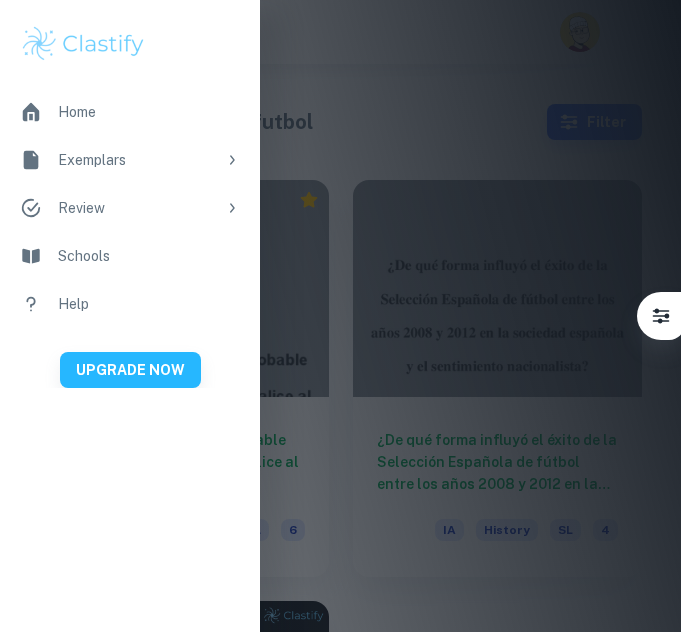 click at bounding box center [340, 316] 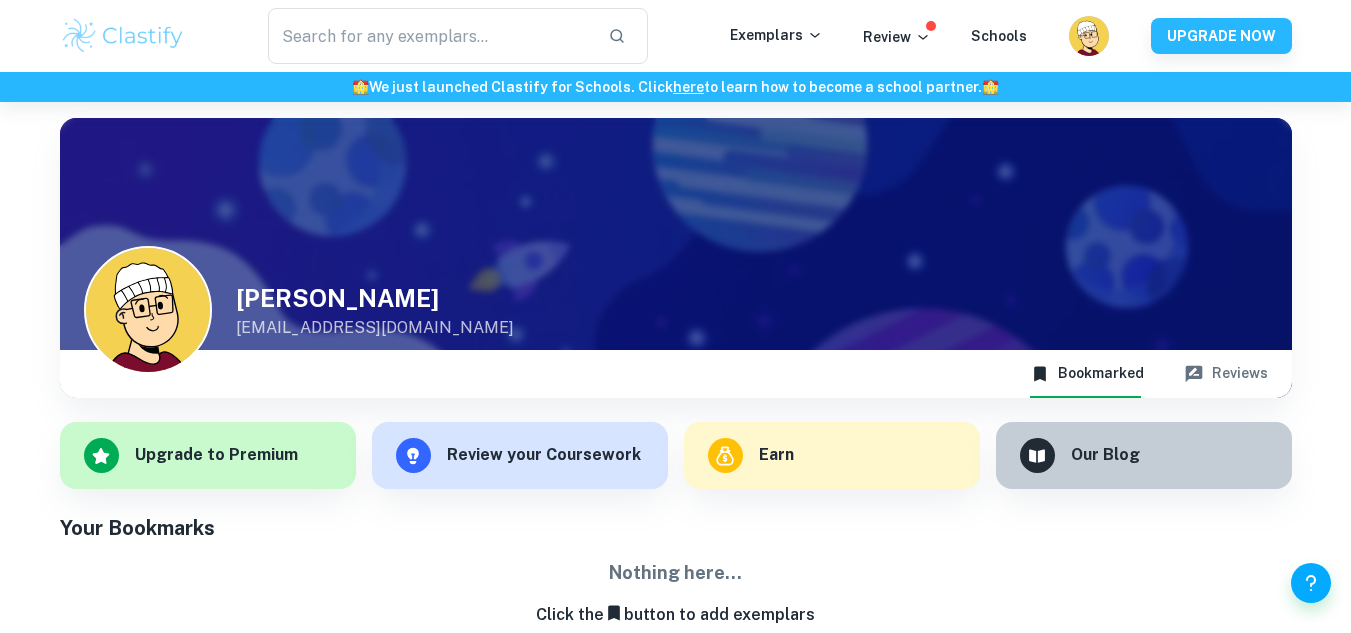 click on "Customize [PERSON_NAME] [EMAIL_ADDRESS][DOMAIN_NAME]" at bounding box center (676, 118) 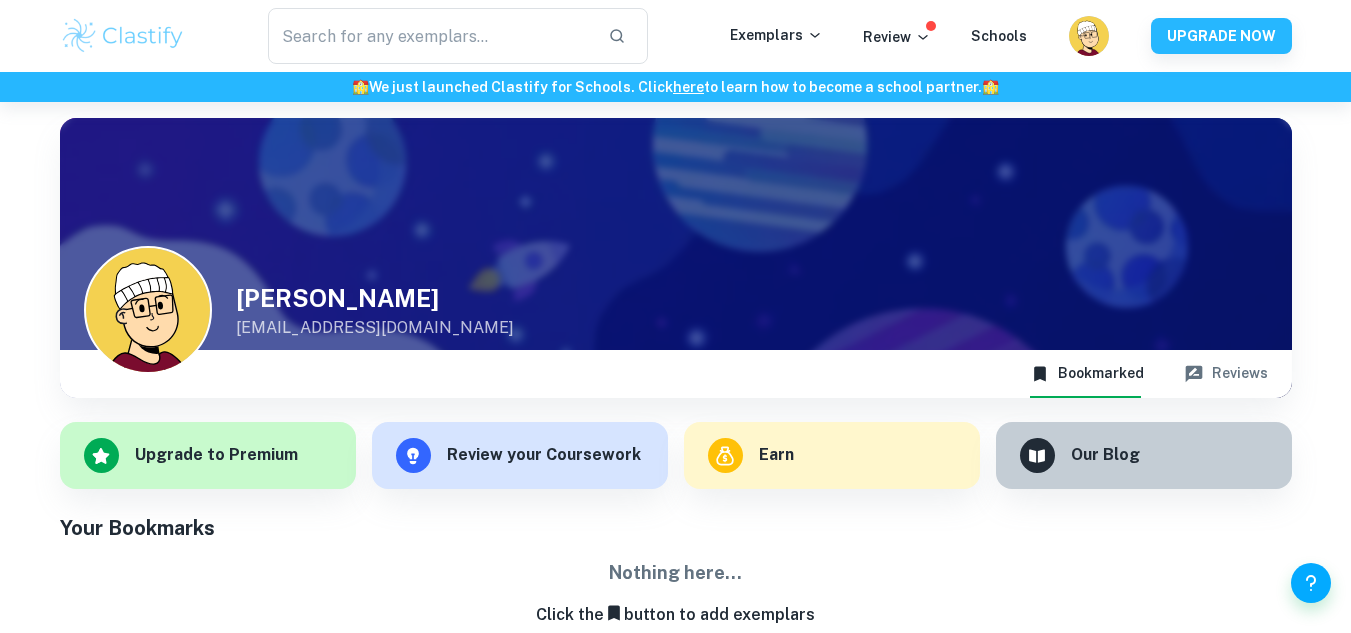 click on "Exemplars" at bounding box center [796, 36] 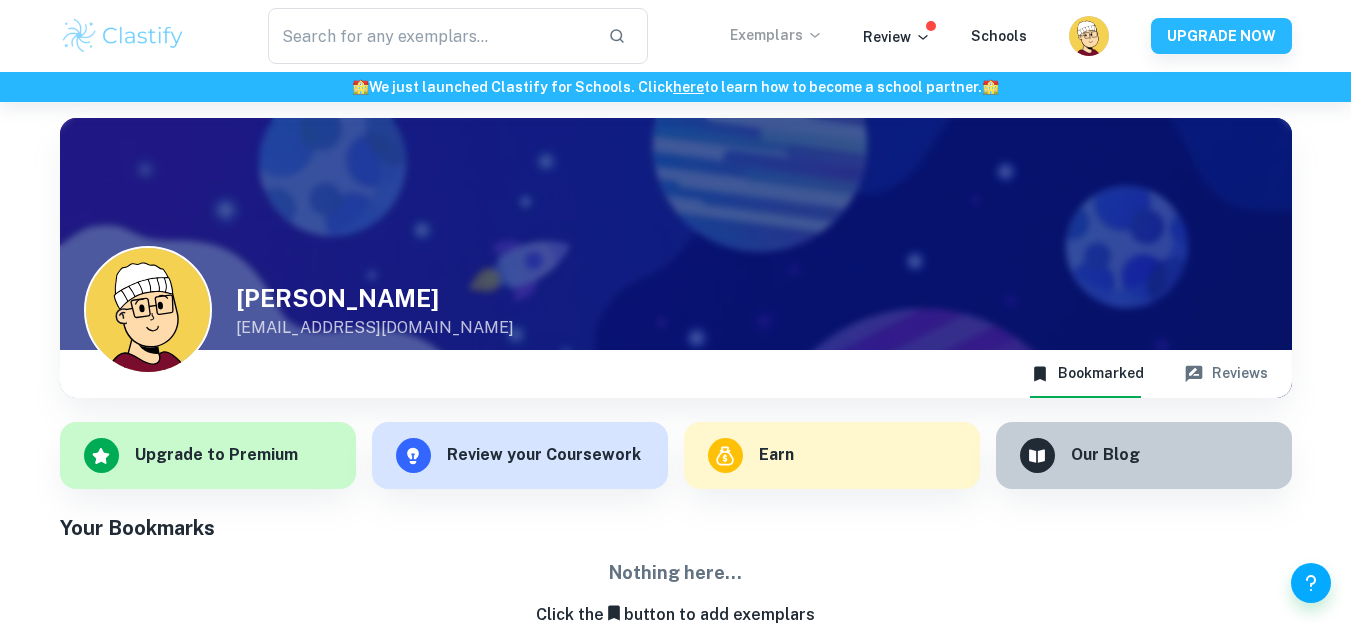 click on "Exemplars" at bounding box center [776, 35] 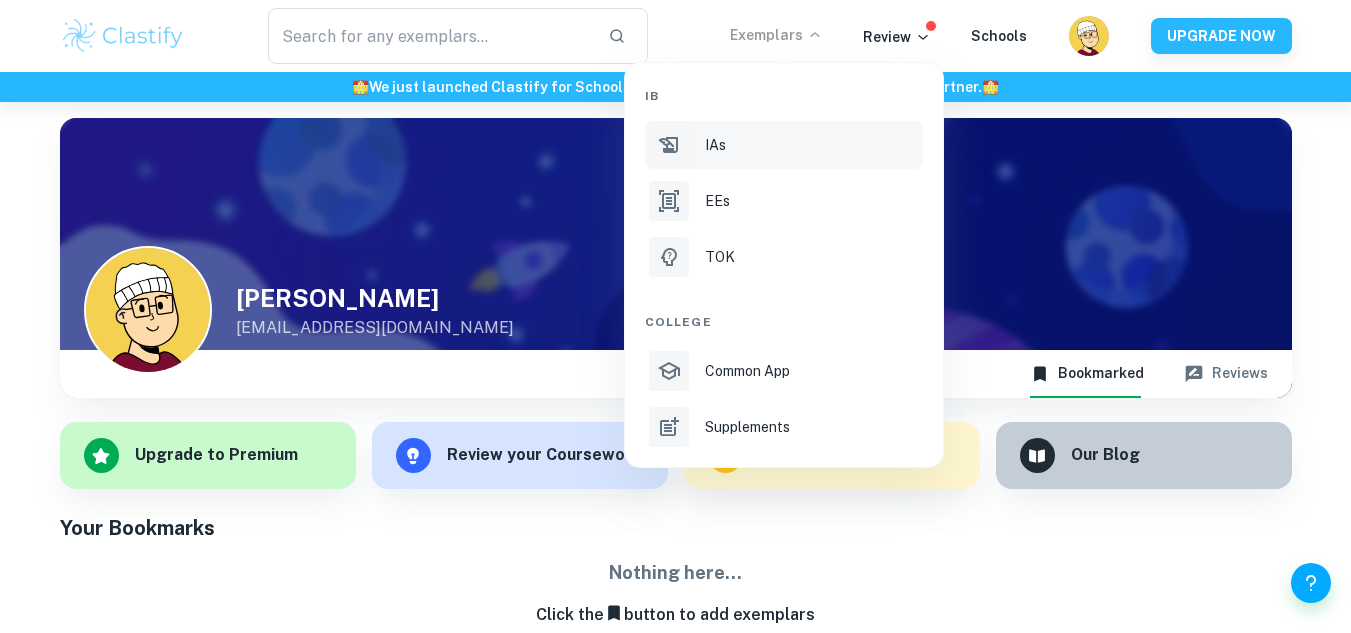 click on "IAs" at bounding box center [812, 145] 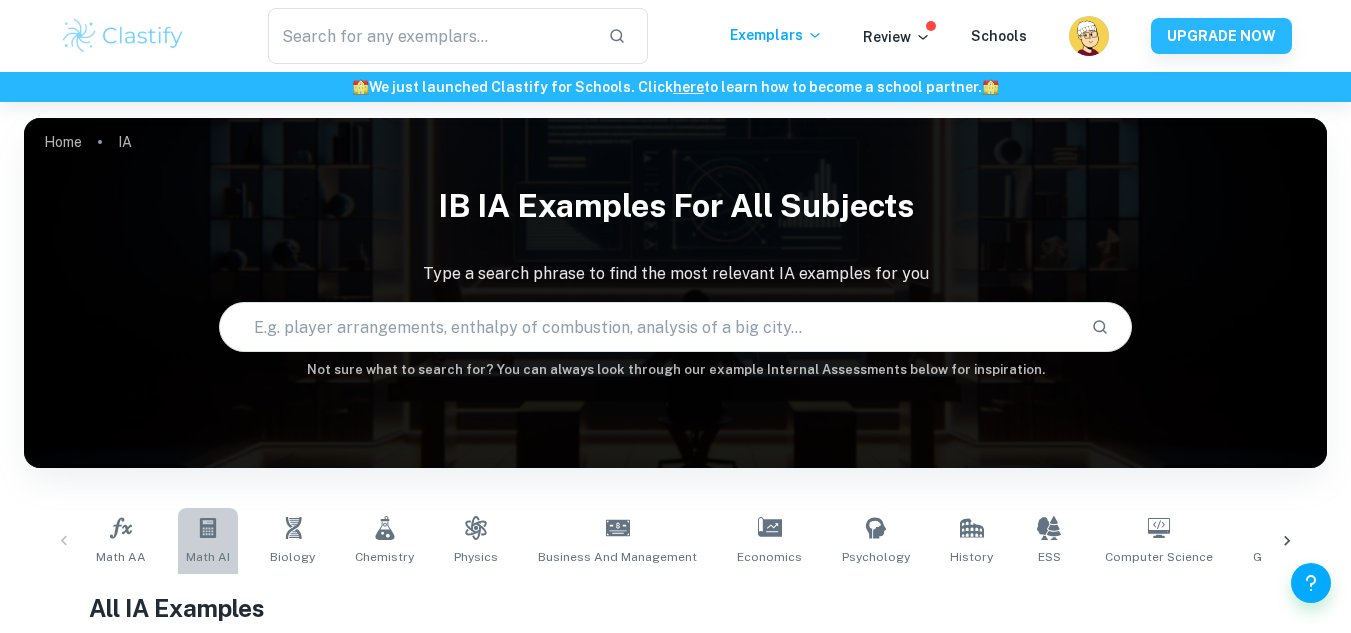 click on "Math AI" at bounding box center (208, 541) 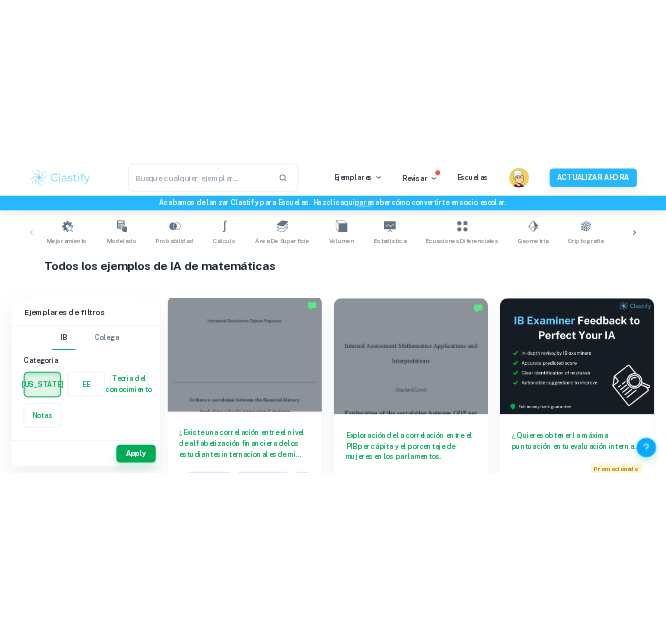 scroll, scrollTop: 0, scrollLeft: 0, axis: both 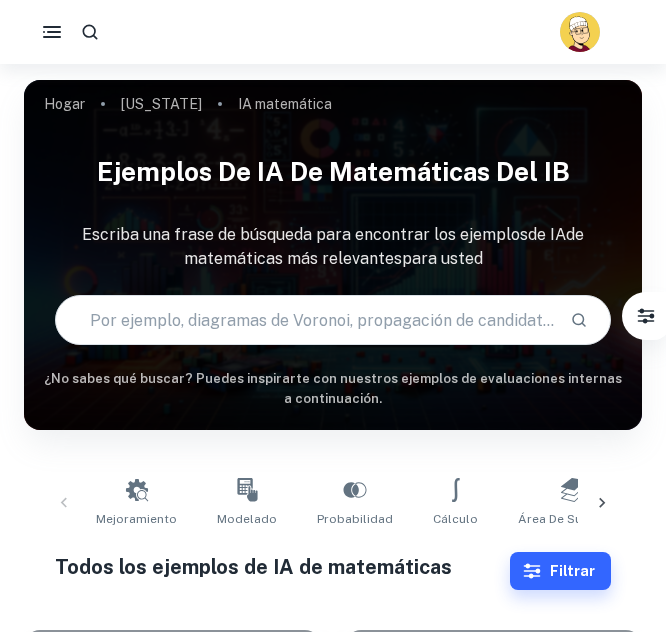 click at bounding box center (305, 320) 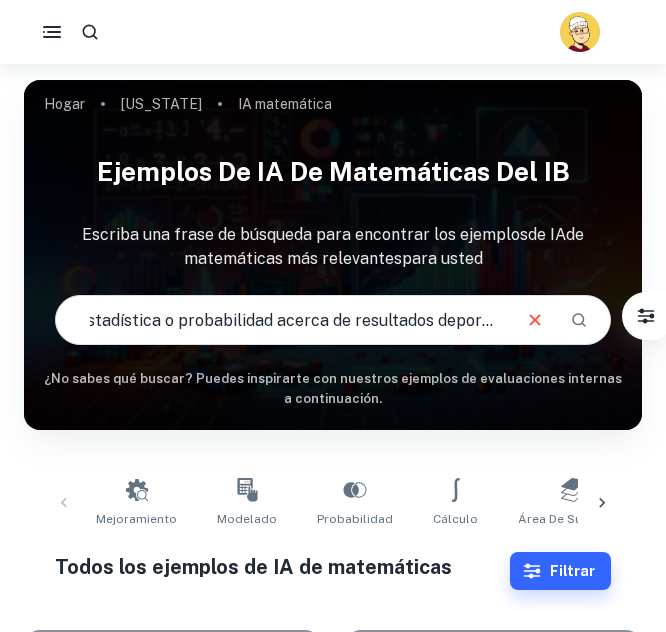 type on "estadística o probabilidad acerca de resultados deportivos" 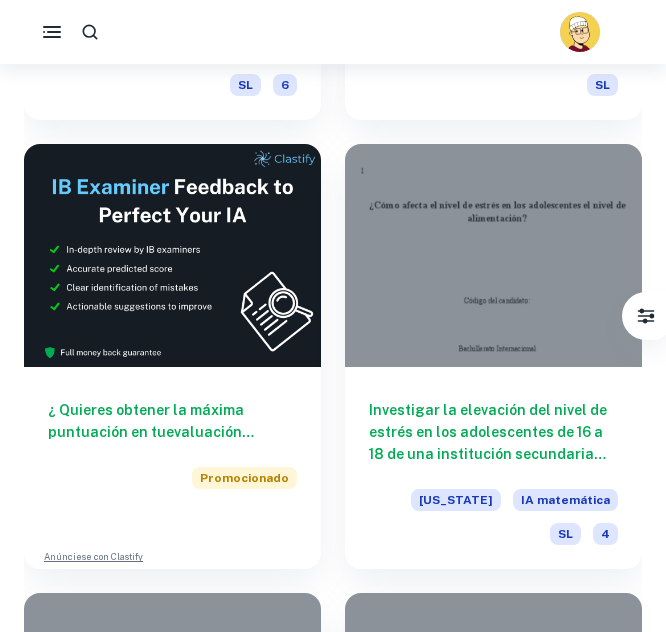 scroll, scrollTop: 0, scrollLeft: 0, axis: both 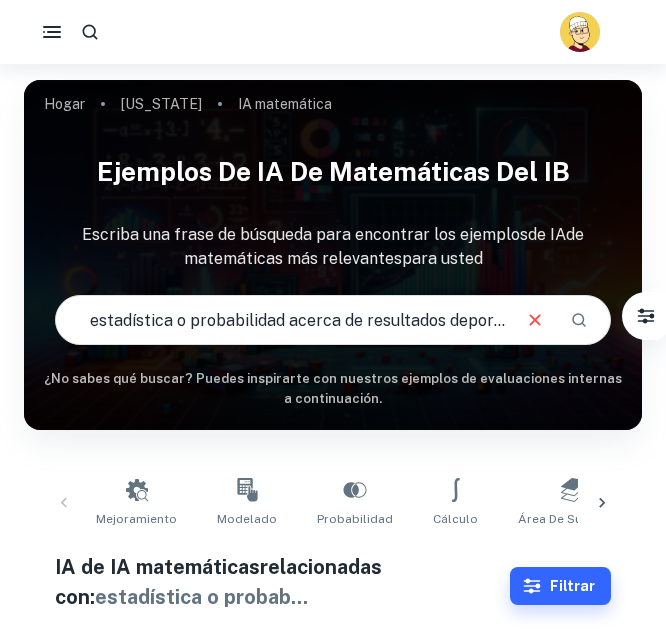 click 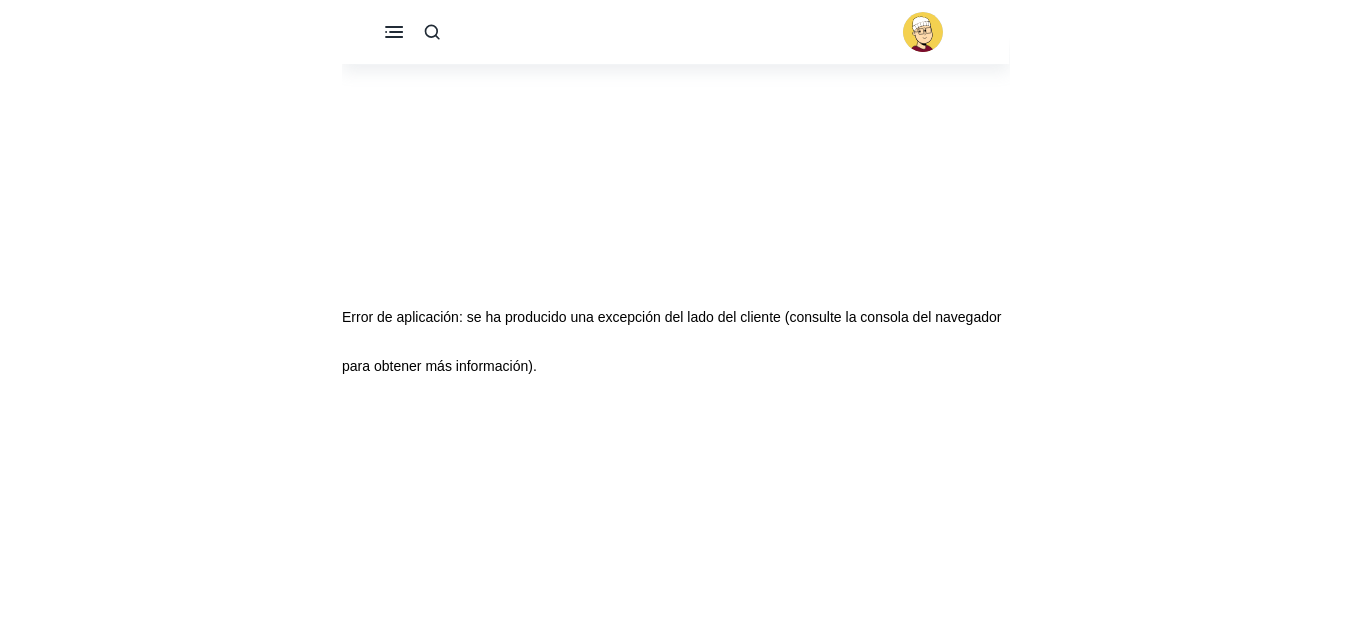 scroll, scrollTop: 102, scrollLeft: 0, axis: vertical 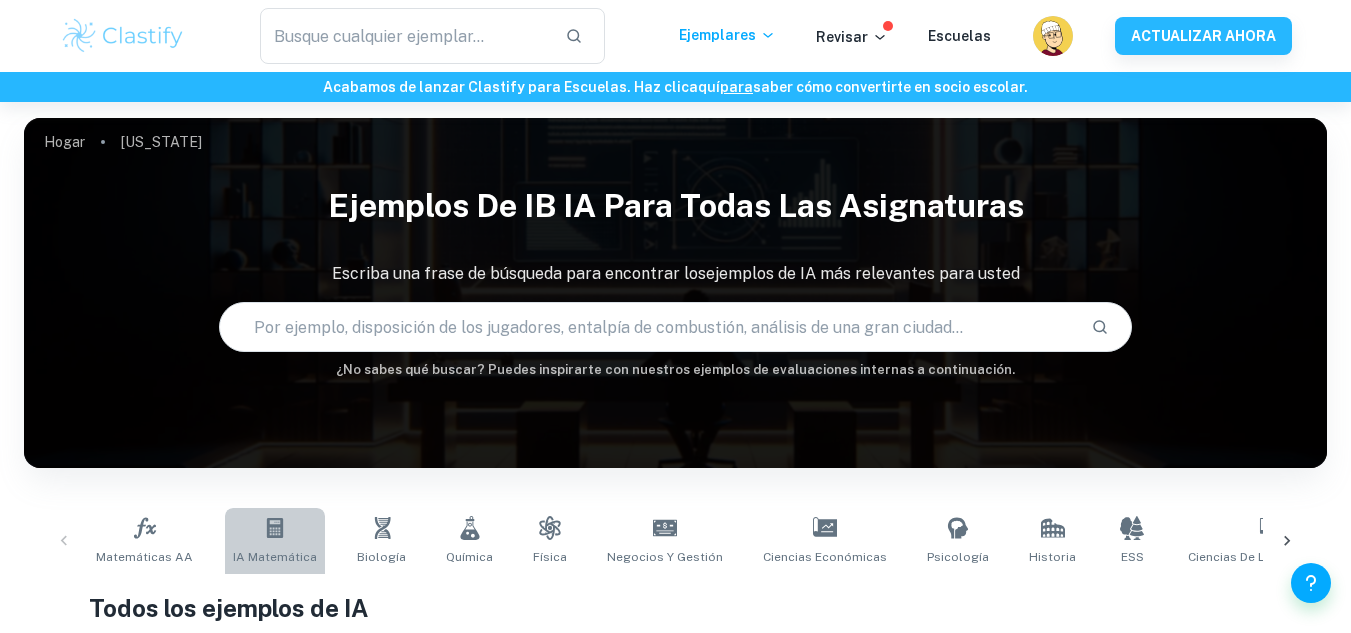 click on "IA matemática" at bounding box center [275, 557] 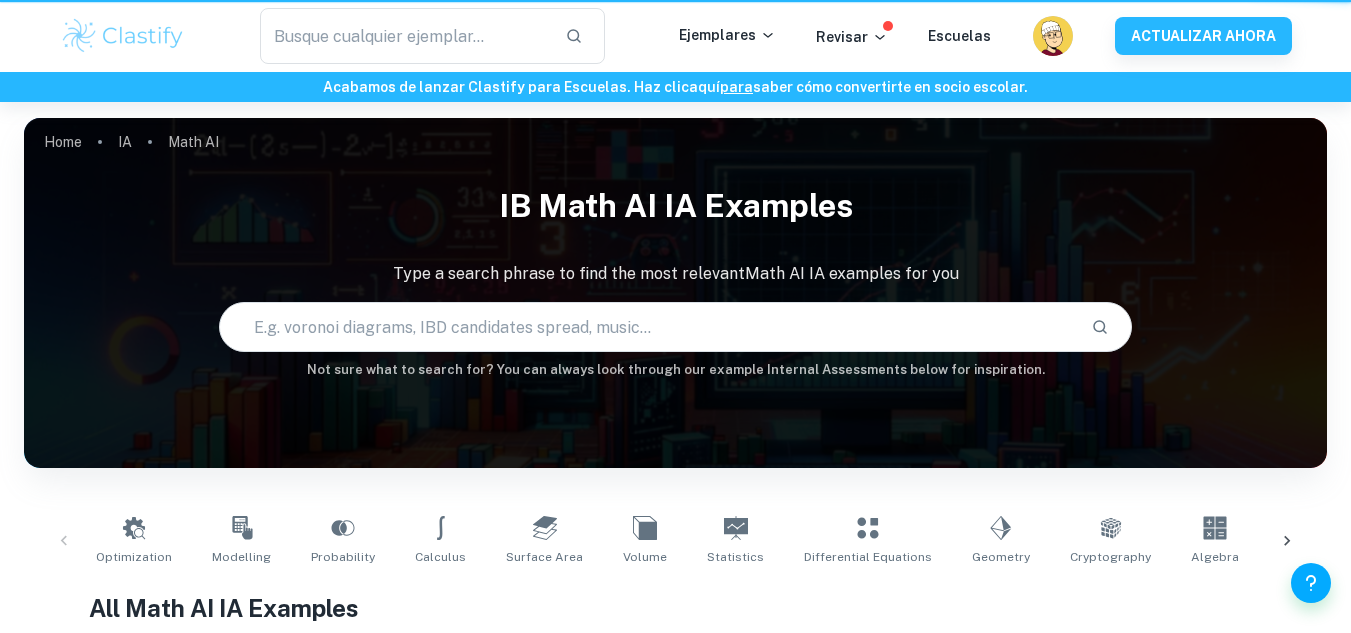 click at bounding box center [647, 327] 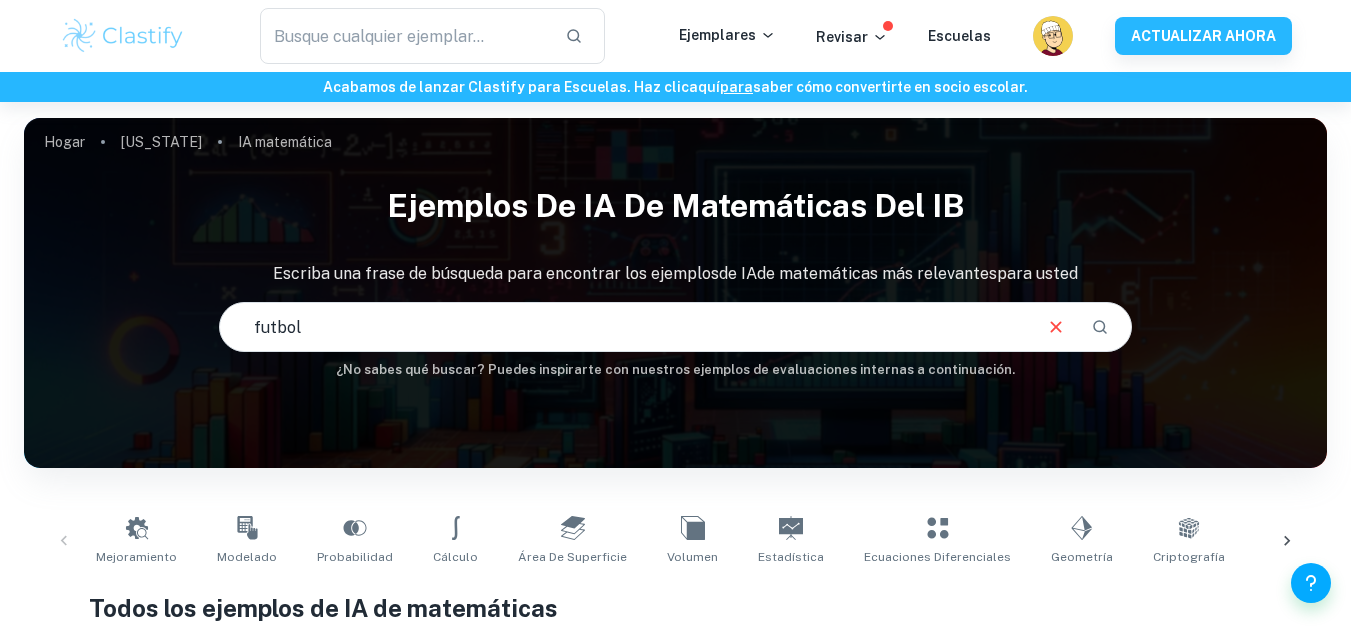 type on "futbol" 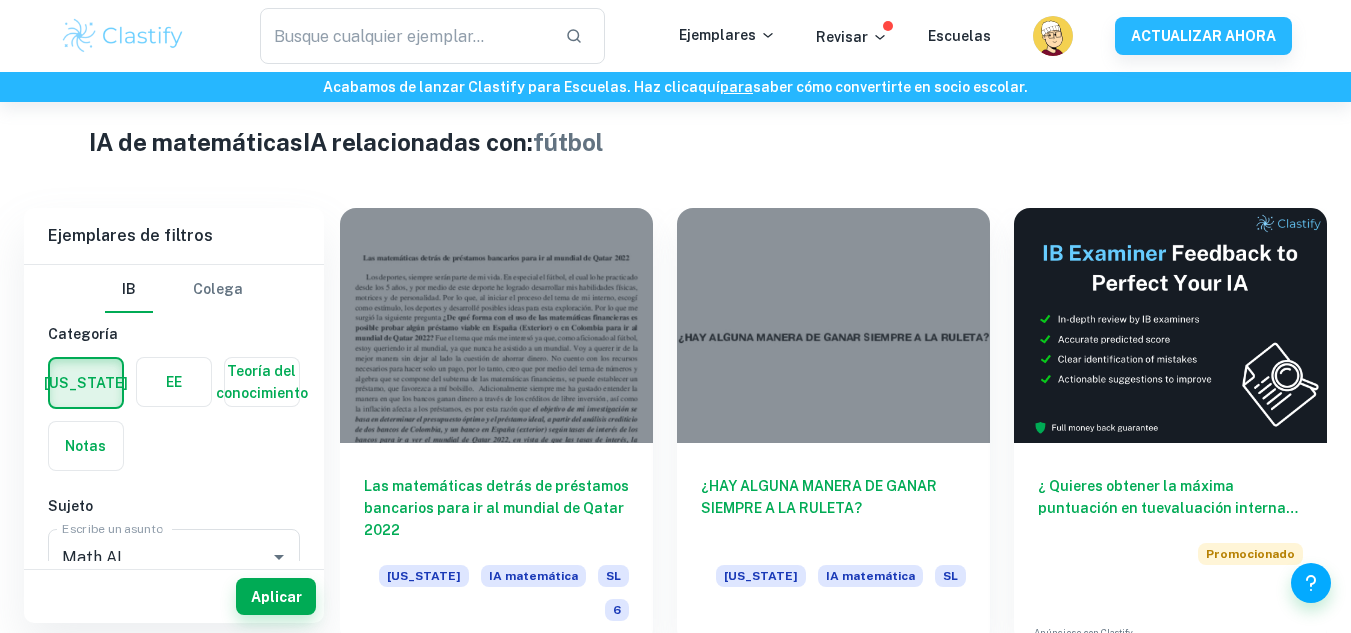 scroll, scrollTop: 467, scrollLeft: 0, axis: vertical 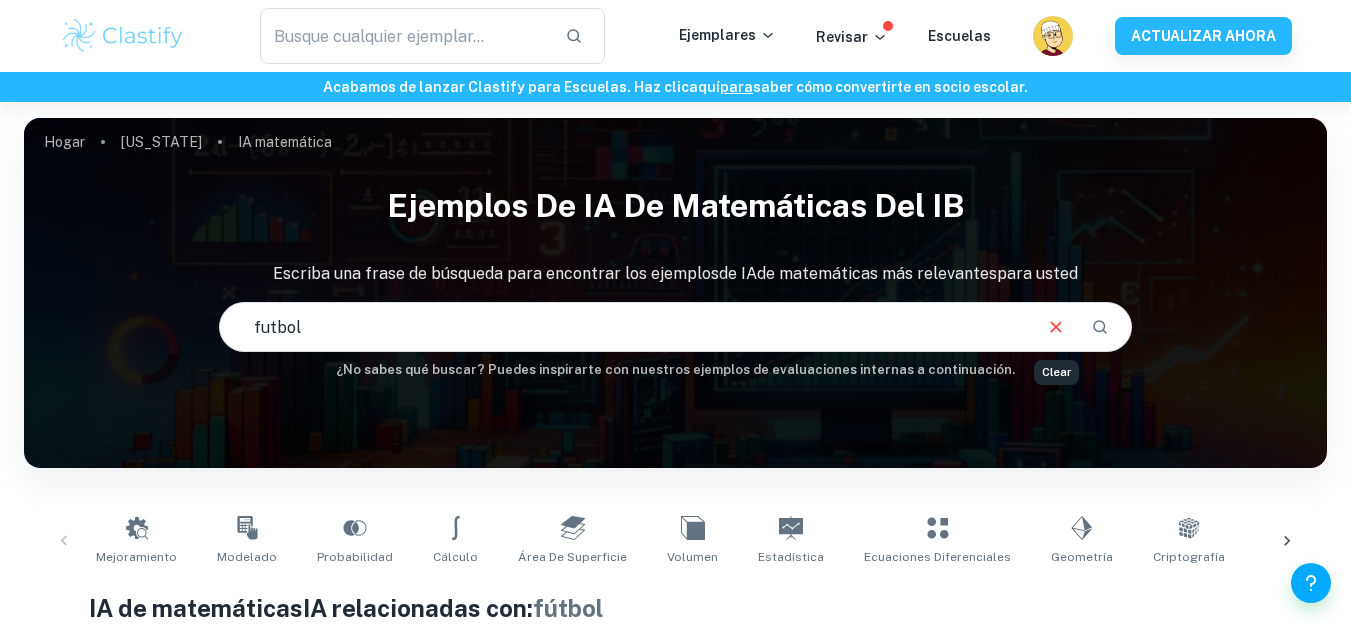 click at bounding box center [1056, 327] 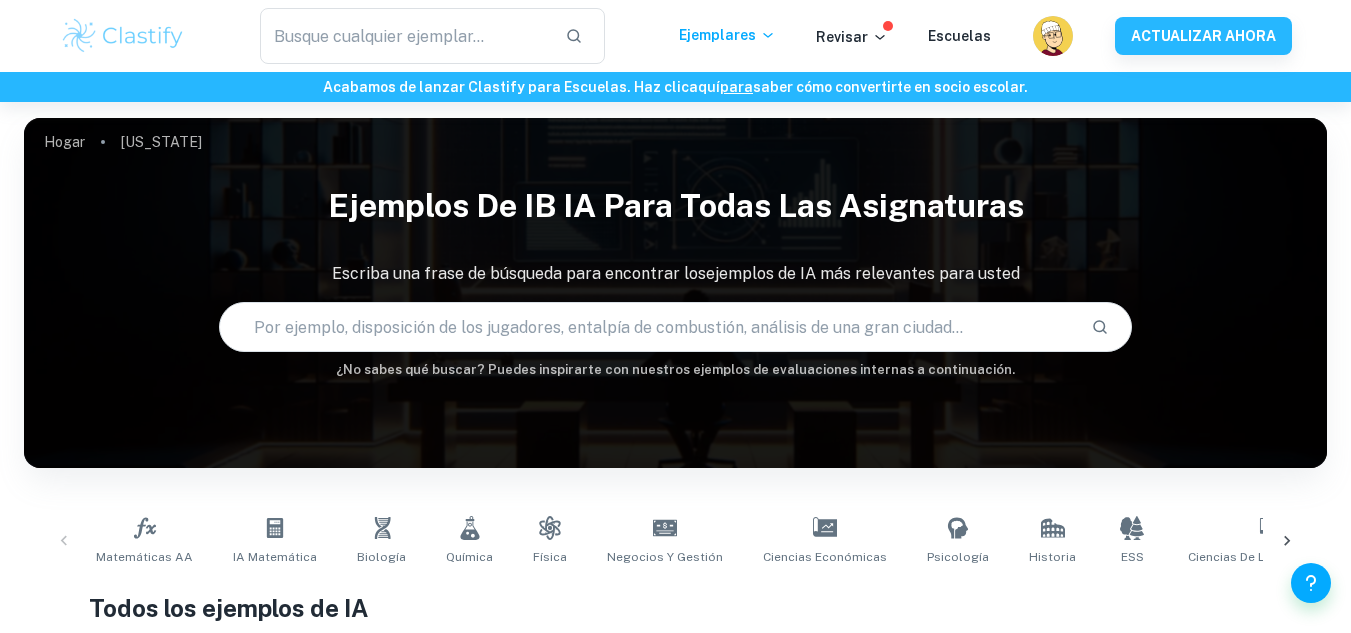 click at bounding box center (647, 327) 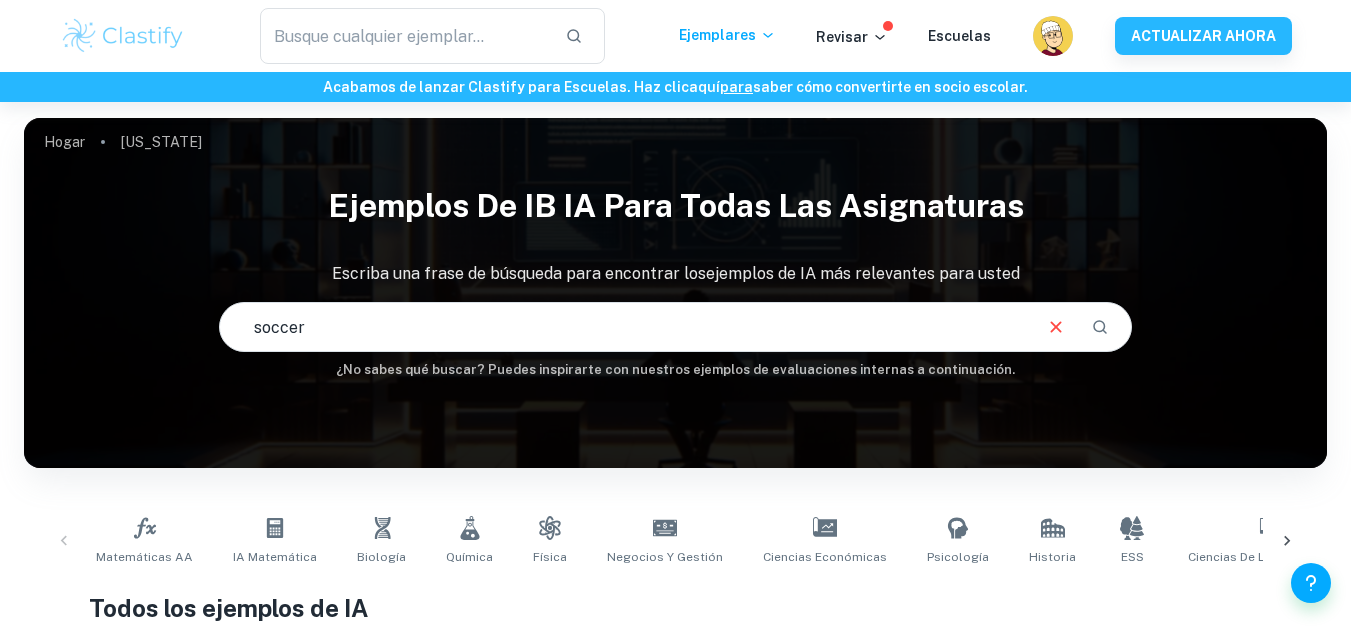 type on "soccer" 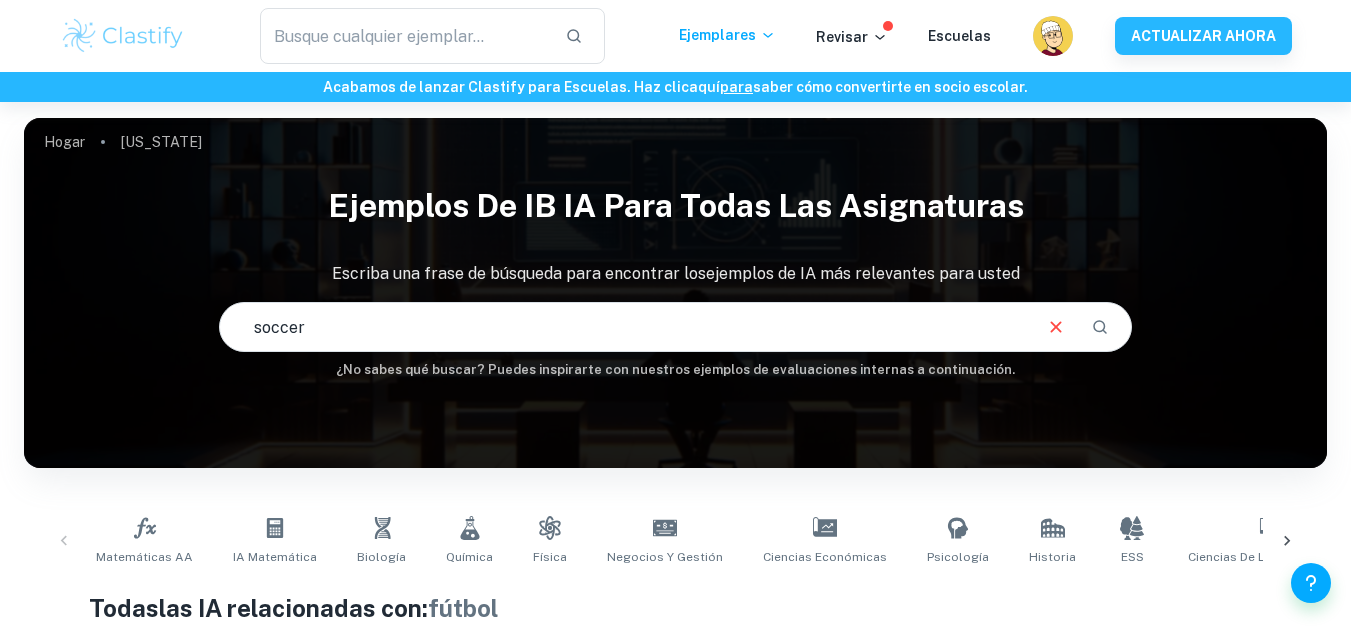 scroll, scrollTop: 663, scrollLeft: 0, axis: vertical 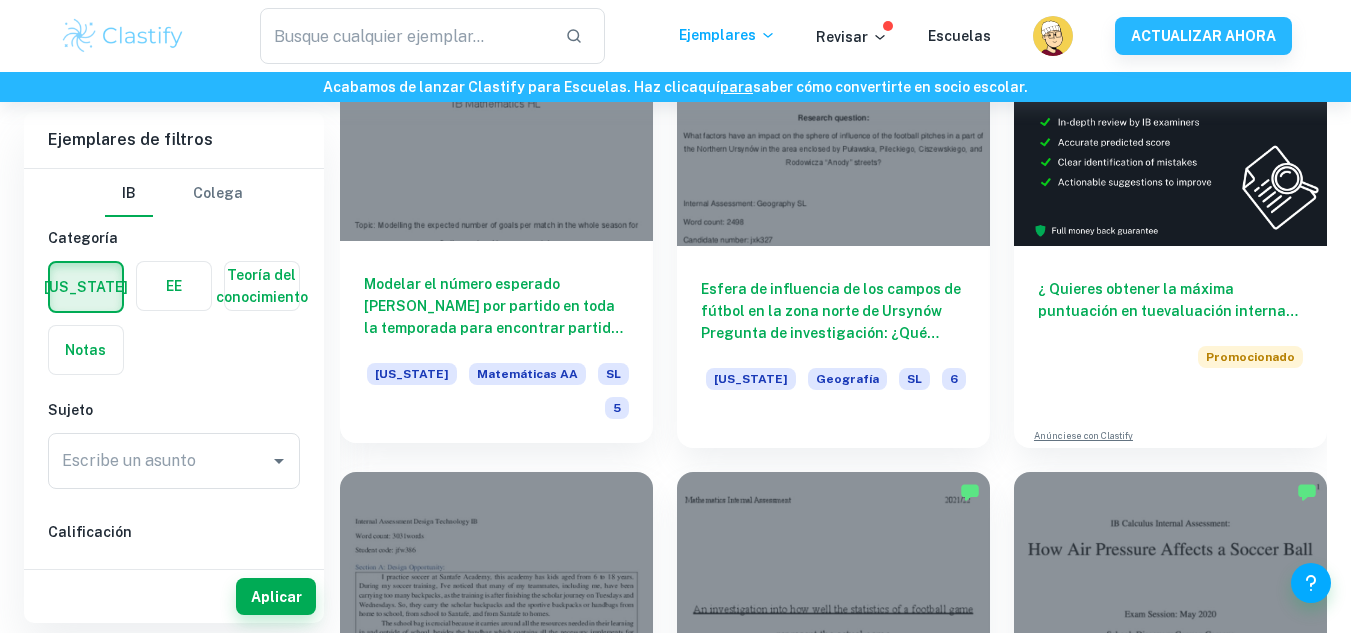 click on "Modelar el número esperado [PERSON_NAME] por partido en toda la temporada para encontrar partidos de fútbol ganables" at bounding box center [495, 317] 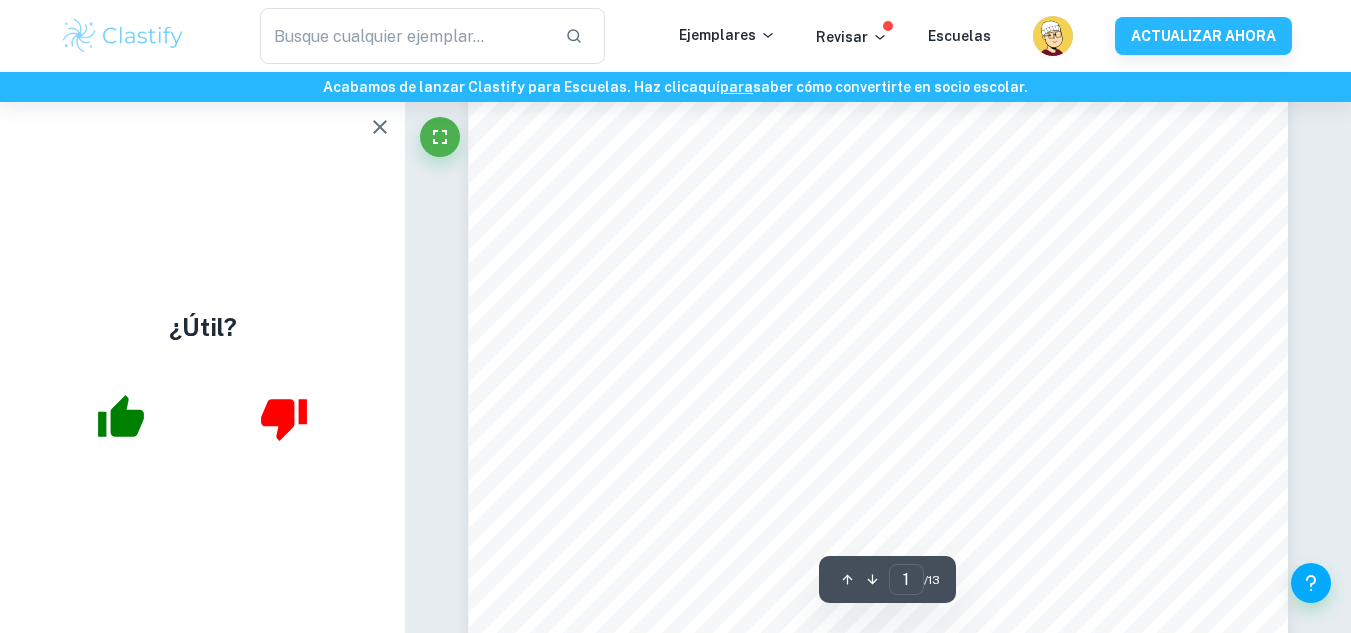 scroll, scrollTop: 0, scrollLeft: 0, axis: both 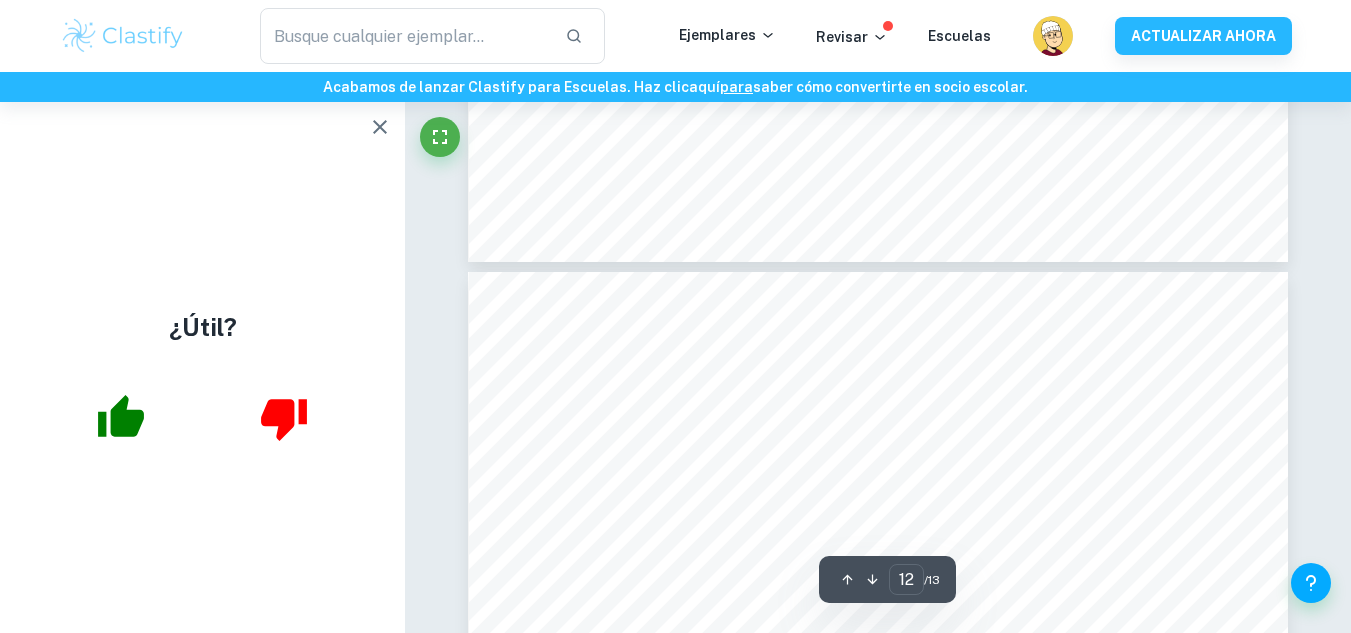 type on "13" 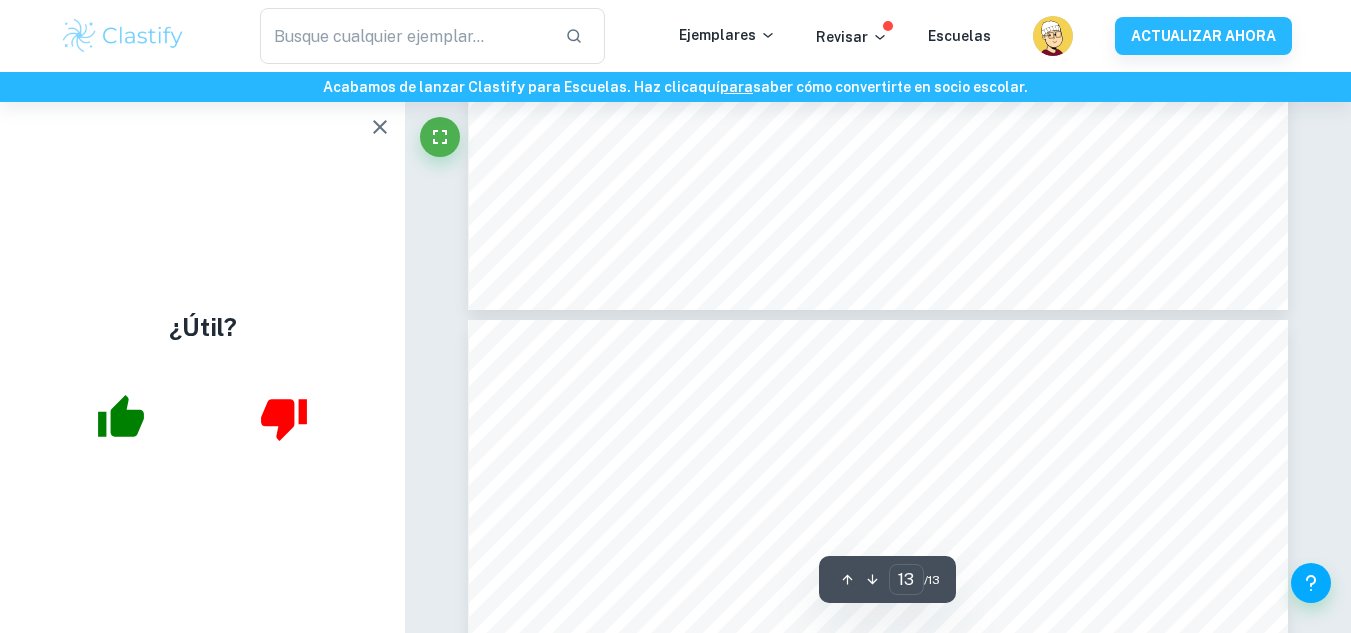 scroll, scrollTop: 14228, scrollLeft: 0, axis: vertical 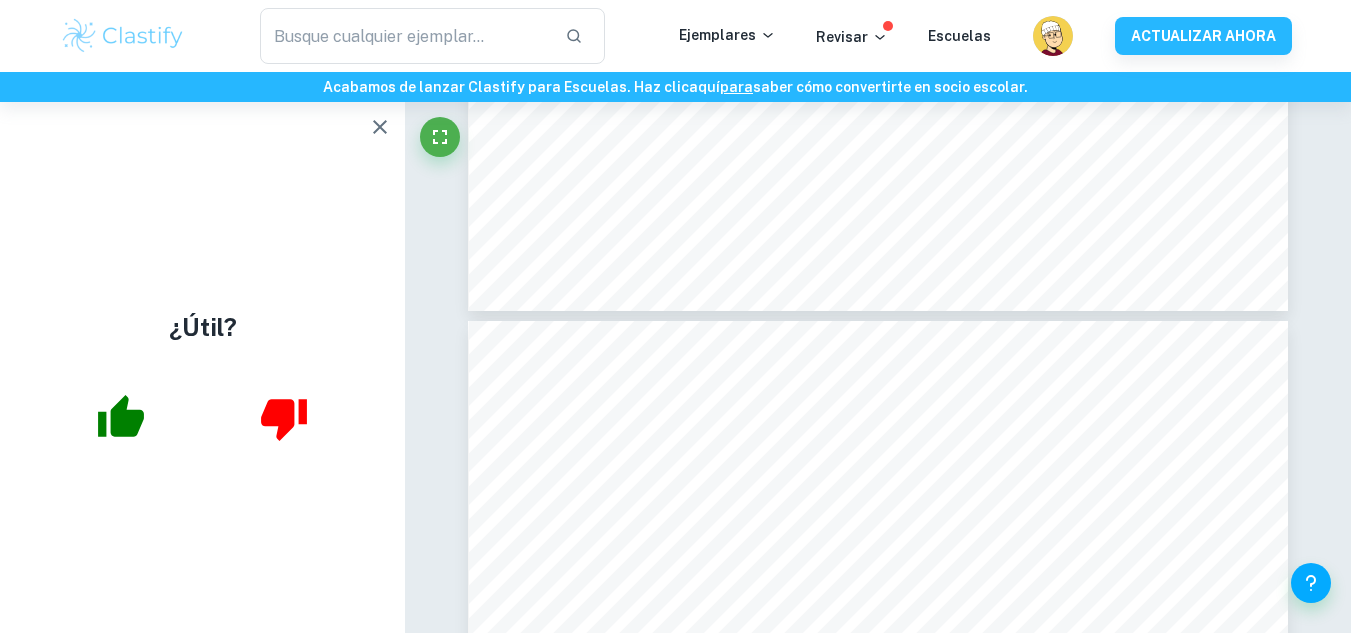 click on "¿Útil? Pregúntale a Clai 13 ​ /  13" at bounding box center (675, -6313) 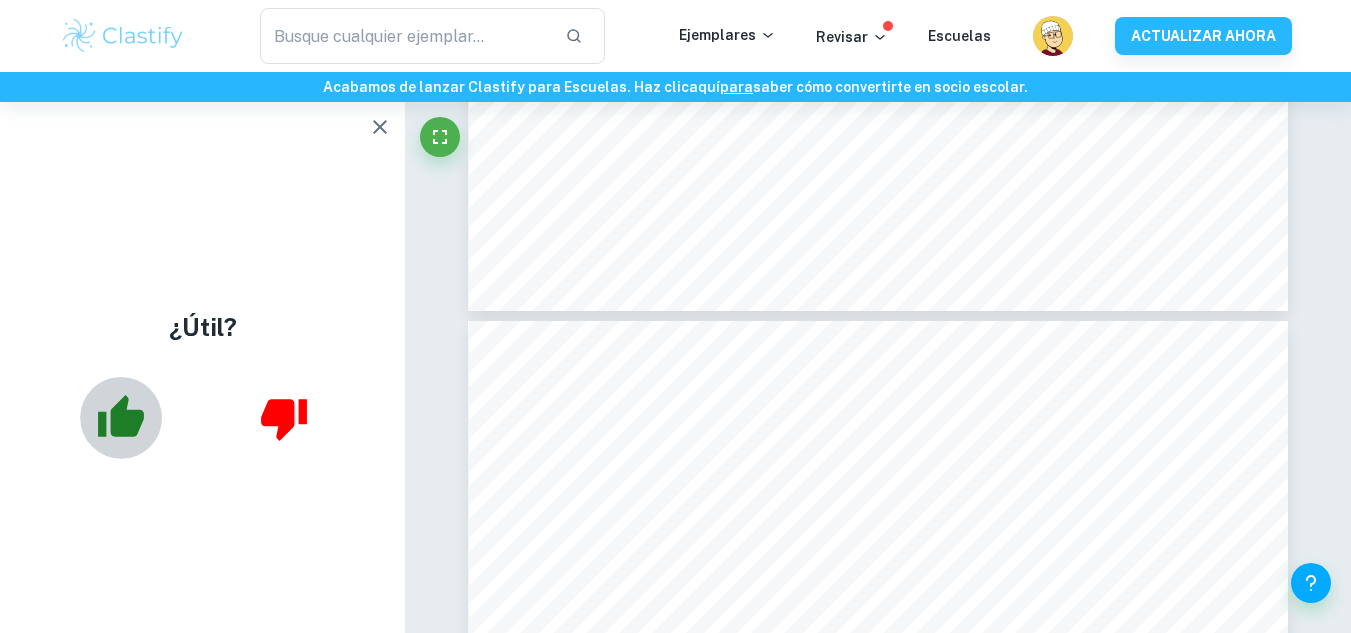 click at bounding box center [121, 418] 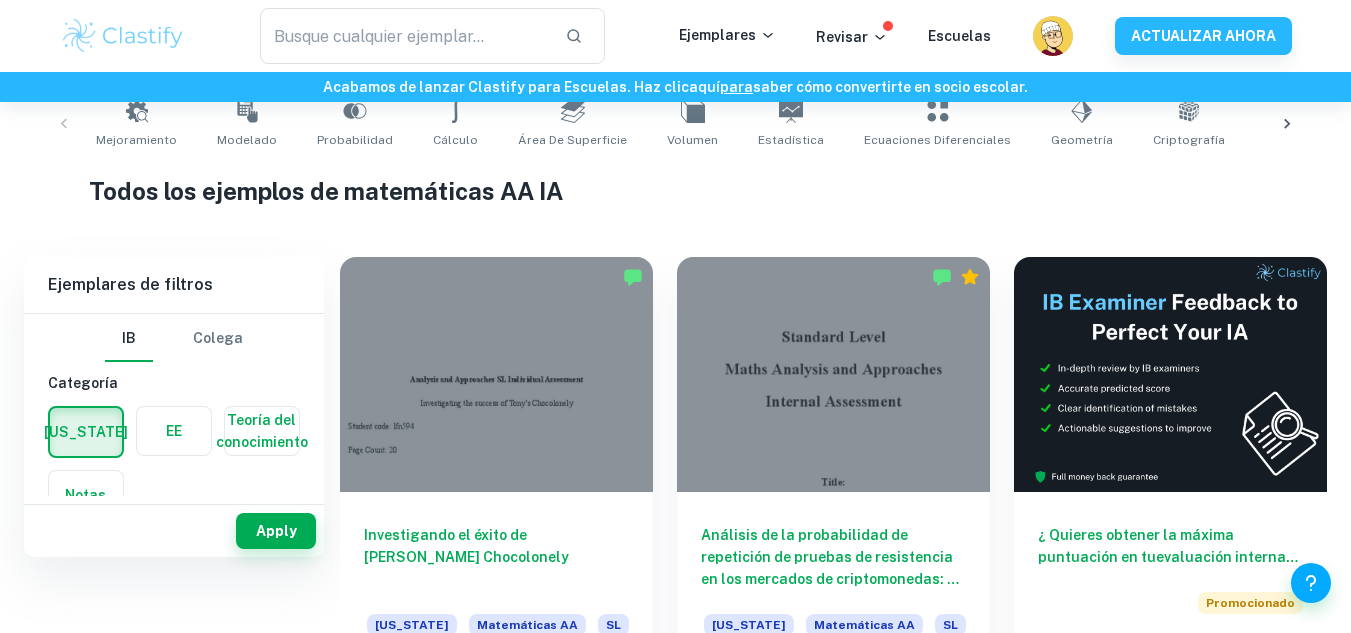 scroll, scrollTop: 0, scrollLeft: 0, axis: both 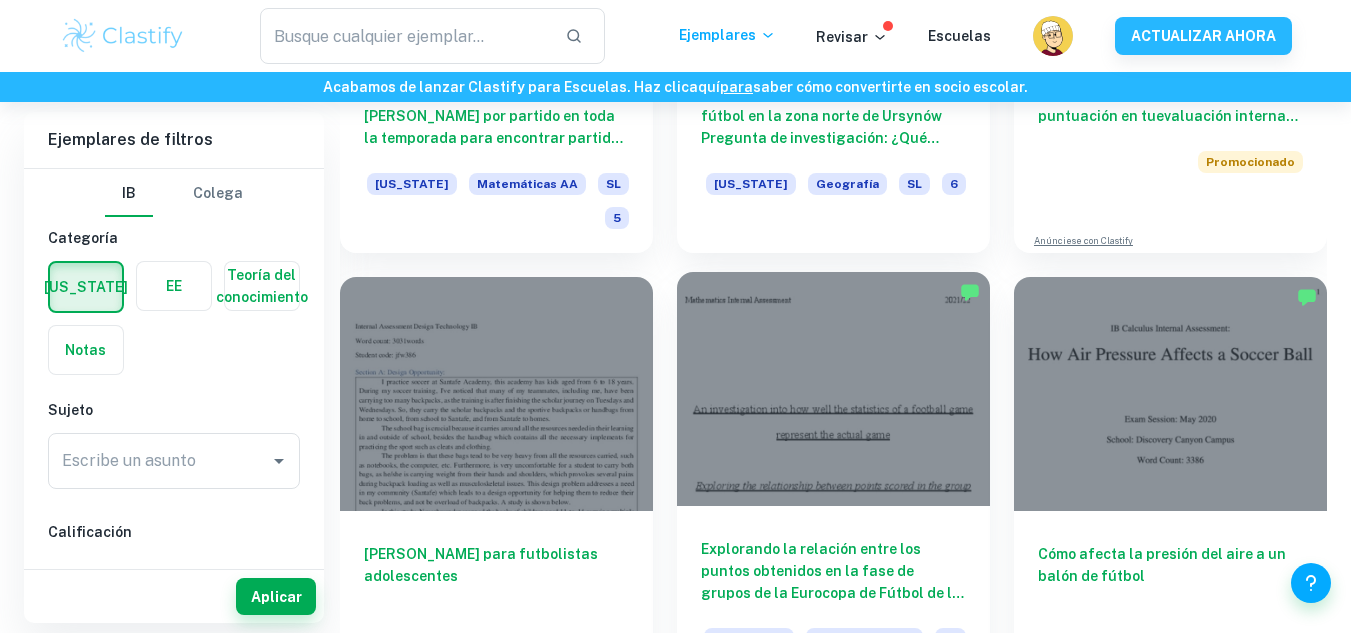 click at bounding box center (833, 389) 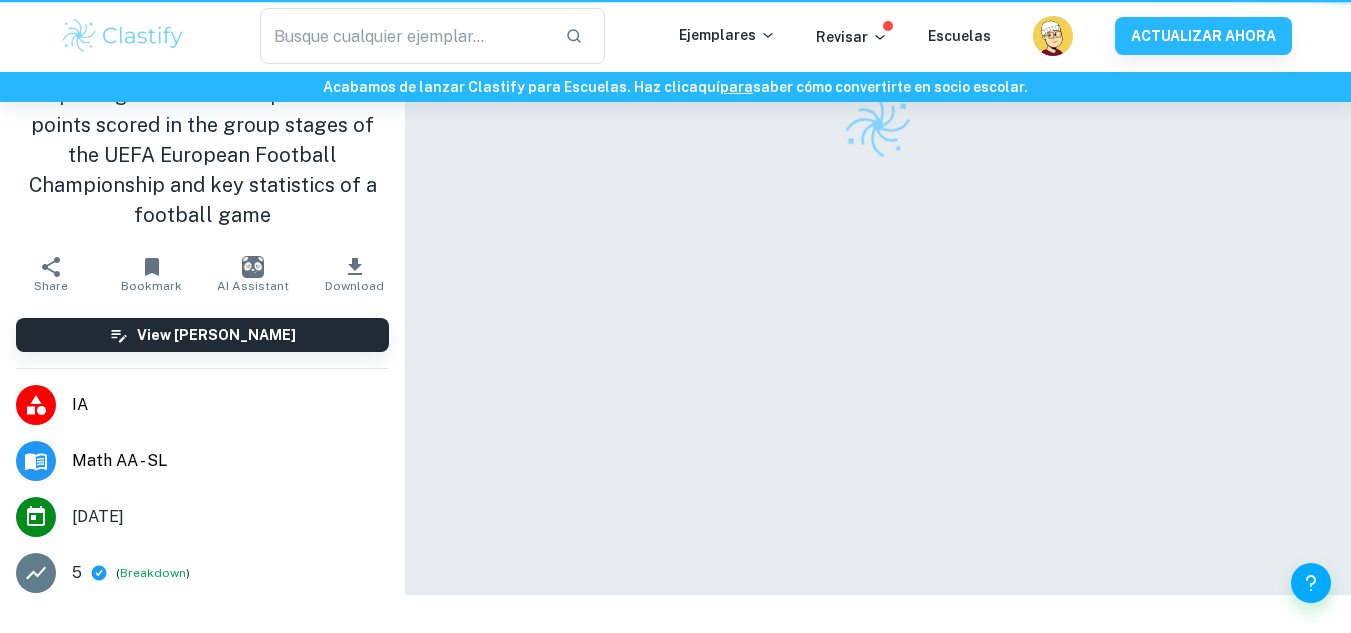 scroll, scrollTop: 0, scrollLeft: 0, axis: both 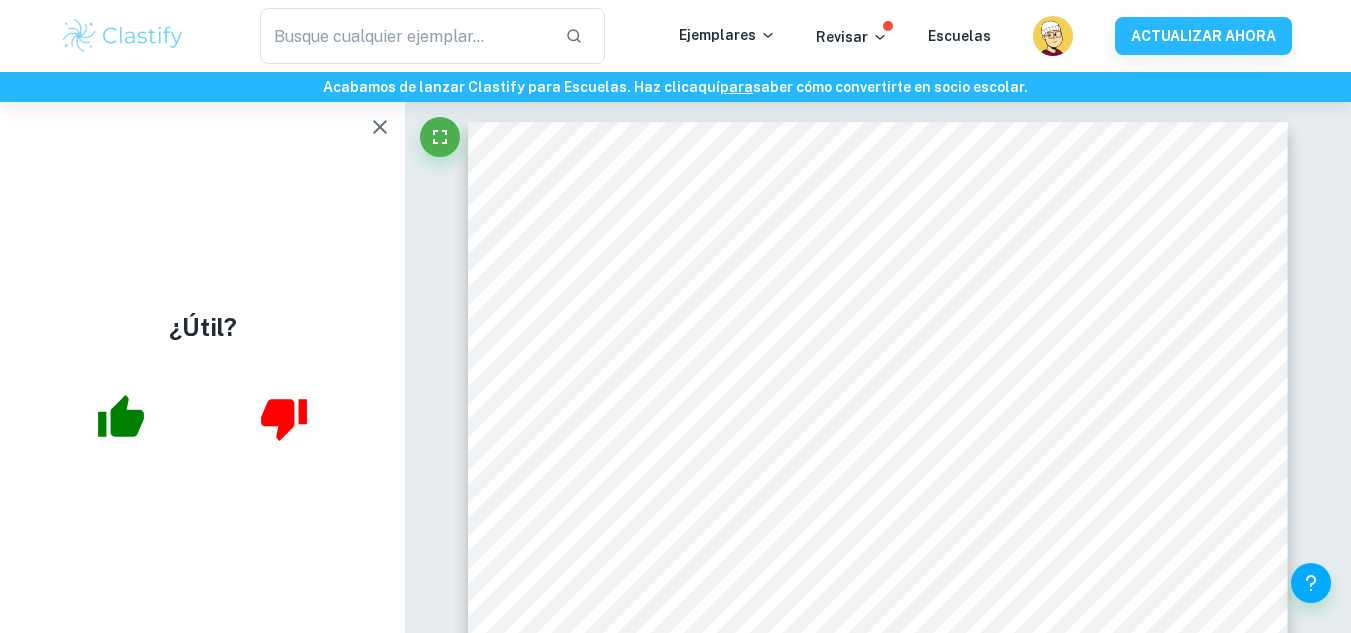 click 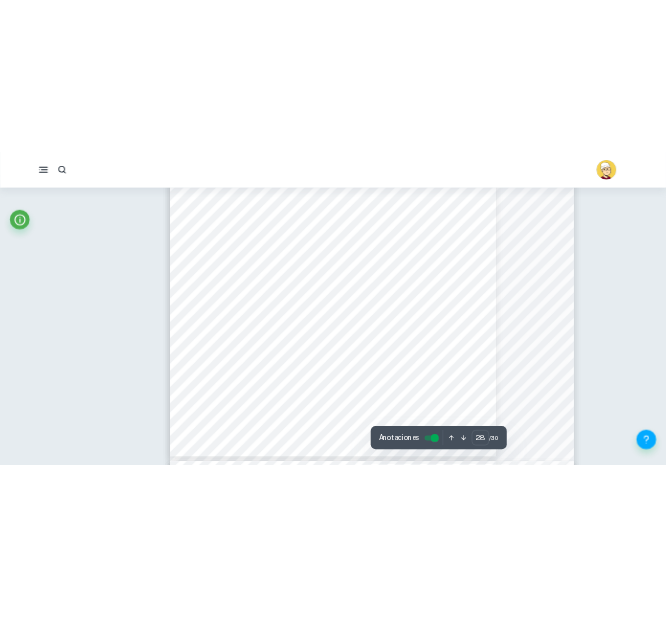 scroll, scrollTop: 26021, scrollLeft: 0, axis: vertical 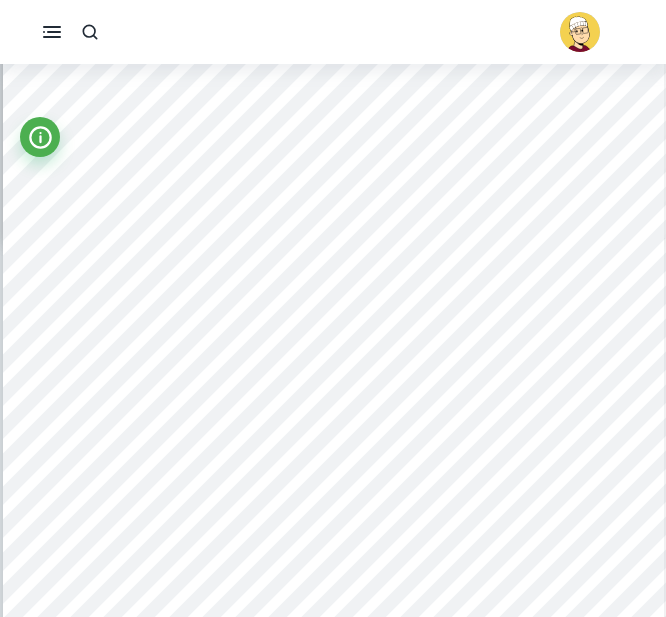 type on "18" 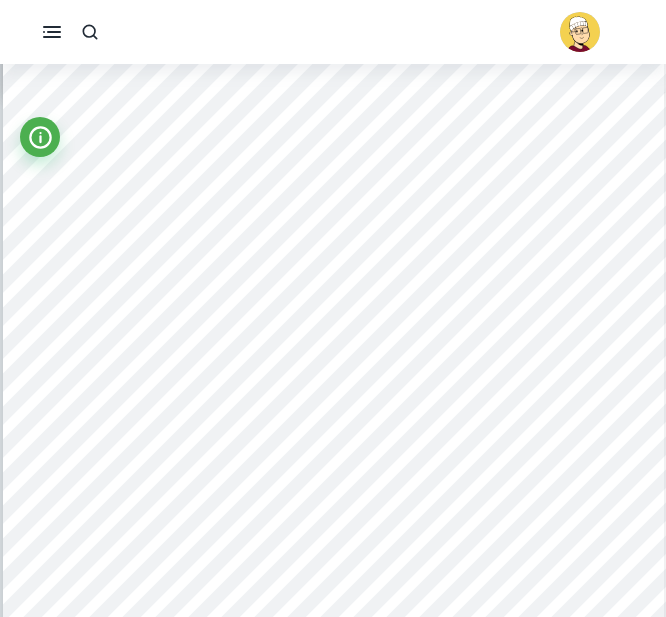 scroll, scrollTop: 16635, scrollLeft: 0, axis: vertical 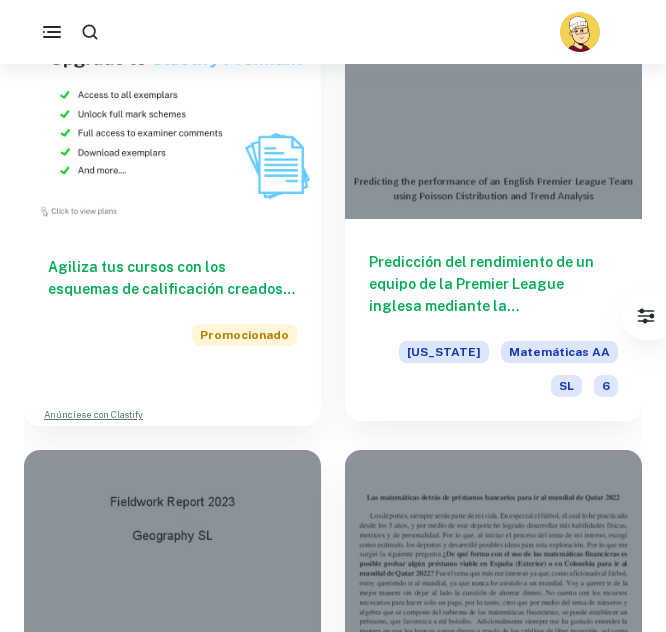 click on "Predicción del rendimiento de un equipo de la Premier League inglesa mediante la [PERSON_NAME] y el análisis de tendencias" at bounding box center [481, 306] 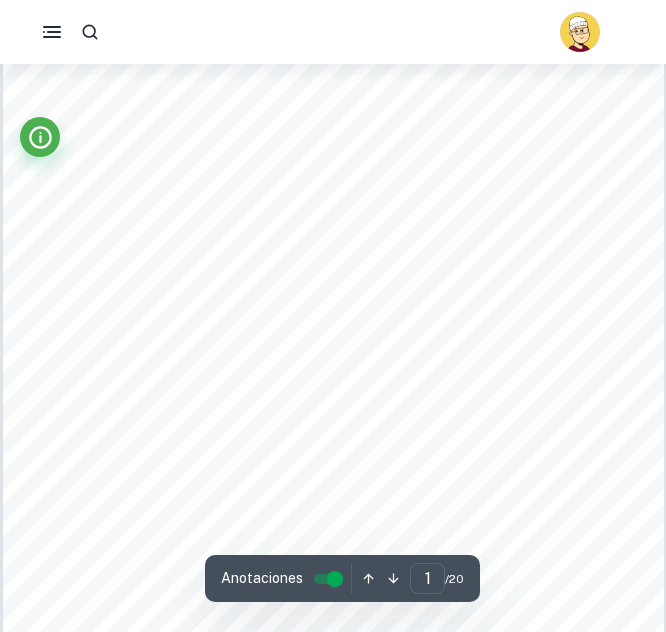 scroll, scrollTop: 0, scrollLeft: 0, axis: both 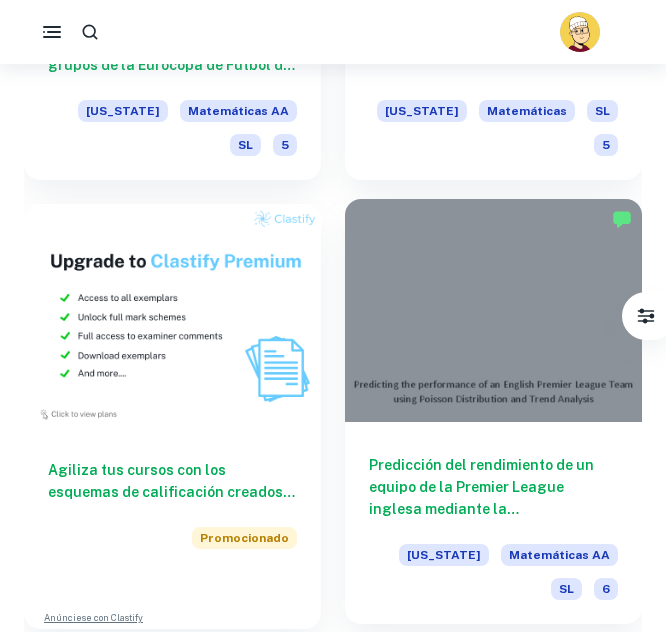 click on "Predicción del rendimiento de un equipo de la Premier League inglesa mediante la [PERSON_NAME] y el análisis de tendencias [US_STATE] Matemáticas AA SL 6" at bounding box center (493, 523) 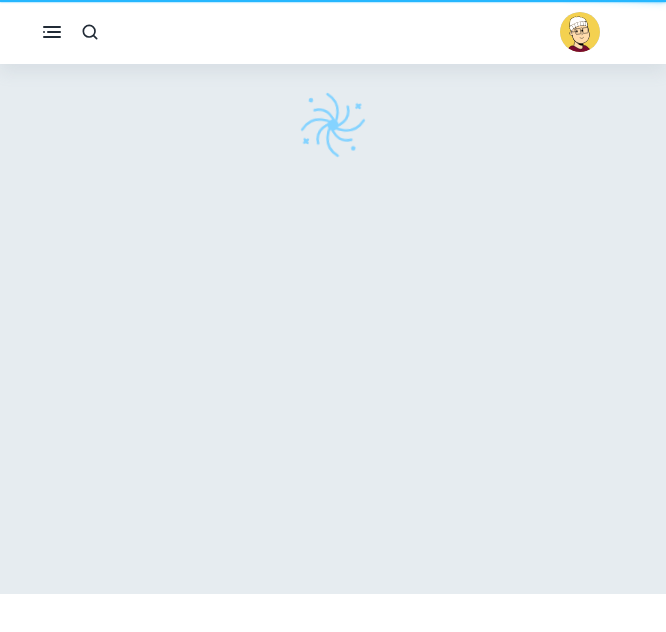 scroll, scrollTop: 0, scrollLeft: 0, axis: both 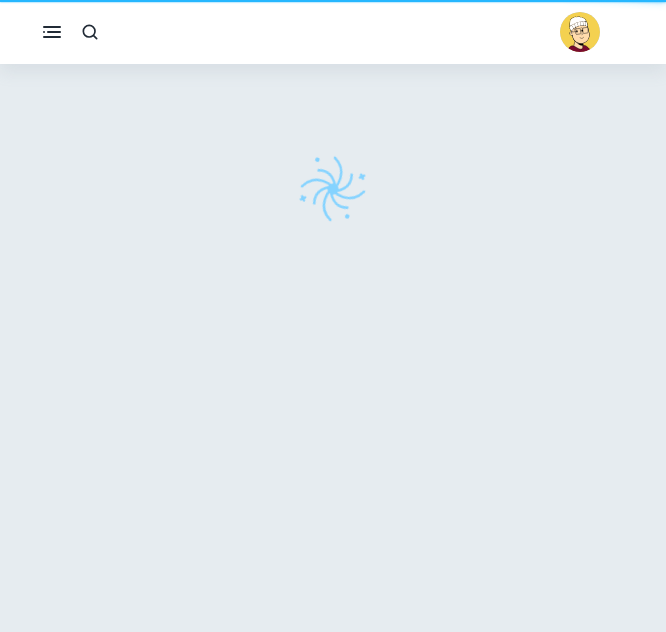 click at bounding box center [333, 361] 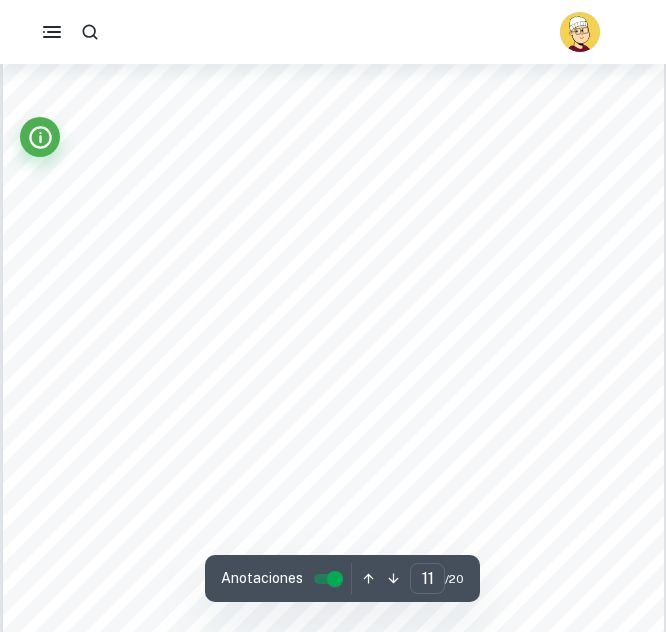 scroll, scrollTop: 9080, scrollLeft: 0, axis: vertical 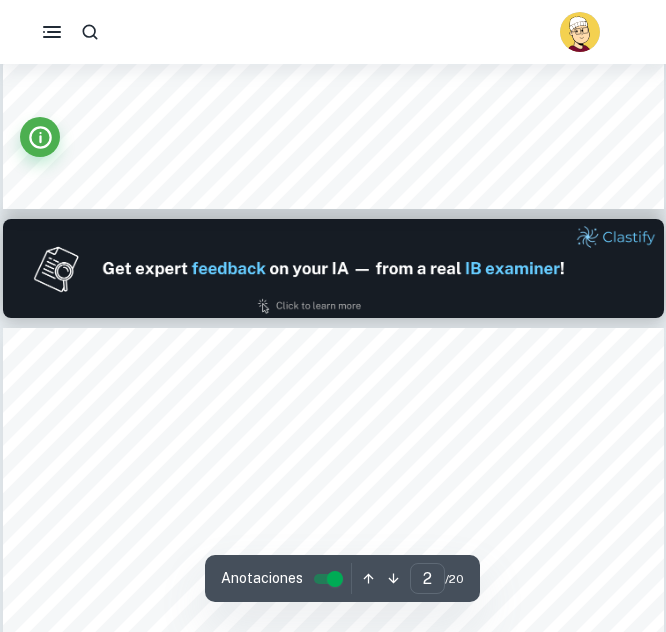 type on "1" 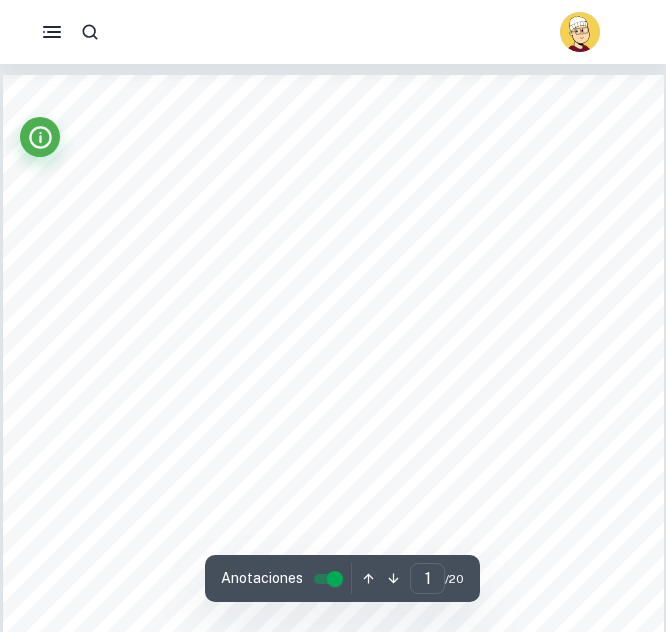 scroll, scrollTop: 0, scrollLeft: 0, axis: both 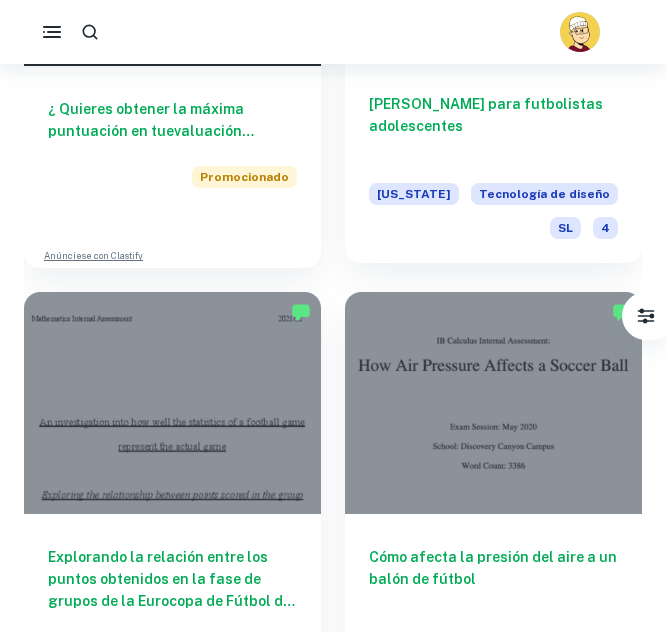 click on "[US_STATE] Tecnología de diseño SL 4" at bounding box center [493, 211] 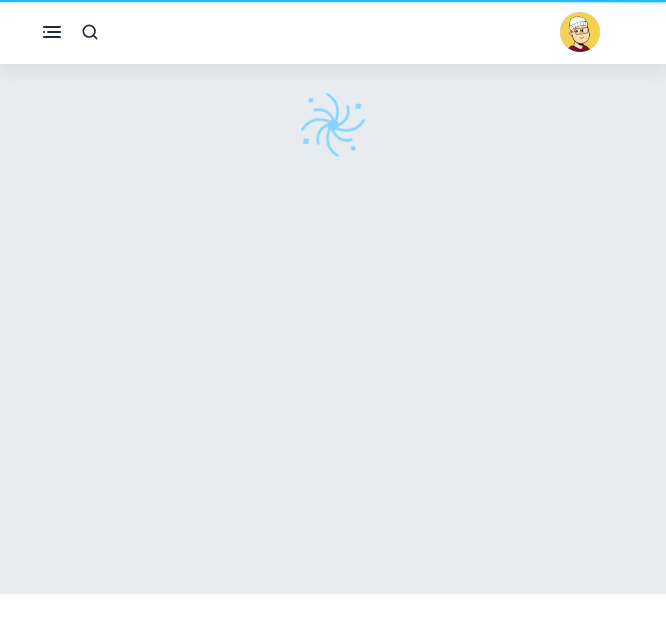 scroll, scrollTop: 0, scrollLeft: 0, axis: both 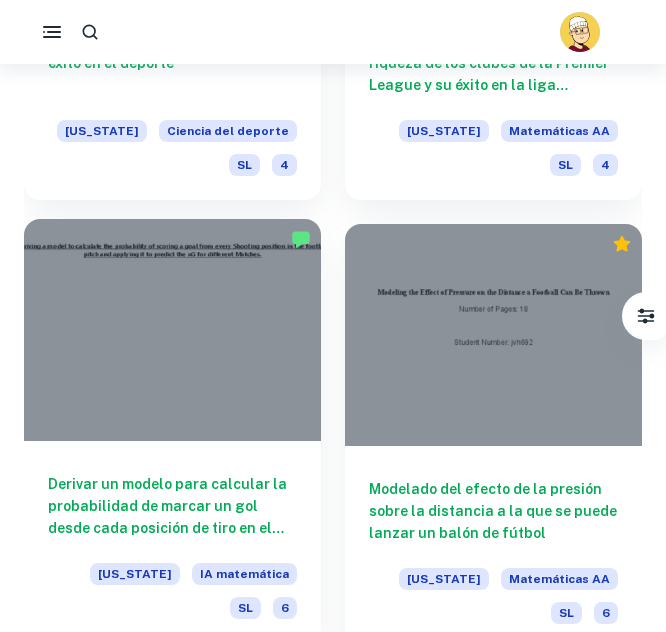 click on "Derivar un modelo para calcular la probabilidad de marcar un gol desde cada posición de tiro en el campo de fútbol y aplicarlo para predecir el xG para diferentes partidos. [US_STATE] IA matemática SL 6" at bounding box center (172, 542) 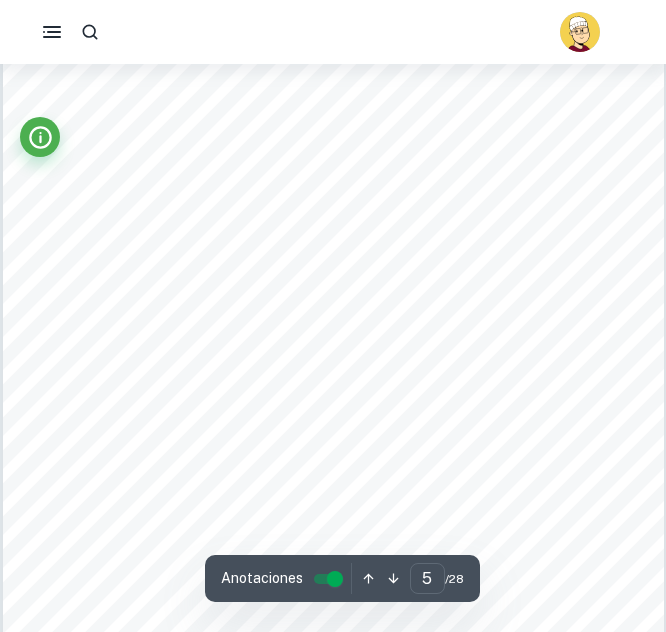 scroll, scrollTop: 4256, scrollLeft: 0, axis: vertical 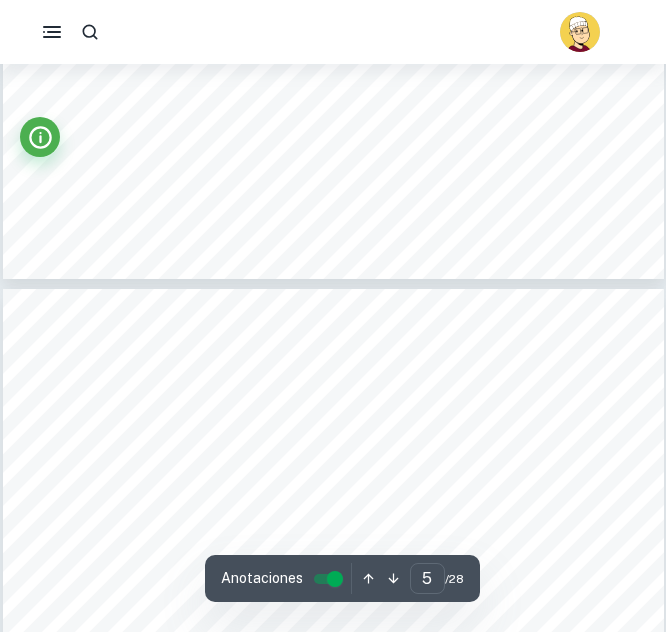type on "6" 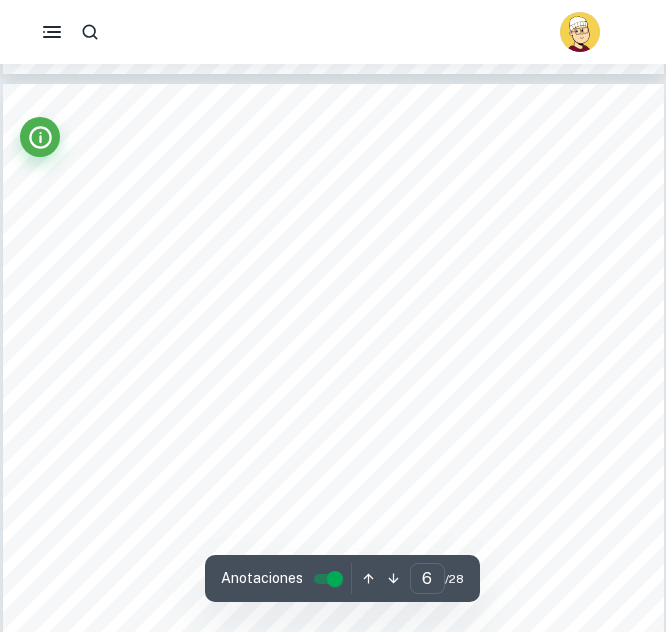 scroll, scrollTop: 4939, scrollLeft: 0, axis: vertical 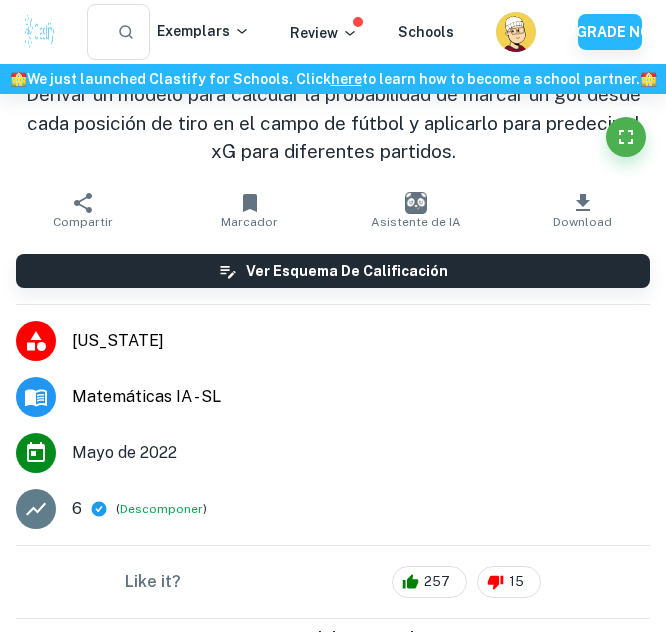 click on "Derivar un modelo para calcular la probabilidad de marcar un gol desde cada posición de tiro en el campo de fútbol y aplicarlo para predecir el xG para diferentes partidos." at bounding box center [333, 123] 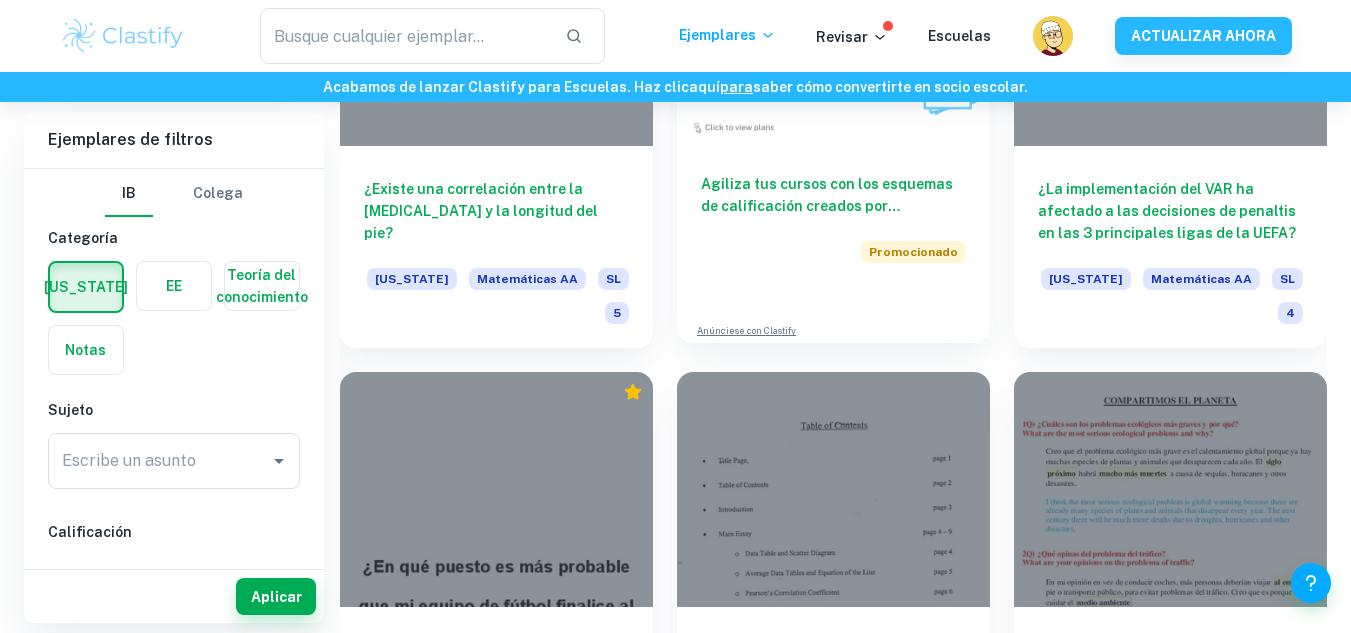 scroll, scrollTop: 4011, scrollLeft: 0, axis: vertical 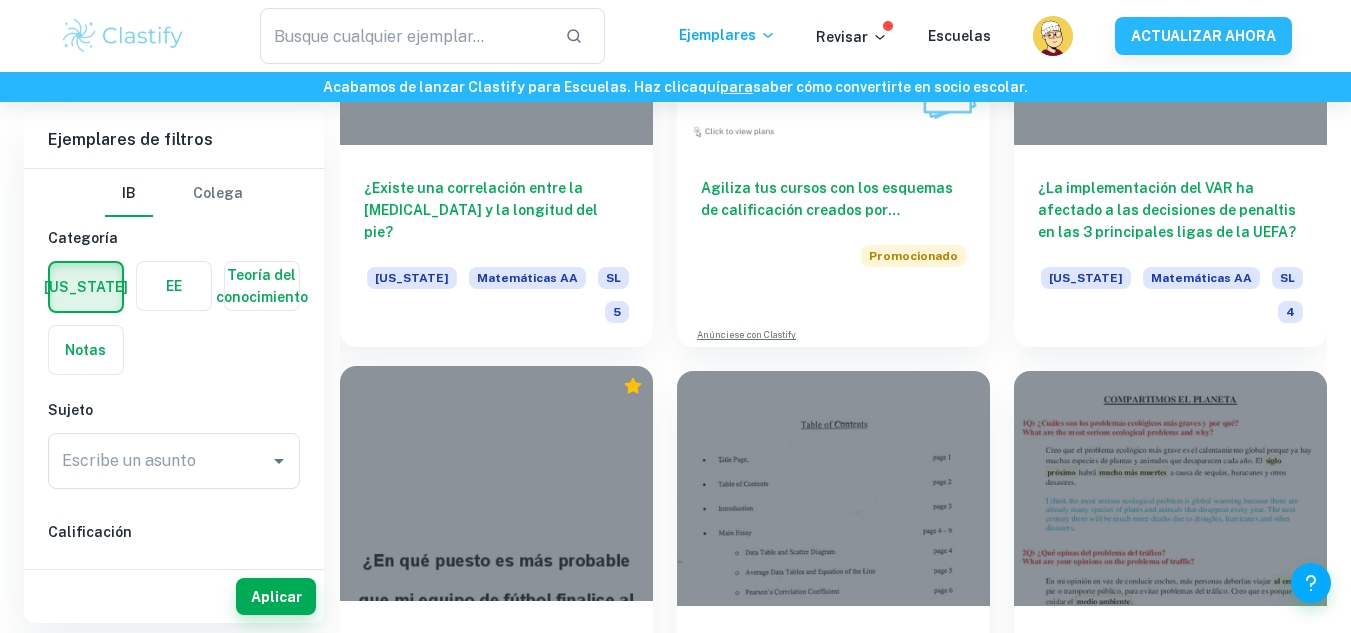 click at bounding box center (496, 483) 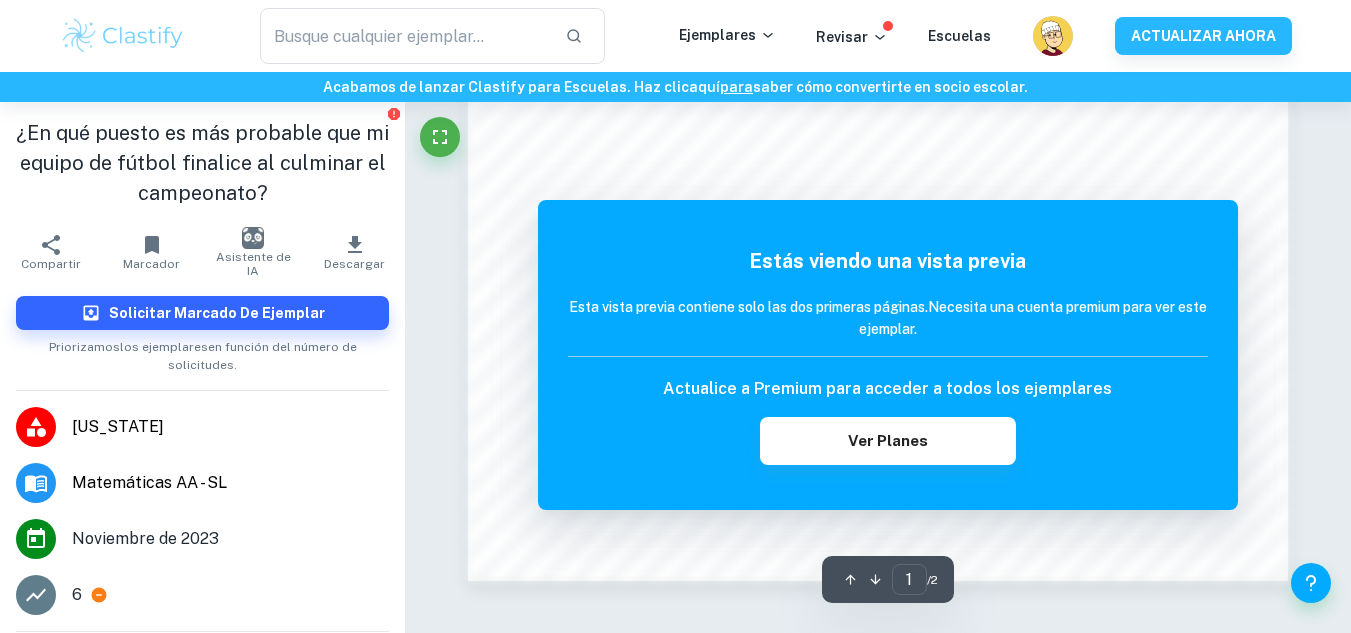 scroll, scrollTop: 1951, scrollLeft: 0, axis: vertical 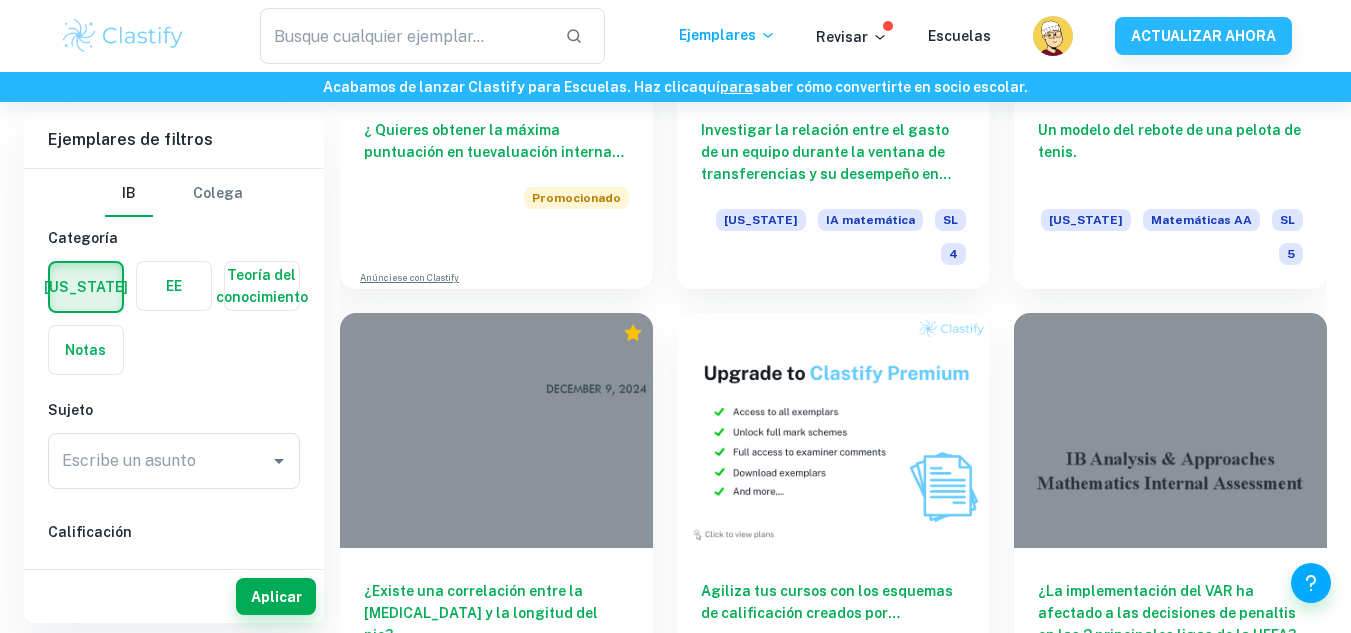 click on "¿La implementación del VAR ha afectado a las decisiones de penaltis en las 3 principales ligas de la UEFA? [US_STATE] Matemáticas AA SL 4" at bounding box center (1170, 649) 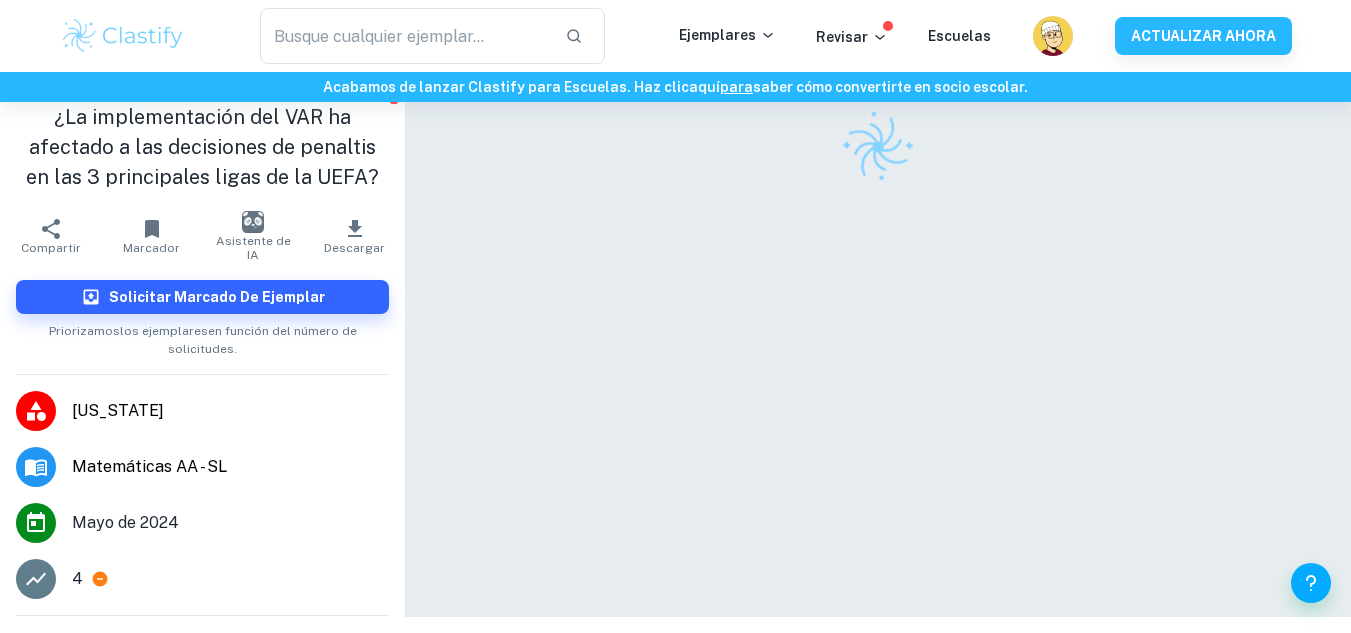 scroll, scrollTop: 102, scrollLeft: 0, axis: vertical 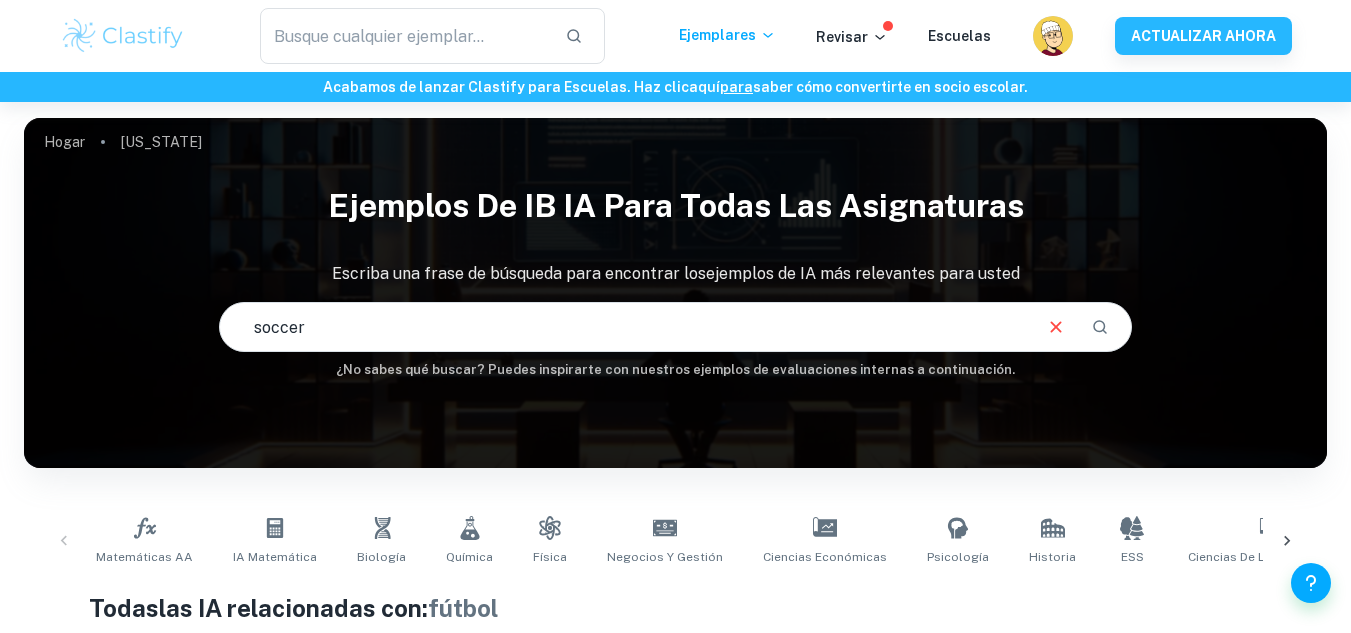click on "Hogar [US_STATE] Ejemplos de IB IA para todas las asignaturas Escriba una frase de búsqueda para encontrar los  ejemplos    de IA más relevantes para usted   soccer ​ ¿No sabes qué buscar? Puedes inspirarte con nuestros ejemplos de evaluaciones internas a continuación. Matemáticas AA IA matemática Biología Química Física Negocios y gestión Ciencias económicas Psicología Historia ESS Ciencias de la Computación Geografía Estudio comparativo de las artes visuales Portafolio de procesos de artes visuales Política global Ensayo [PERSON_NAME] A (Lengua y Literatura) HL Ensayo [PERSON_NAME] A (Literatura) HL Inglés A (Lengua y Literatura) IO Inglés A (Lit) IO Tecnología de diseño Ciencia del deporte Todas  las IA relacionadas con:  fútbol   Filtrar Ejemplares de filtros IB Colega Categoría [US_STATE] EE Teoría del conocimiento Notas Sujeto Escribe un asunto Escribe un asunto Calificación 7 6 5 4 3 2 1 Nivel HL SL Sesión [DATE] [DATE] [DATE] [DATE] [DATE] [DATE]" at bounding box center [675, 9475] 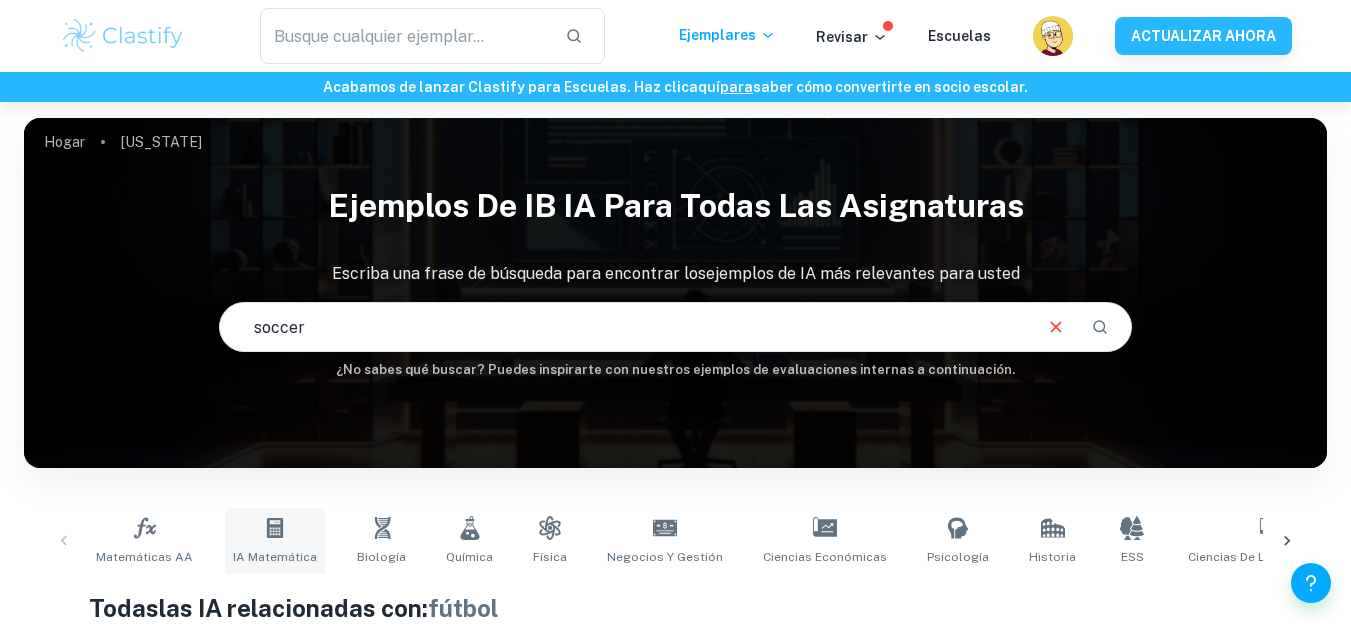 click on "IA matemática" at bounding box center (275, 541) 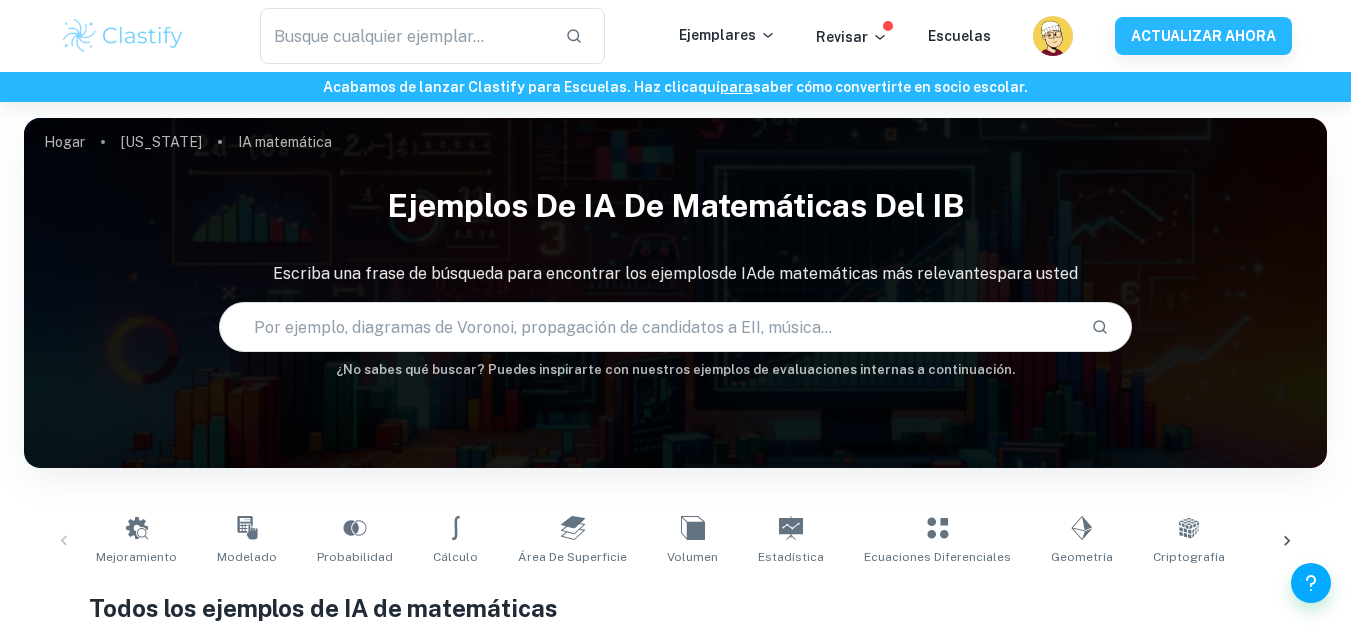 click on "Ejemplos de IA de Matemáticas del IB Escriba una frase de búsqueda para encontrar los ejemplos  de IA  de matemáticas más relevantes  para usted     ​ ¿No sabes qué buscar? Puedes inspirarte con nuestros ejemplos de evaluaciones internas a continuación." at bounding box center [675, 277] 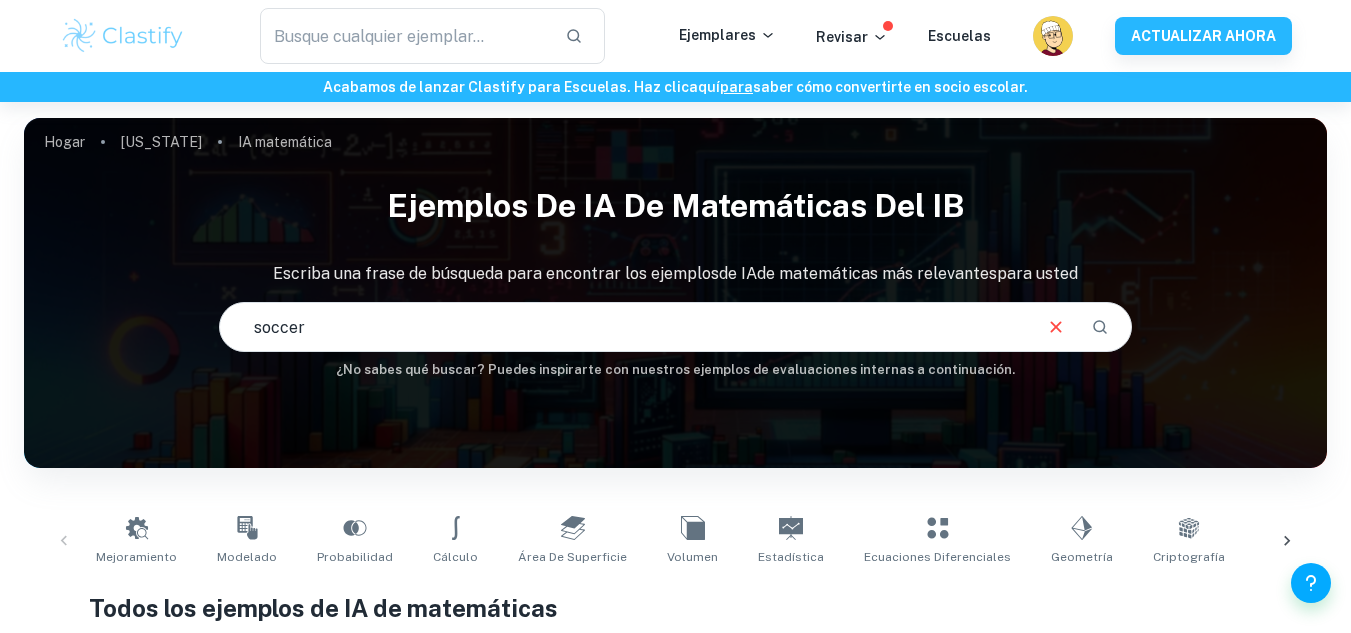 type on "soccer" 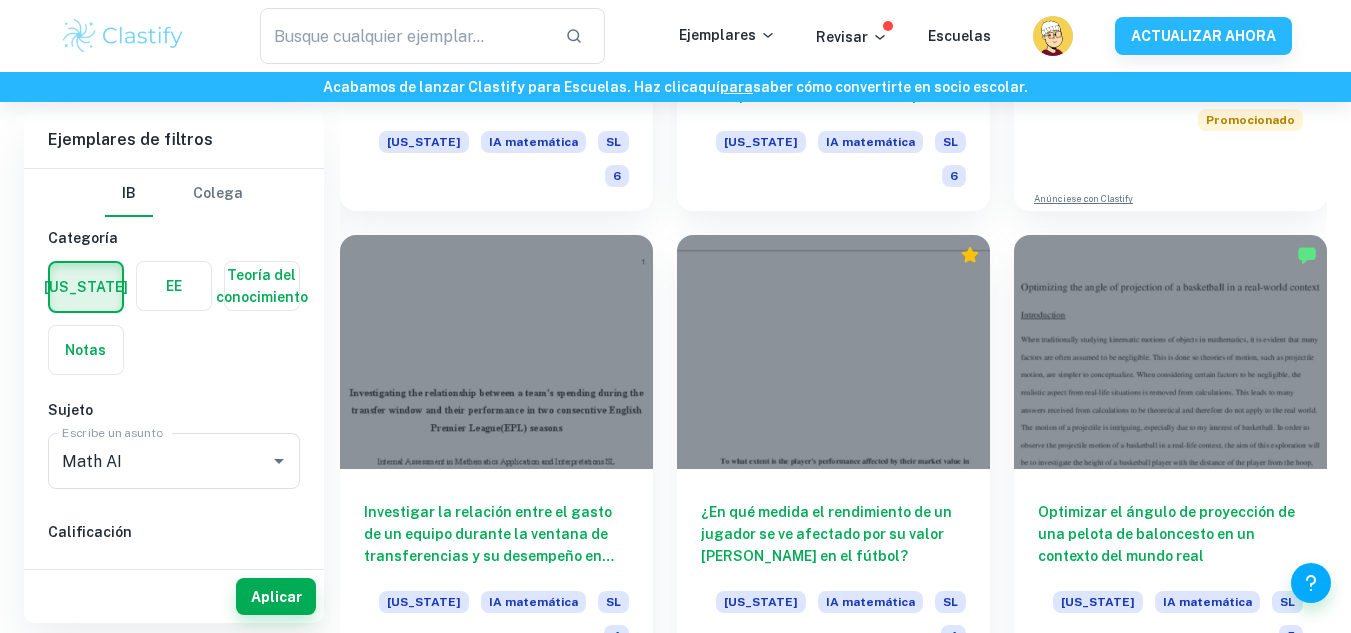 scroll, scrollTop: 876, scrollLeft: 0, axis: vertical 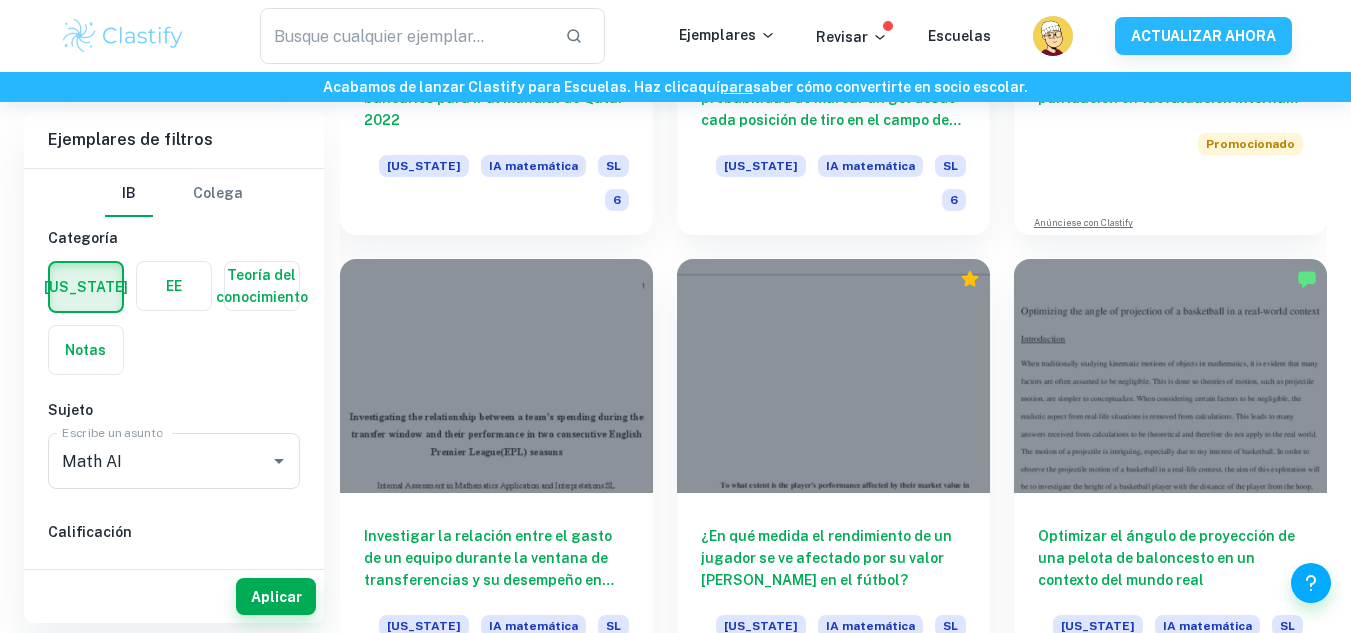 click at bounding box center (833, 376) 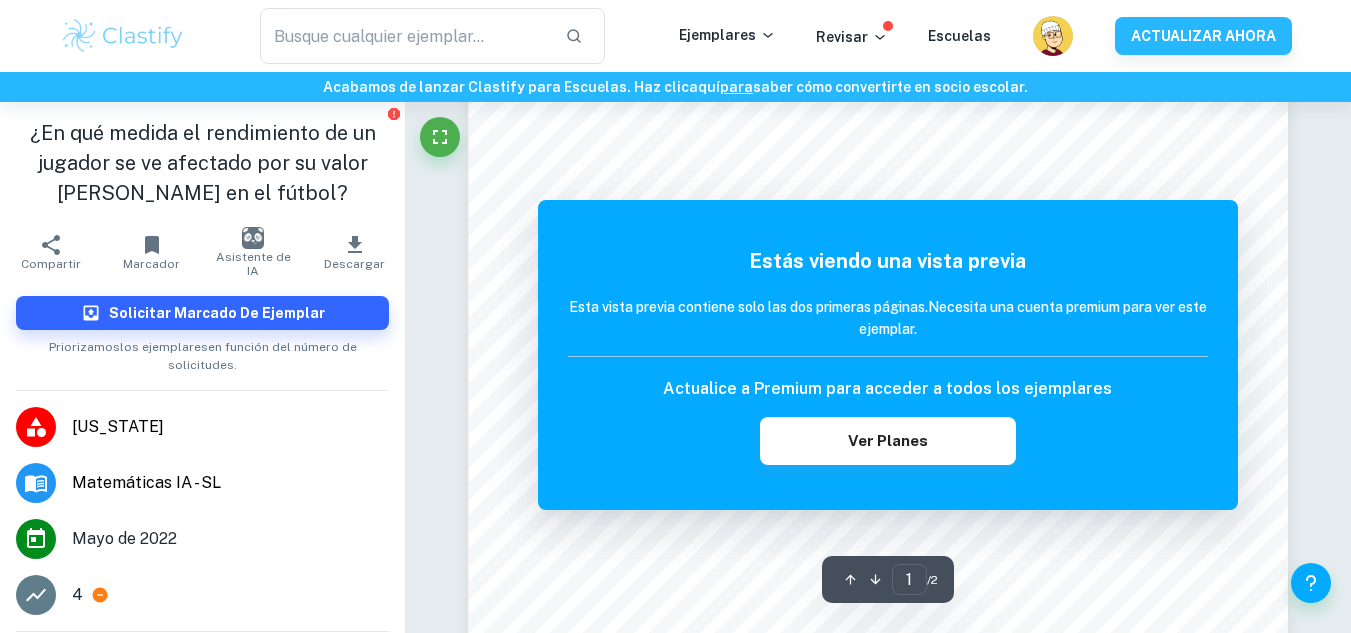 scroll, scrollTop: 207, scrollLeft: 0, axis: vertical 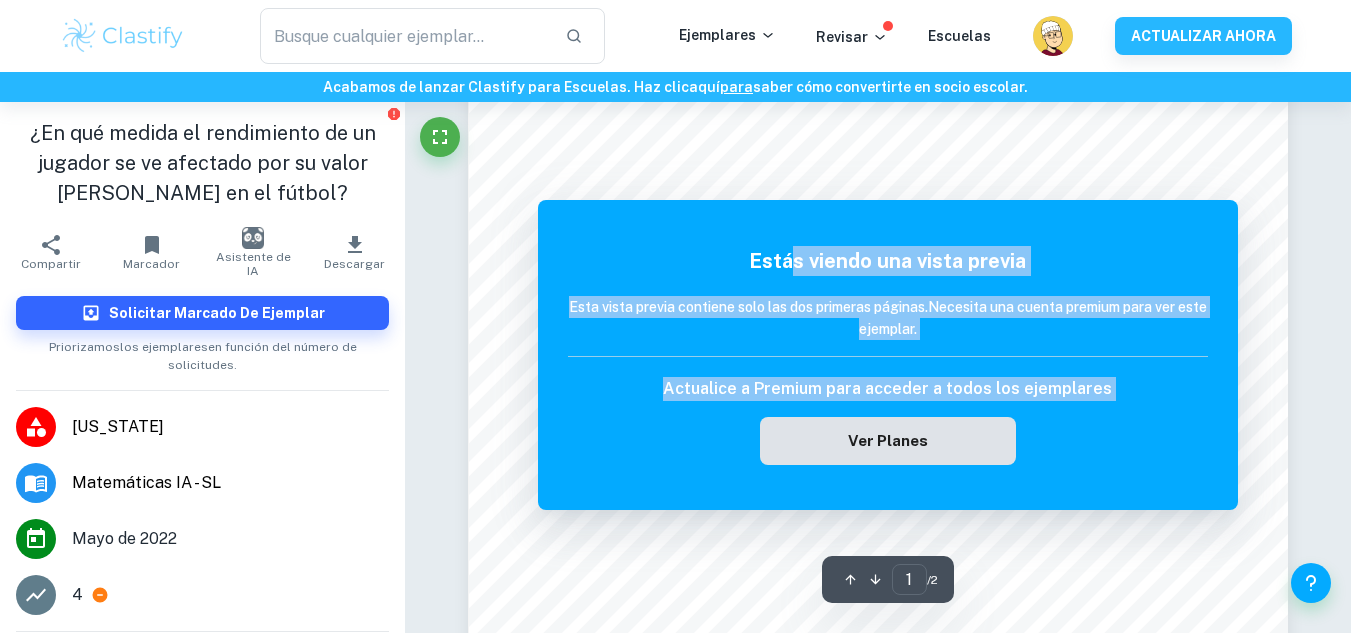 drag, startPoint x: 795, startPoint y: 267, endPoint x: 839, endPoint y: 452, distance: 190.16046 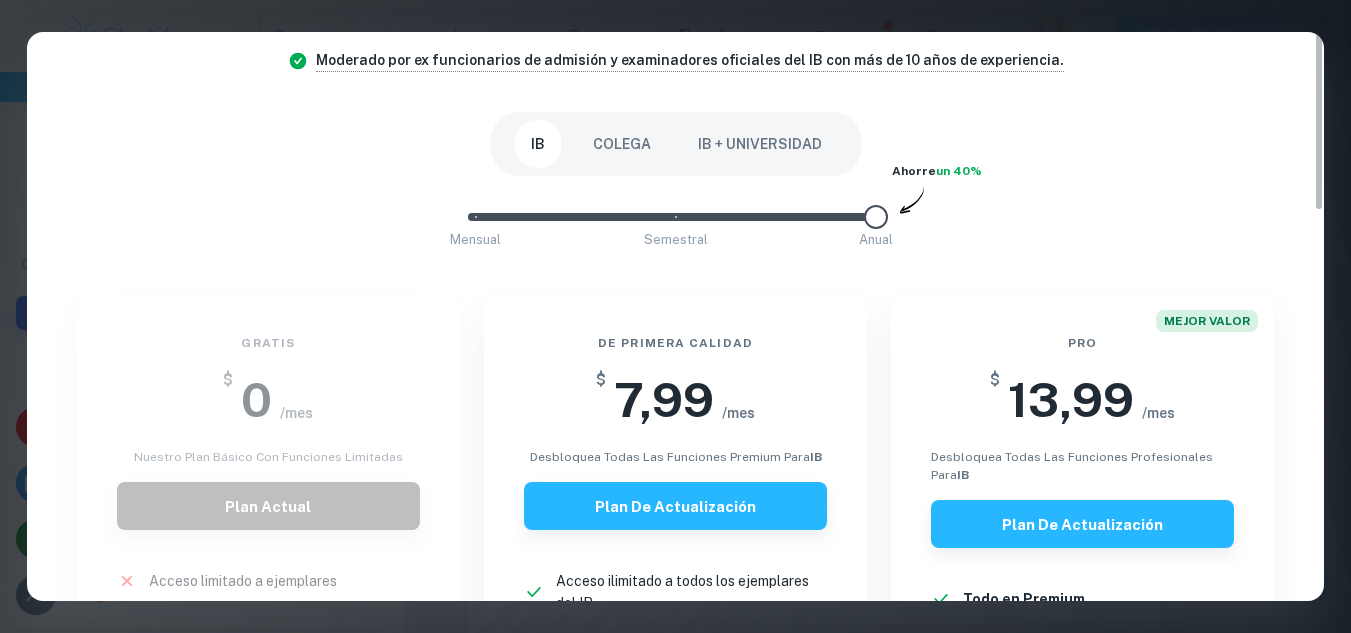 scroll, scrollTop: 0, scrollLeft: 0, axis: both 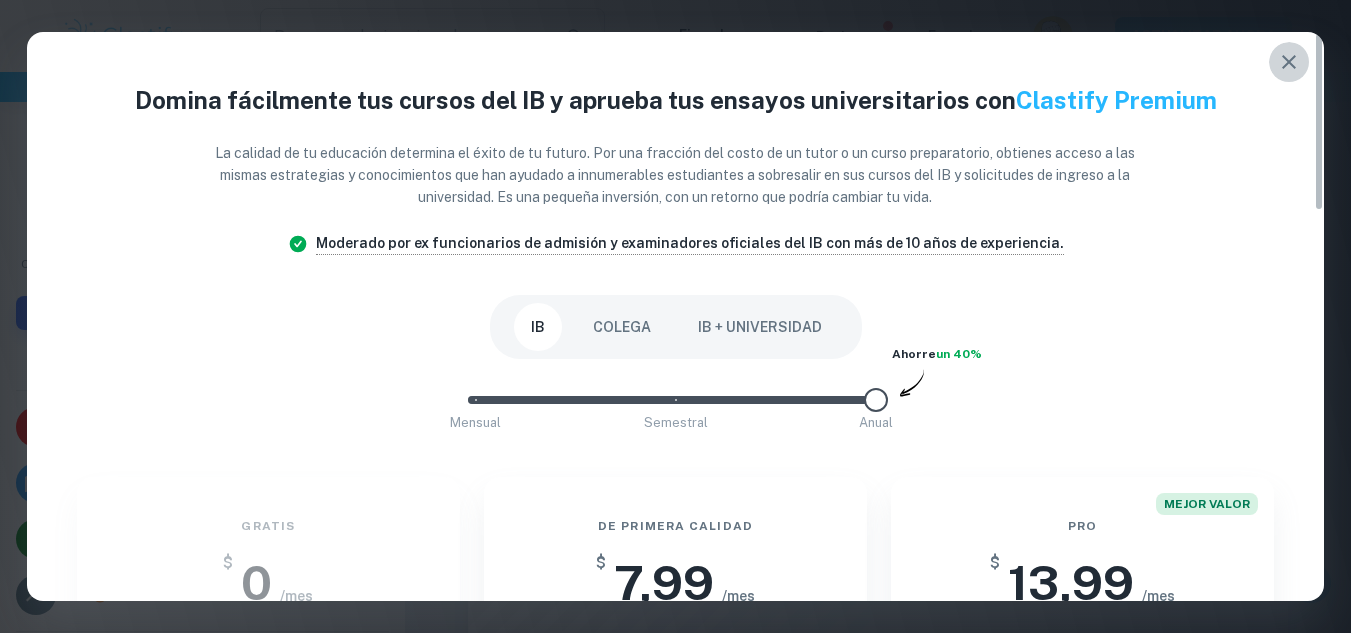 click at bounding box center [1289, 62] 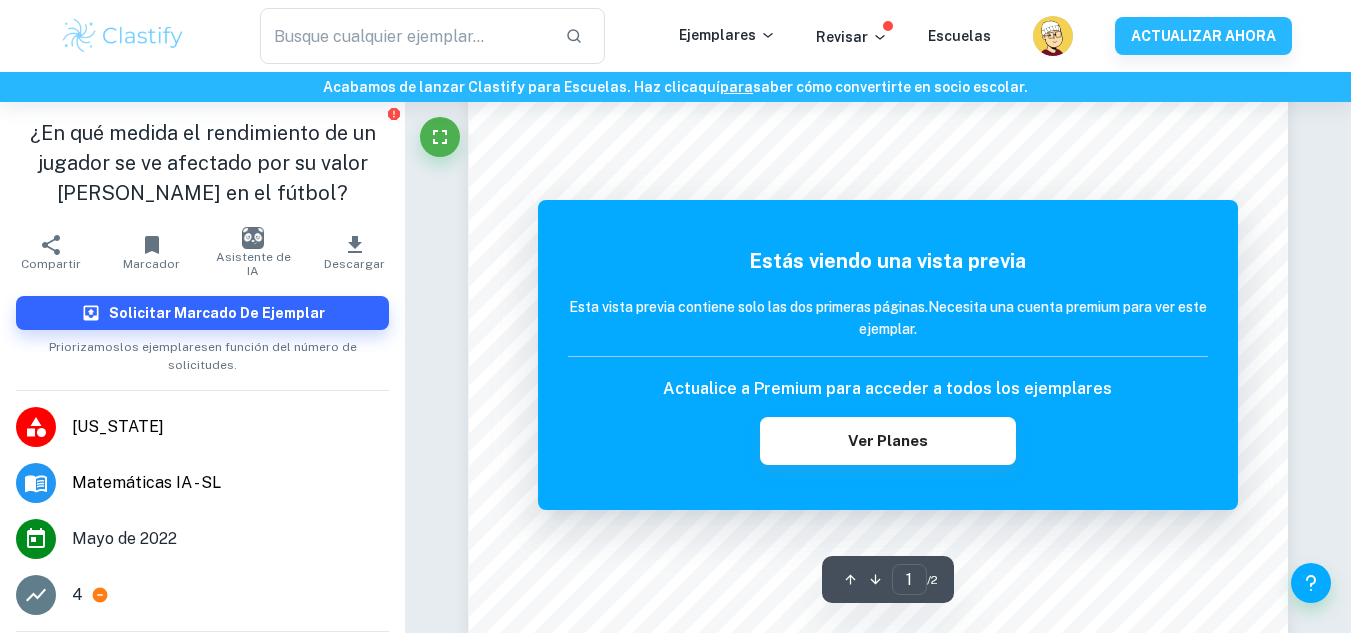 scroll, scrollTop: 0, scrollLeft: 0, axis: both 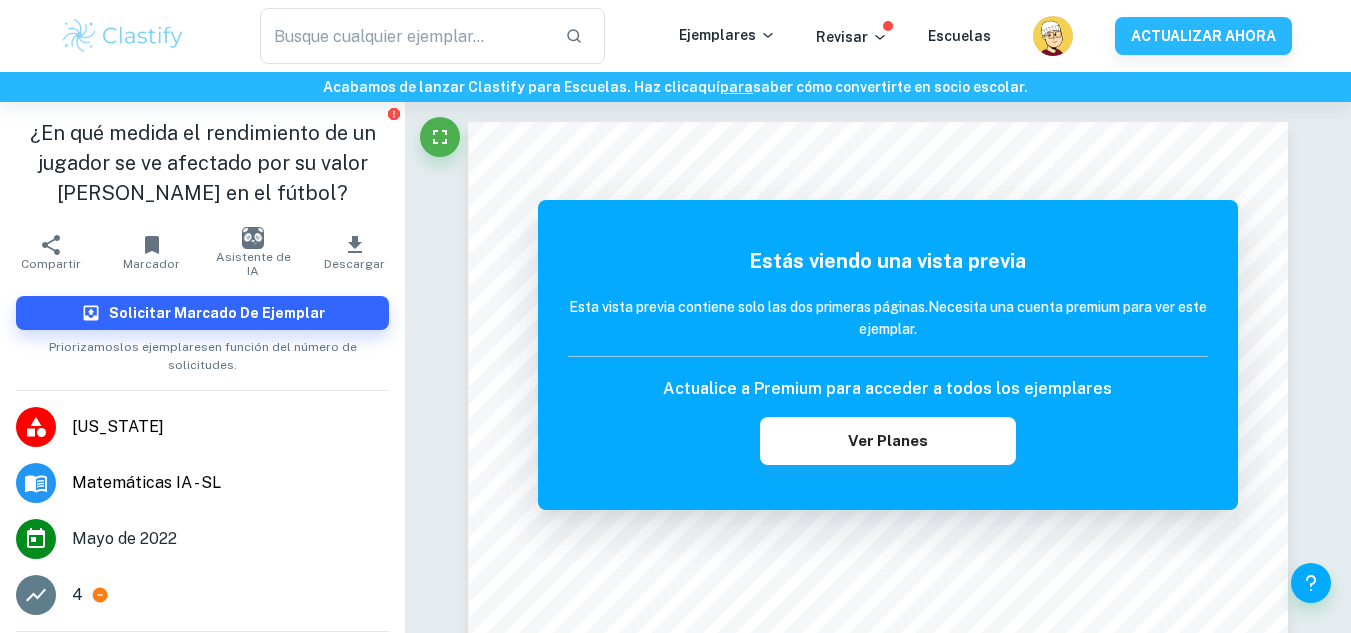 click on "​ Ejemplares Revisar Escuelas ACTUALIZAR AHORA" at bounding box center (675, 36) 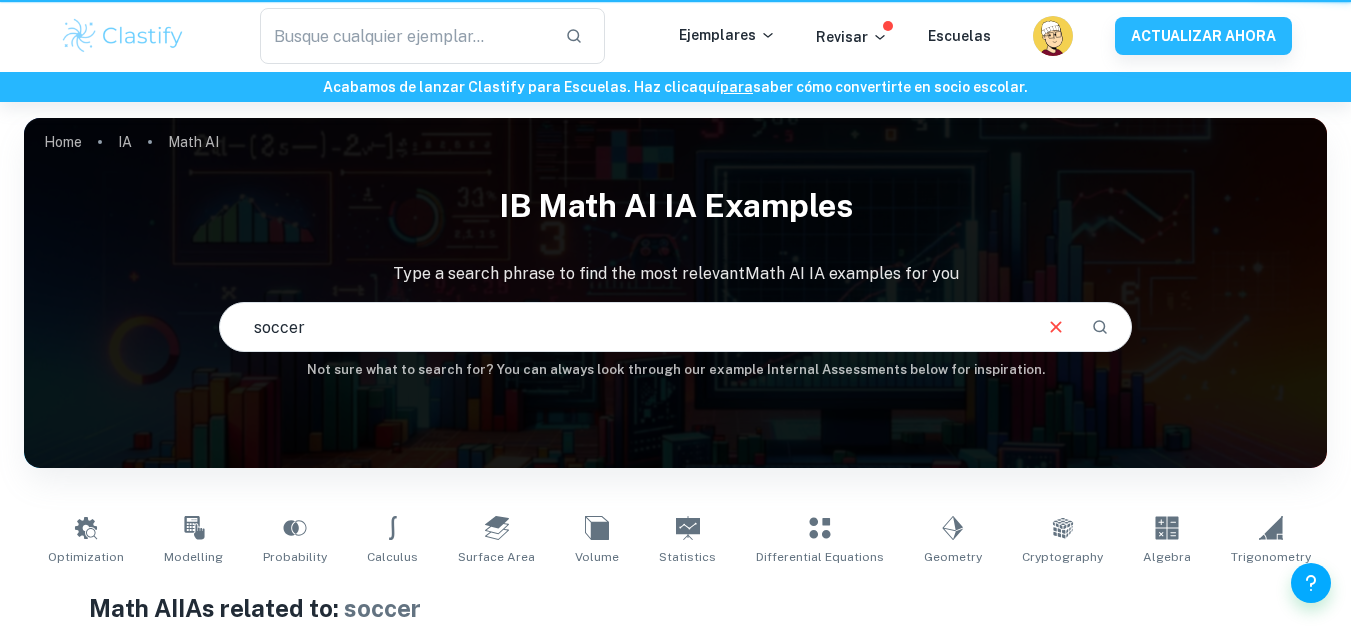 scroll, scrollTop: 341, scrollLeft: 0, axis: vertical 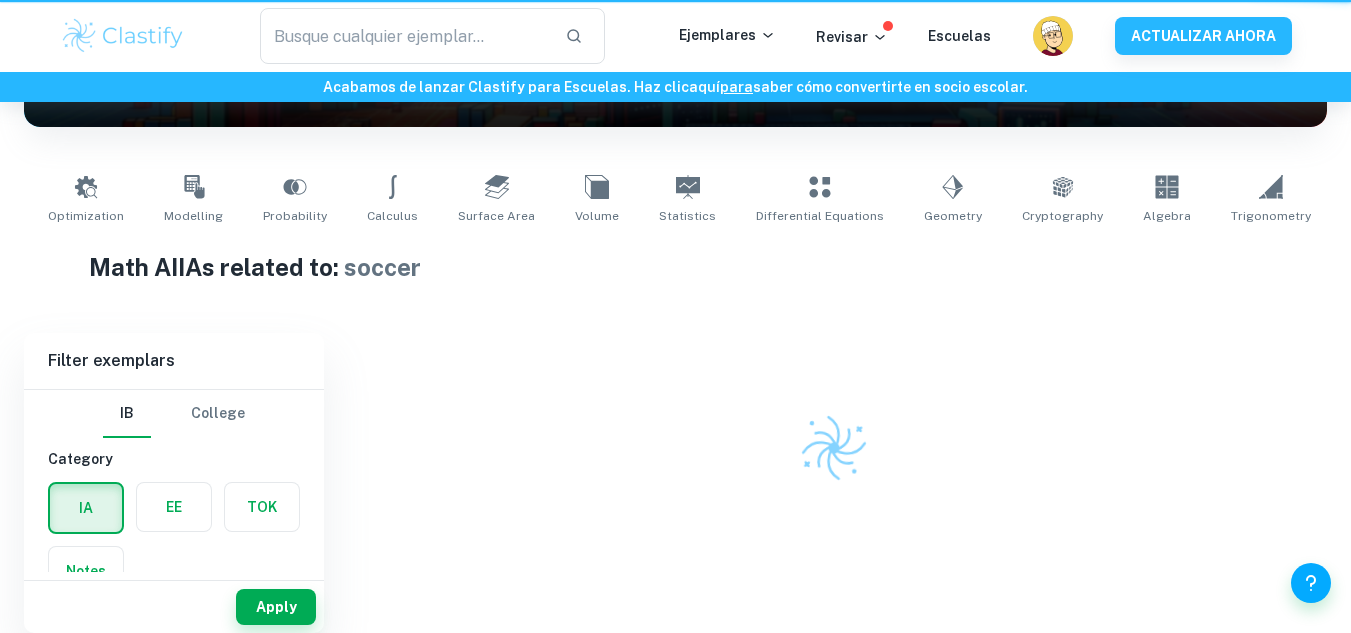 click on "Home IA Math AI IB Math AI IA examples Type a search phrase to find the most relevant  Math AI   IA    examples for you soccer ​ Not sure what to search for? You can always look through our example Internal Assessments below for inspiration. Optimization Modelling Probability Calculus Surface Area Volume Statistics Differential Equations Geometry Cryptography Algebra Trigonometry Complex Numbers Kinematics Functions Correlation Math AI  IAs related to:    soccer Filter Filter exemplars IB College Category IA EE TOK Notes Subject Type a subject Math AI Type a subject Grade 7 6 5 4 3 2 1 Level HL SL Session [DATE] [DATE] [DATE] [DATE] [DATE] [DATE] [DATE] [DATE] [DATE] [DATE] Other   Apply Filter exemplars IB College Category IA EE TOK Notes Subject Type a subject Math AI Type a subject Grade 7 6 5 4 3 2 1 Level HL SL Session [DATE] [DATE] [DATE] [DATE] [DATE] [DATE] [DATE] [DATE] [DATE] [DATE] Other   Apply" at bounding box center (675, 197) 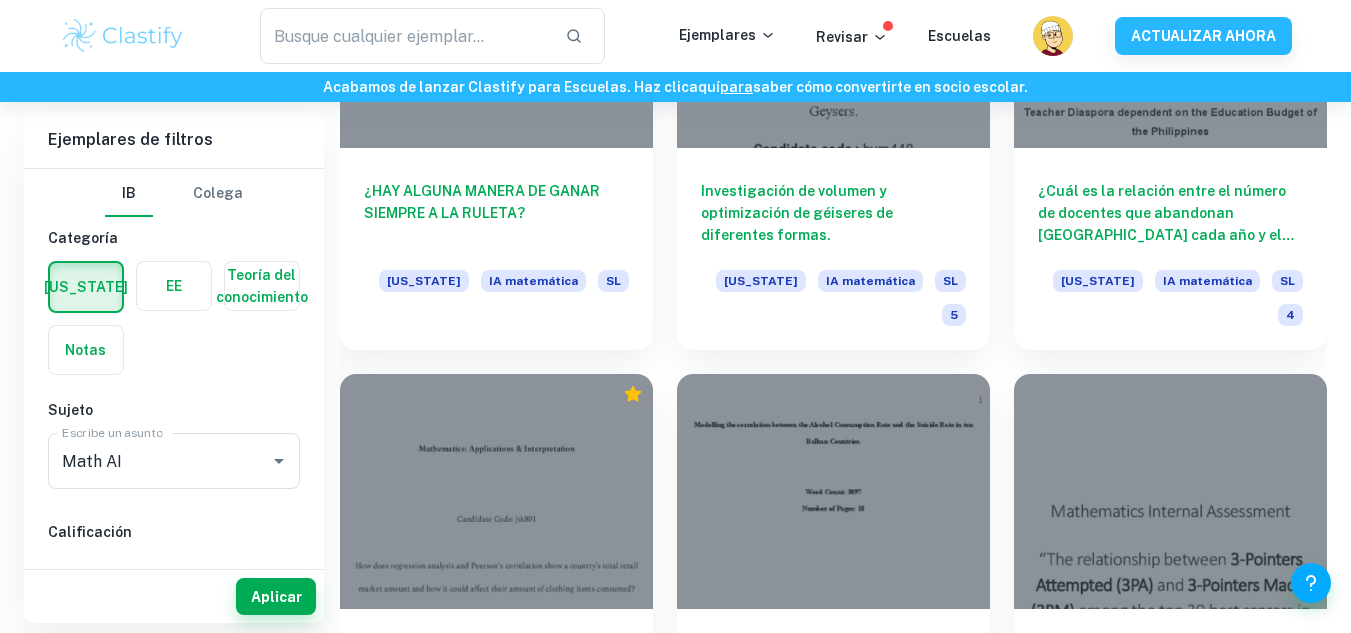 scroll, scrollTop: 4906, scrollLeft: 0, axis: vertical 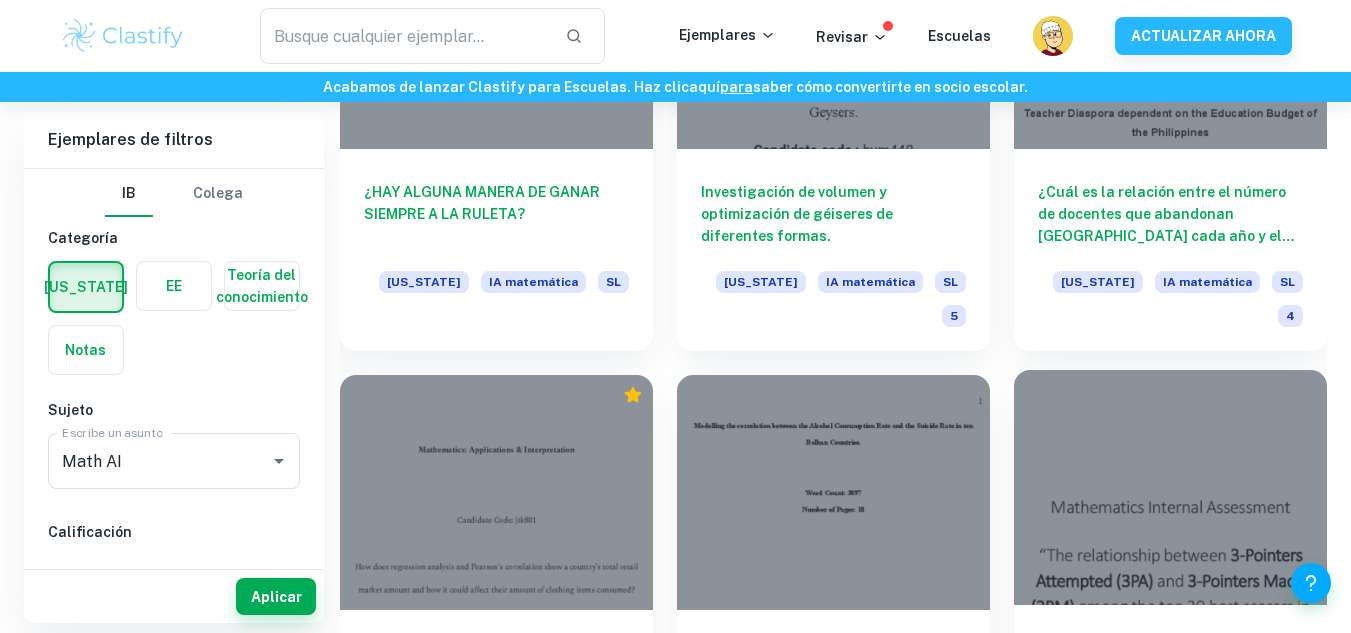 click on "La relación entre los triples intentados (3PA) y los triples anotados (3PM) entre los 30 mejores anotadores de la Asociación Nacional de Baloncesto (NBA) en la temporada regular 20-21 [US_STATE] IA matemática SL 5" at bounding box center (1170, 706) 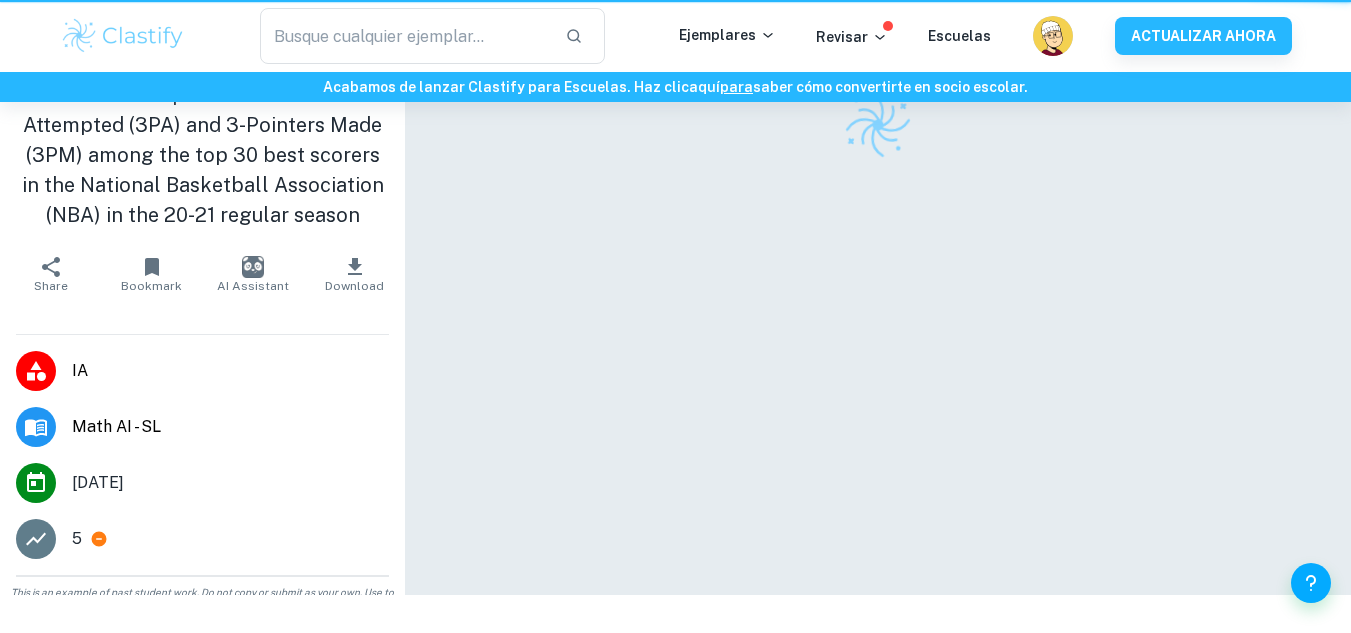 scroll, scrollTop: 0, scrollLeft: 0, axis: both 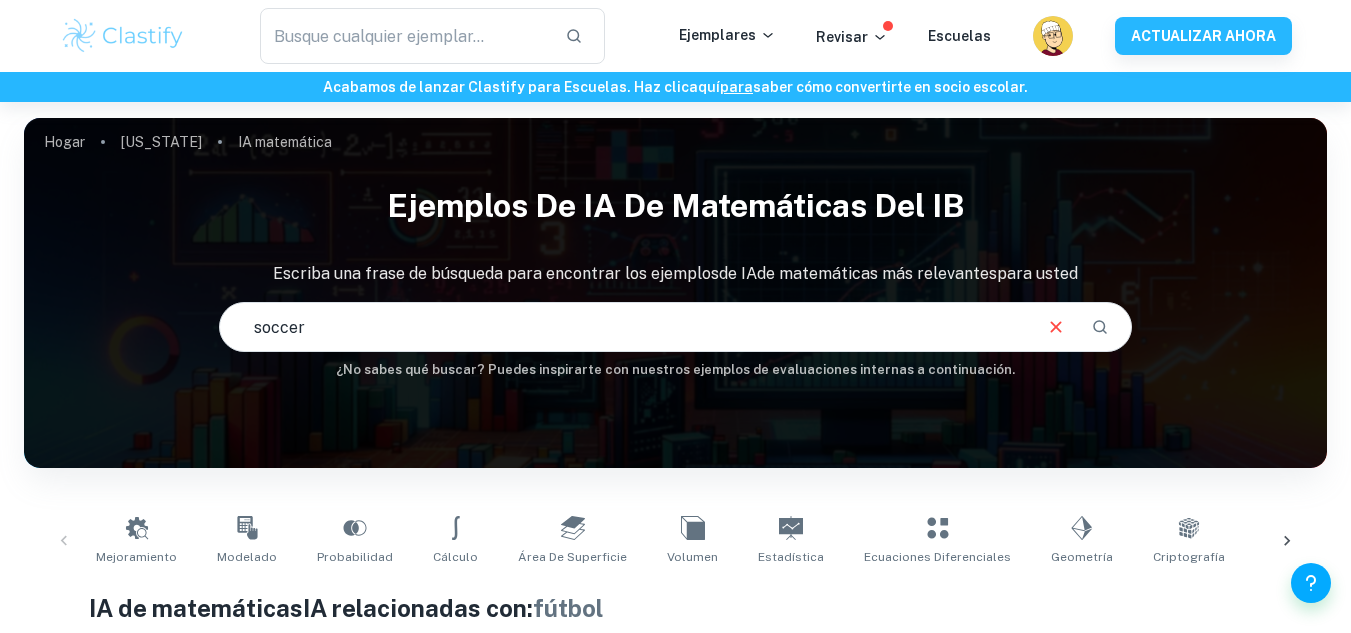click on "soccer" at bounding box center (624, 327) 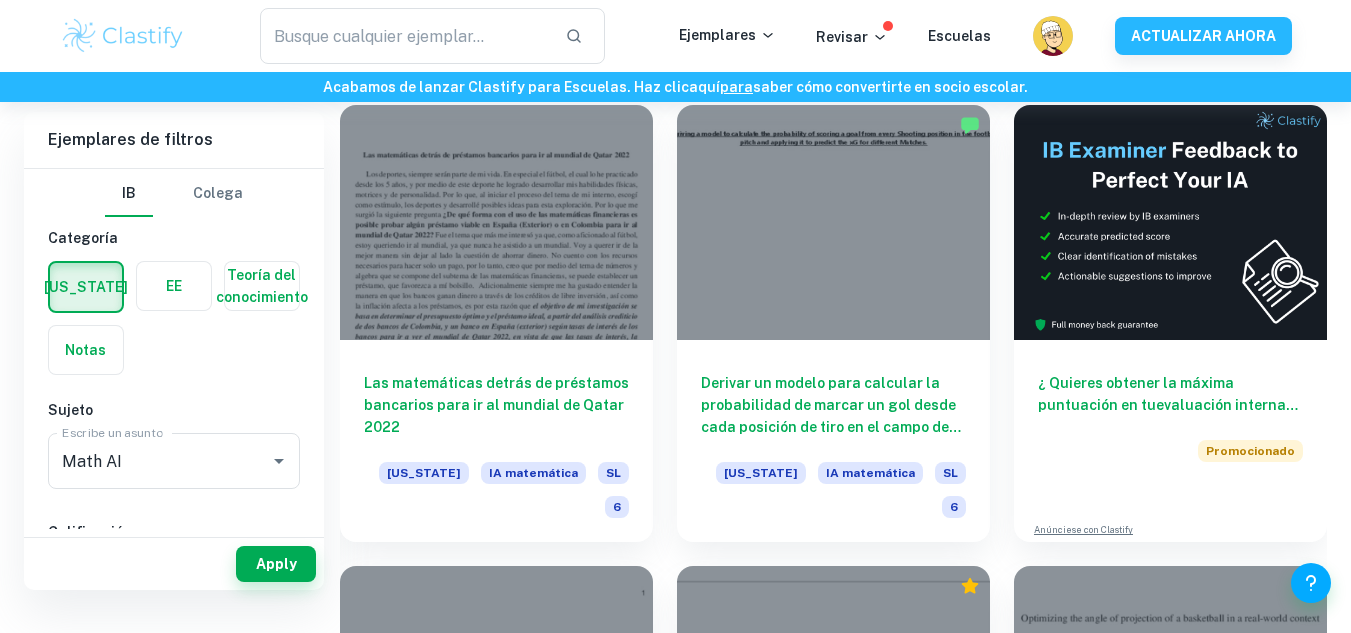 scroll, scrollTop: 528, scrollLeft: 0, axis: vertical 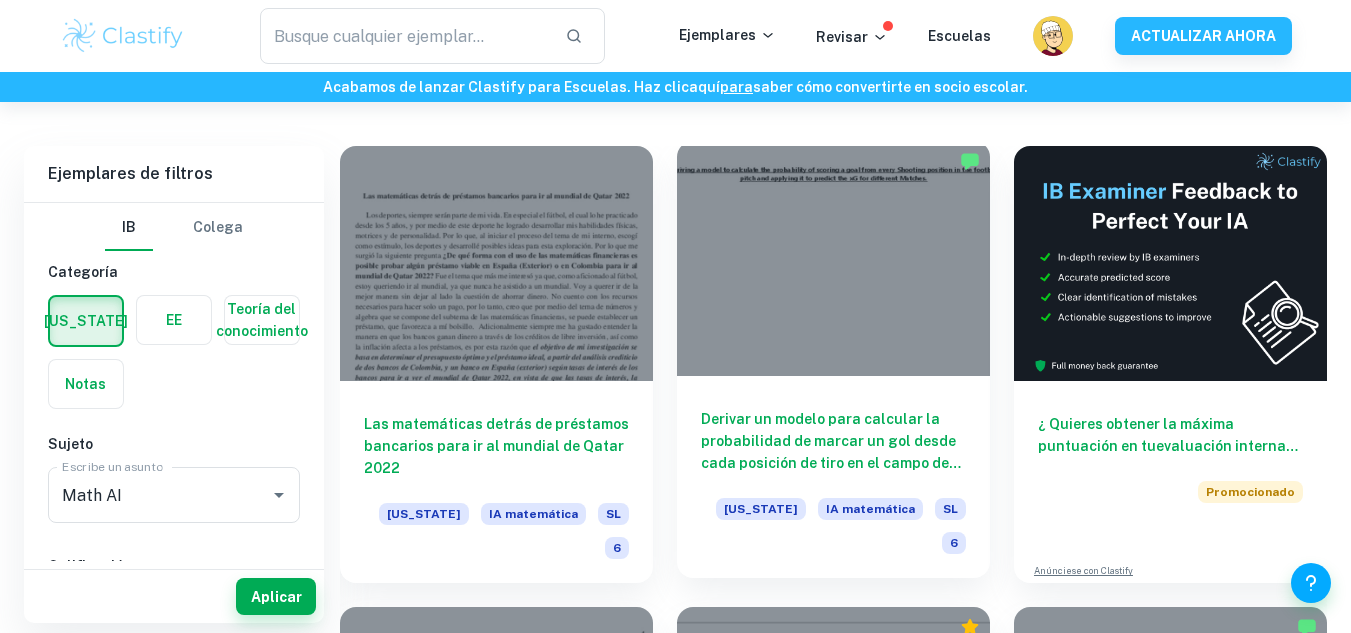 click at bounding box center (833, 258) 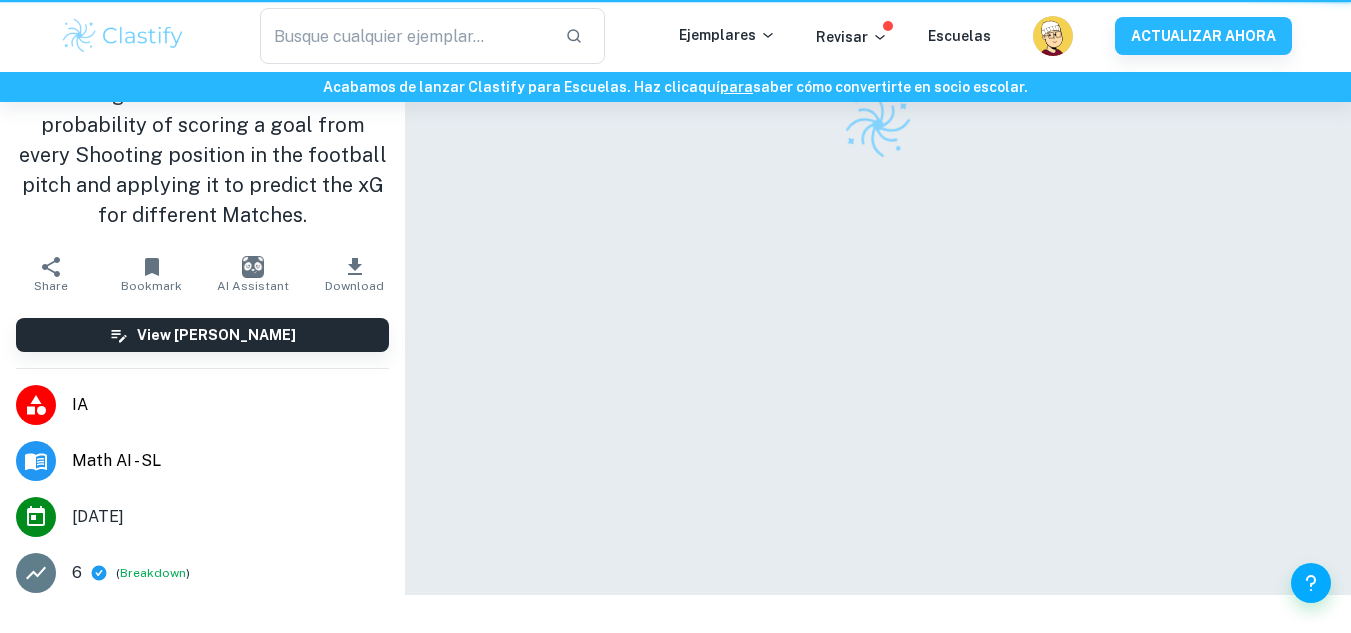 scroll, scrollTop: 0, scrollLeft: 0, axis: both 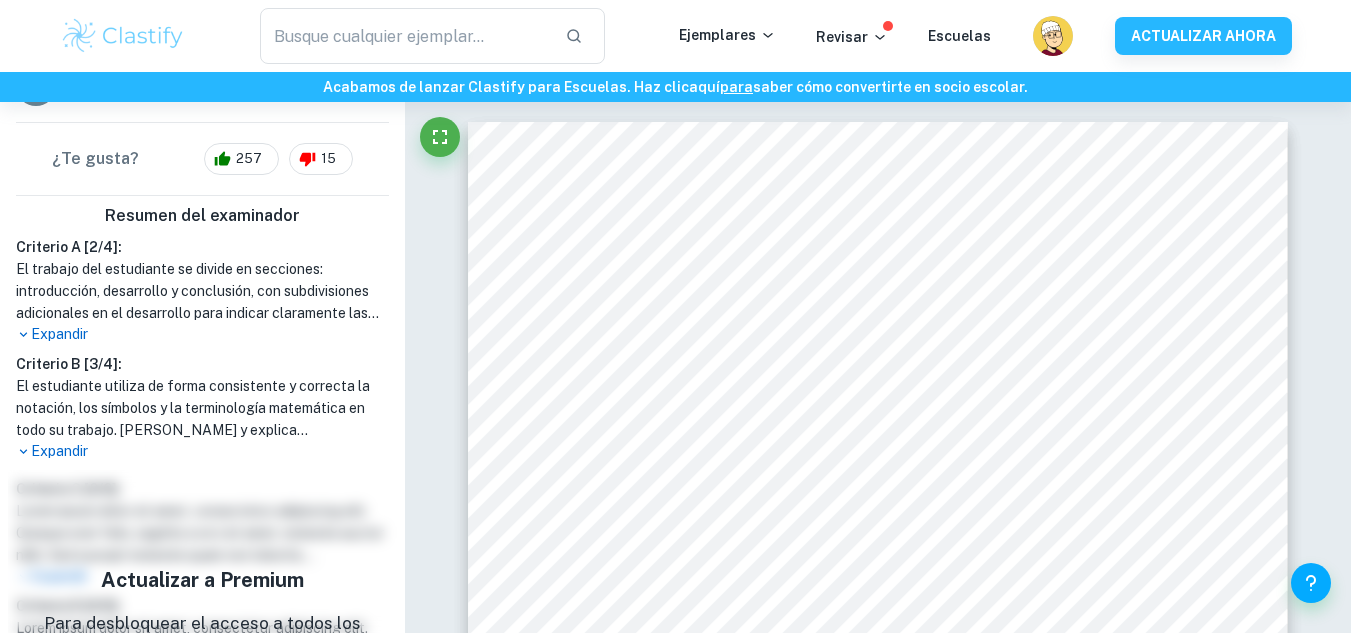 click on "Expandir" at bounding box center [202, 334] 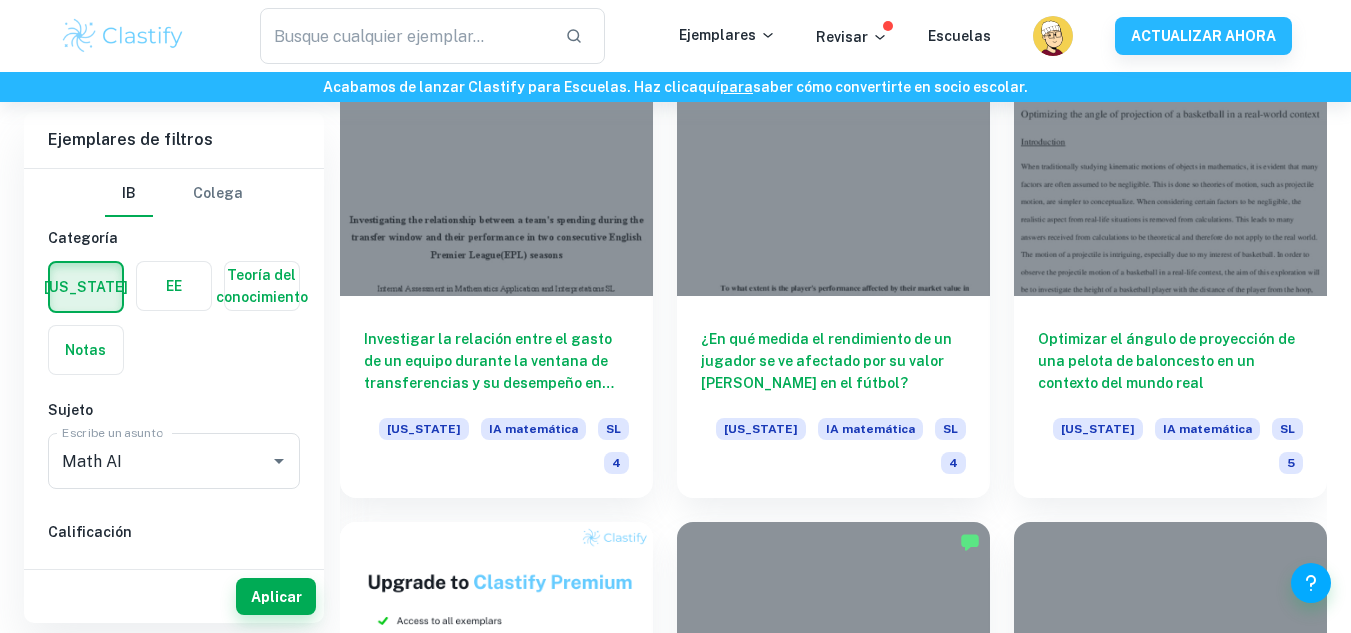 scroll, scrollTop: 1074, scrollLeft: 0, axis: vertical 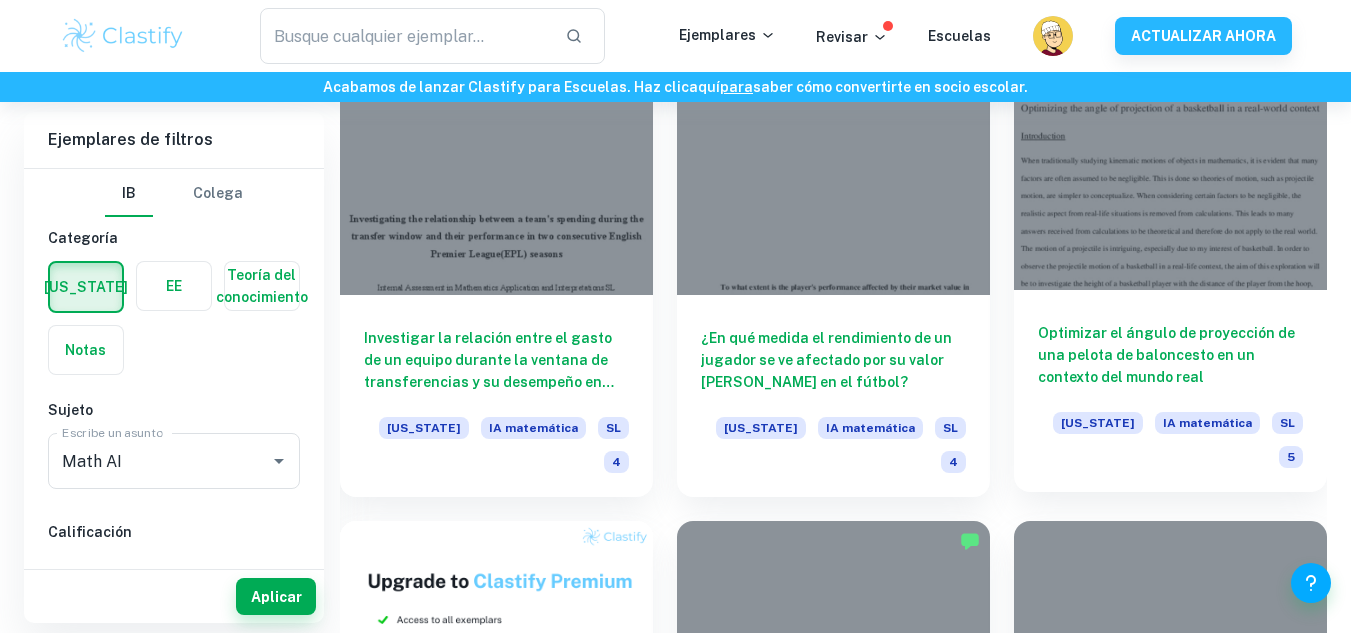 click on "Optimizar el ángulo de proyección de una pelota de baloncesto en un contexto del mundo real" at bounding box center [1170, 355] 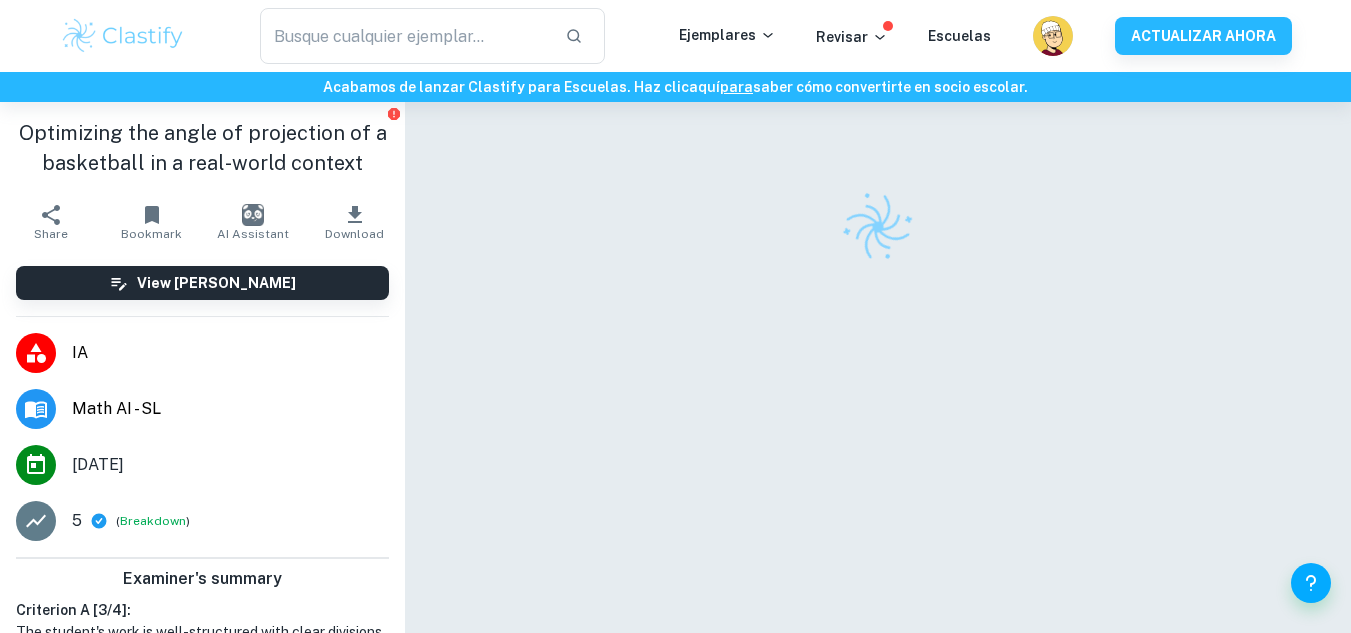 click at bounding box center (878, 227) 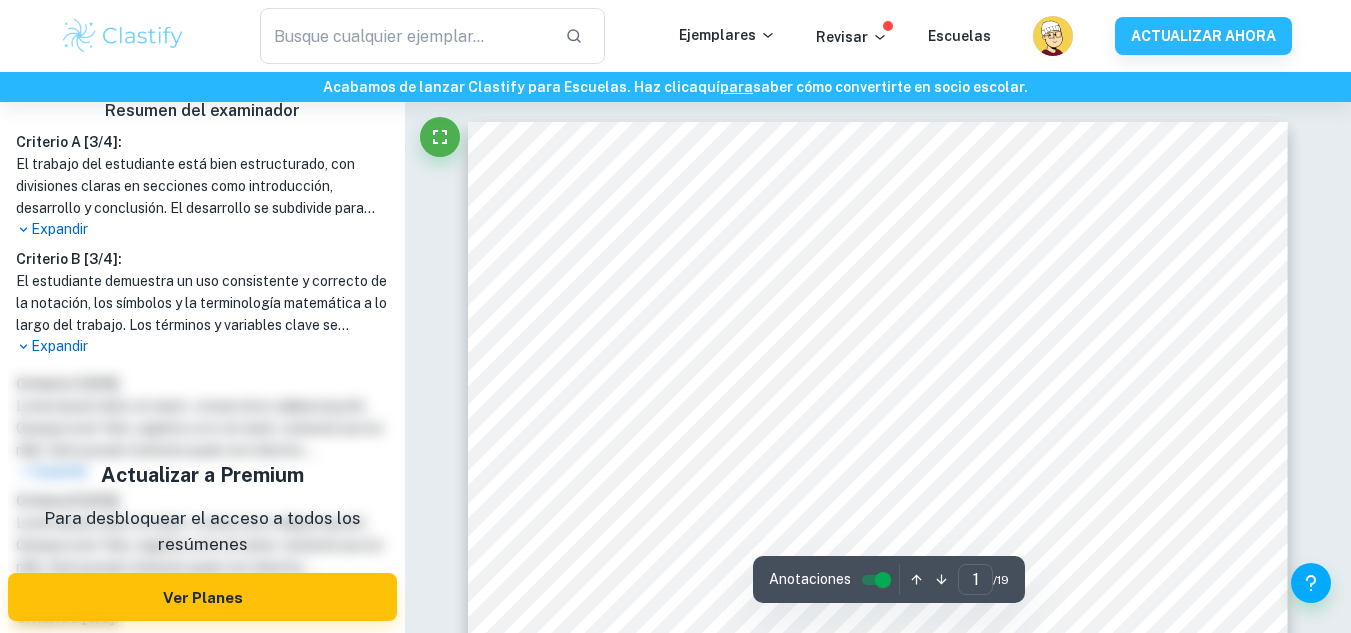 scroll, scrollTop: 722, scrollLeft: 0, axis: vertical 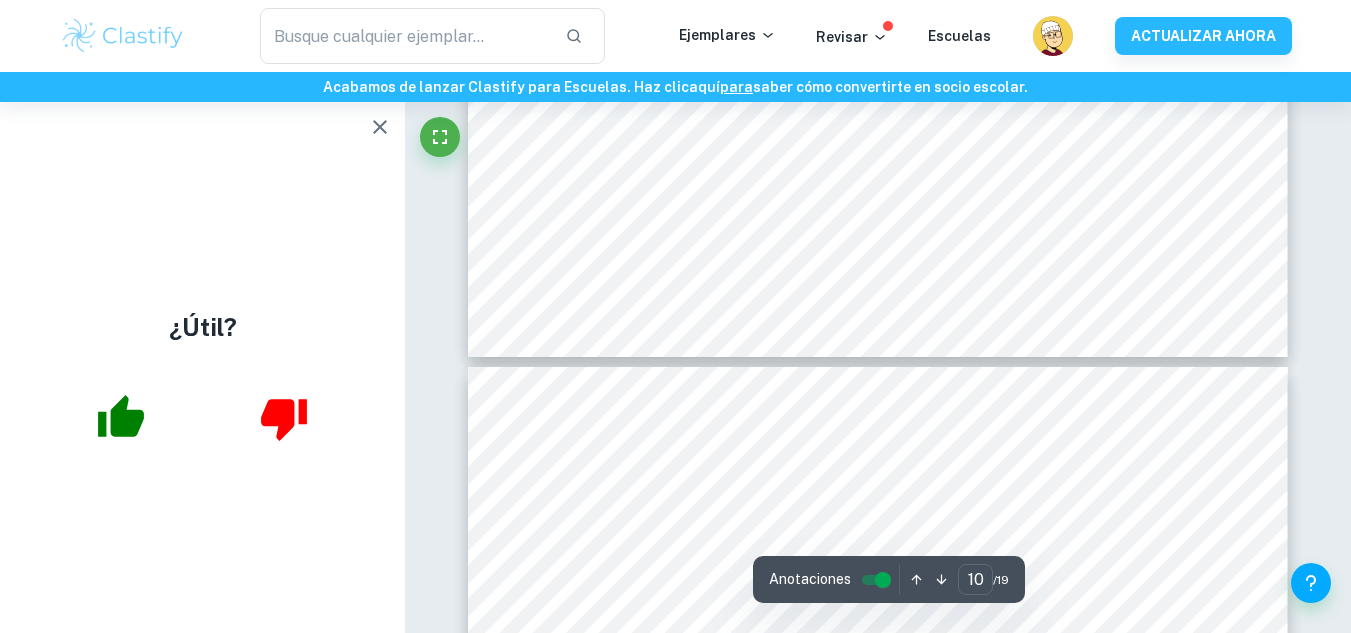 type on "11" 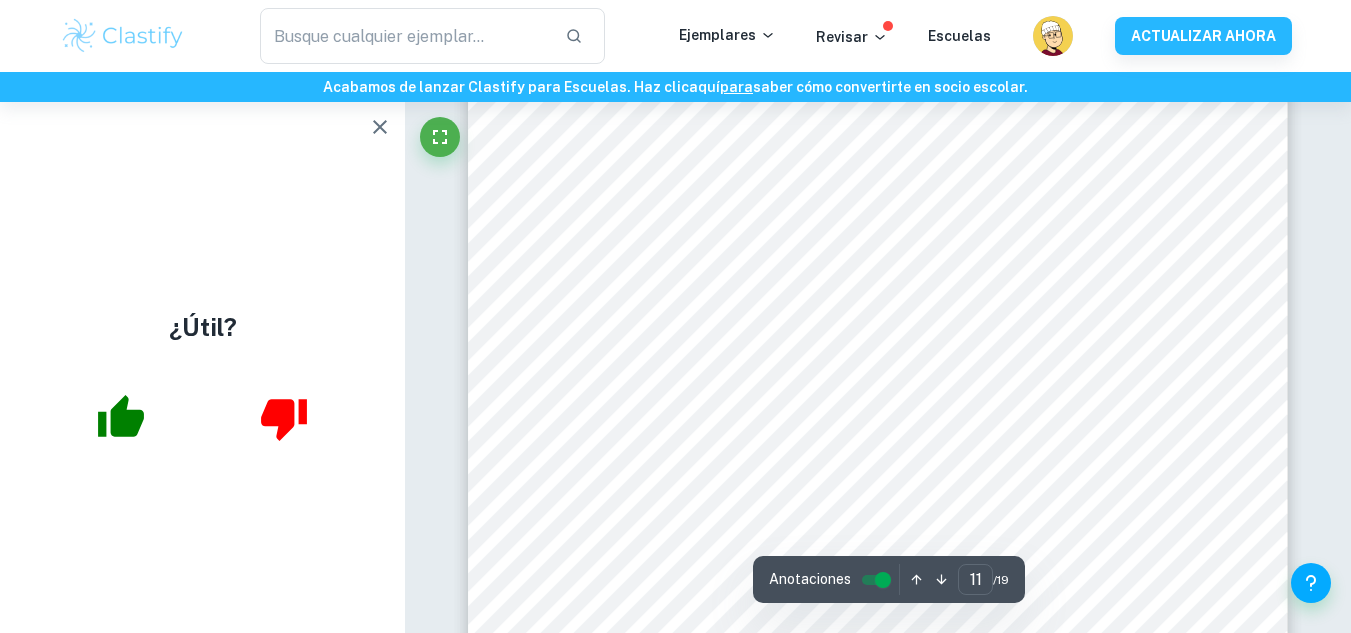 scroll, scrollTop: 11245, scrollLeft: 0, axis: vertical 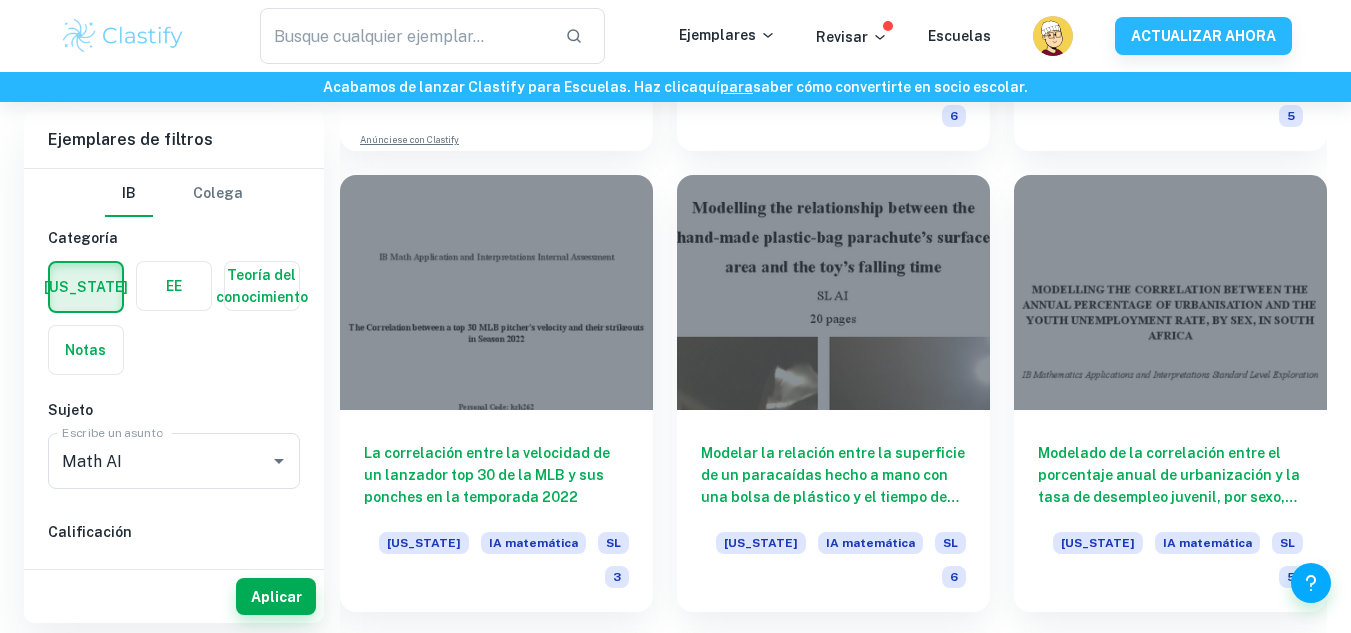 drag, startPoint x: 1044, startPoint y: 307, endPoint x: 756, endPoint y: 19, distance: 407.29352 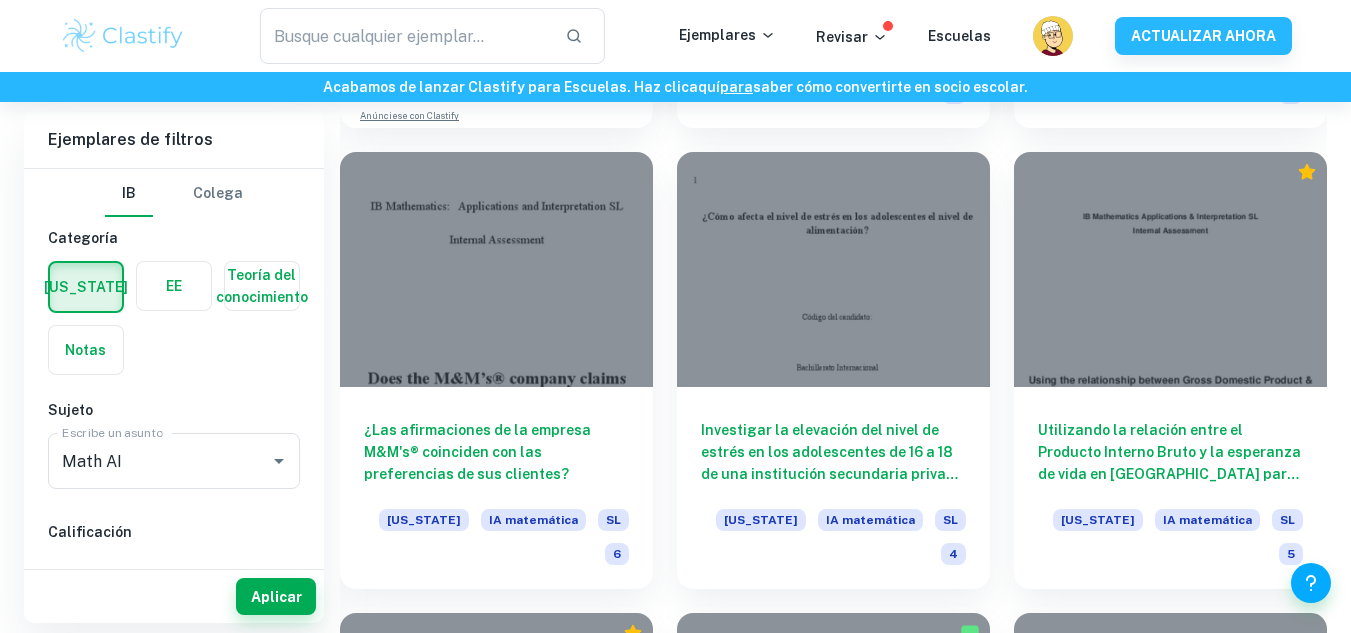 scroll, scrollTop: 9286, scrollLeft: 0, axis: vertical 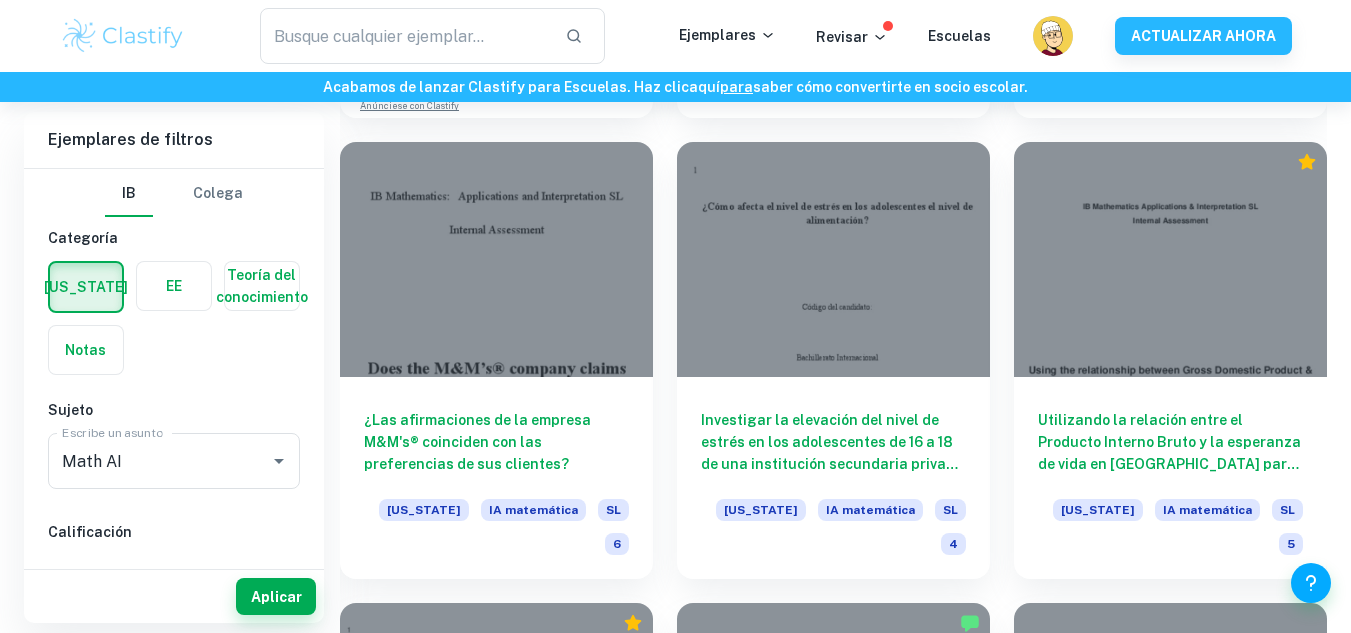 click at bounding box center [86, 350] 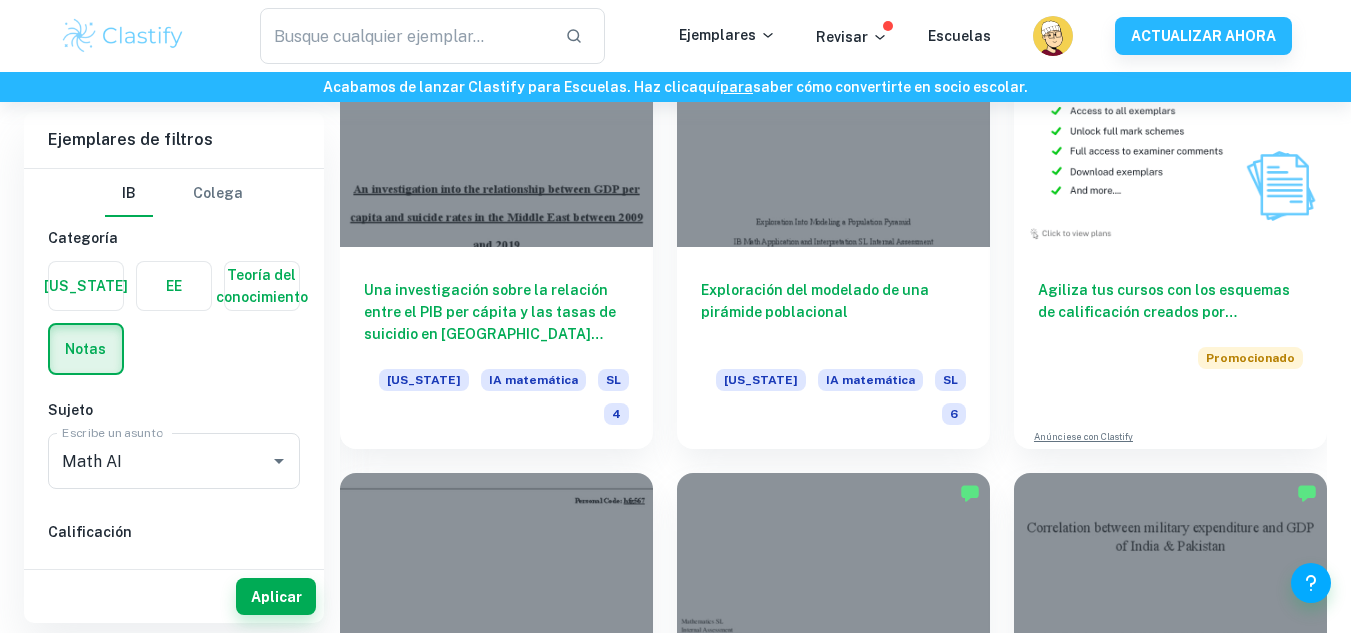 scroll, scrollTop: 6184, scrollLeft: 0, axis: vertical 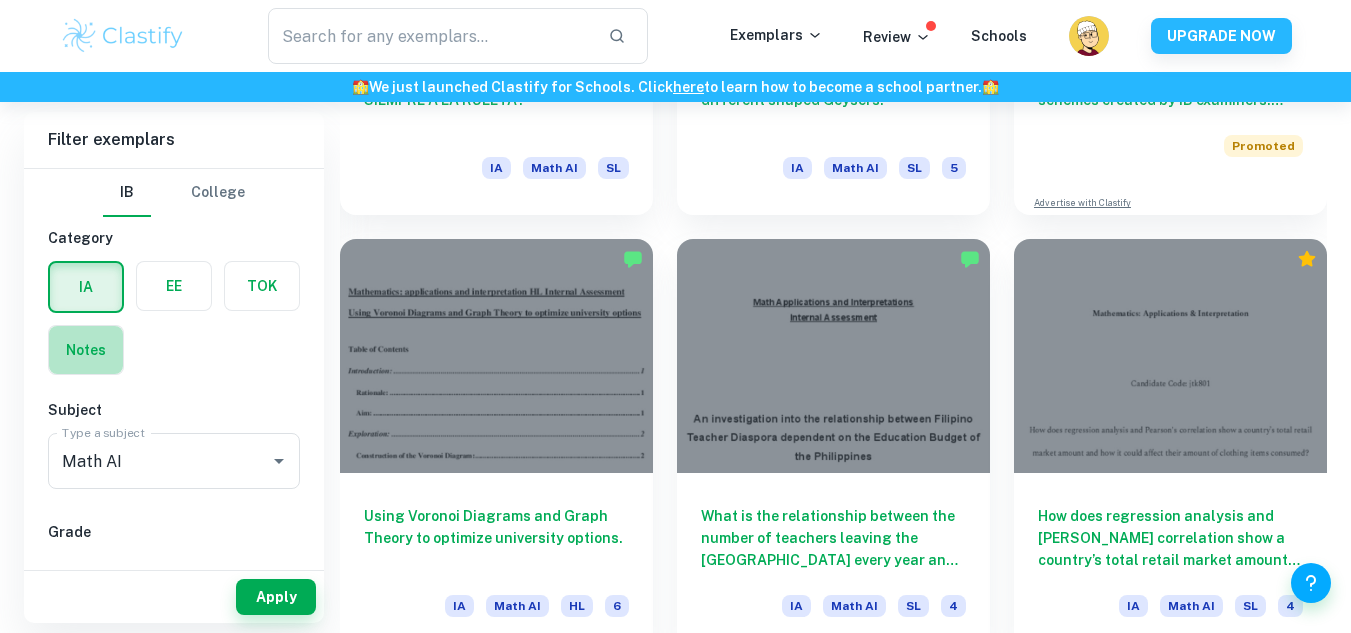 click at bounding box center [86, 350] 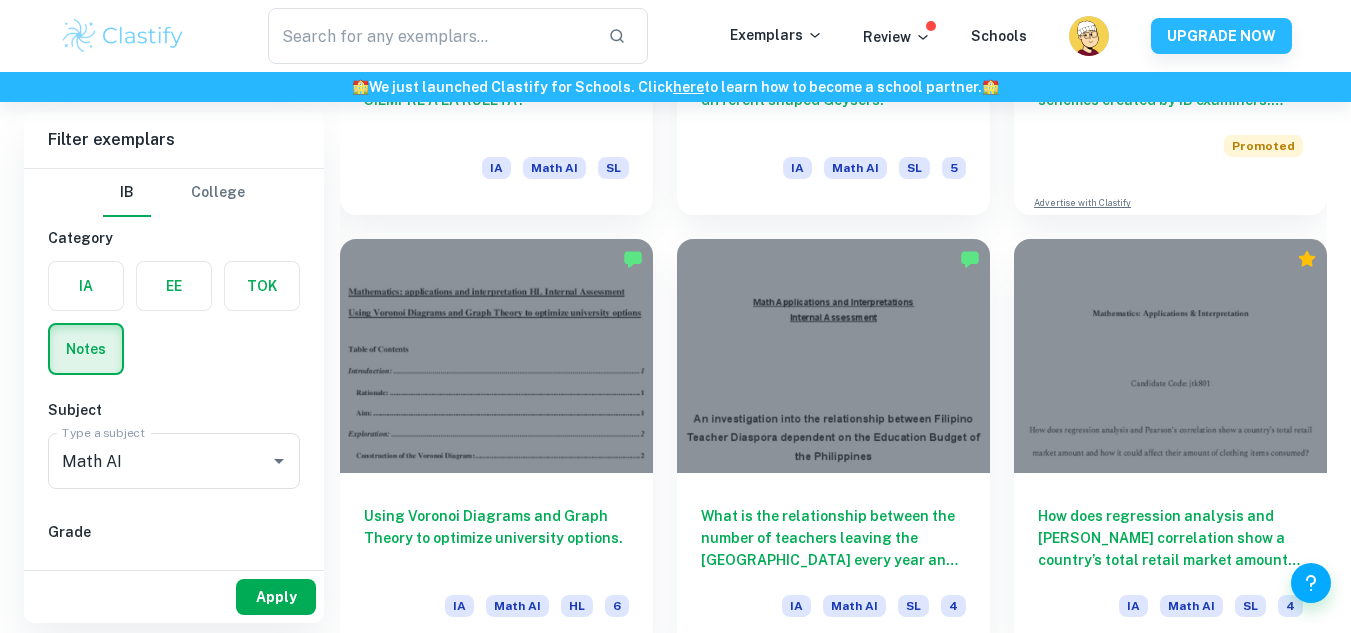 click on "Apply" at bounding box center [276, 597] 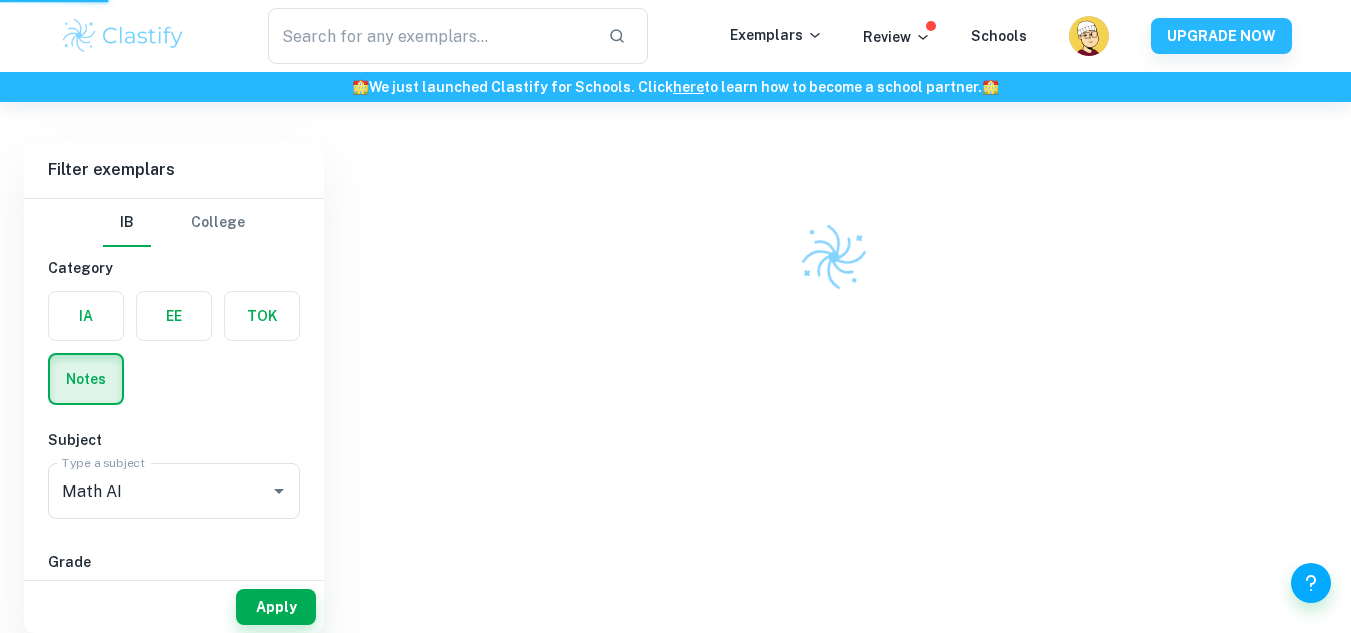 scroll, scrollTop: 522, scrollLeft: 0, axis: vertical 